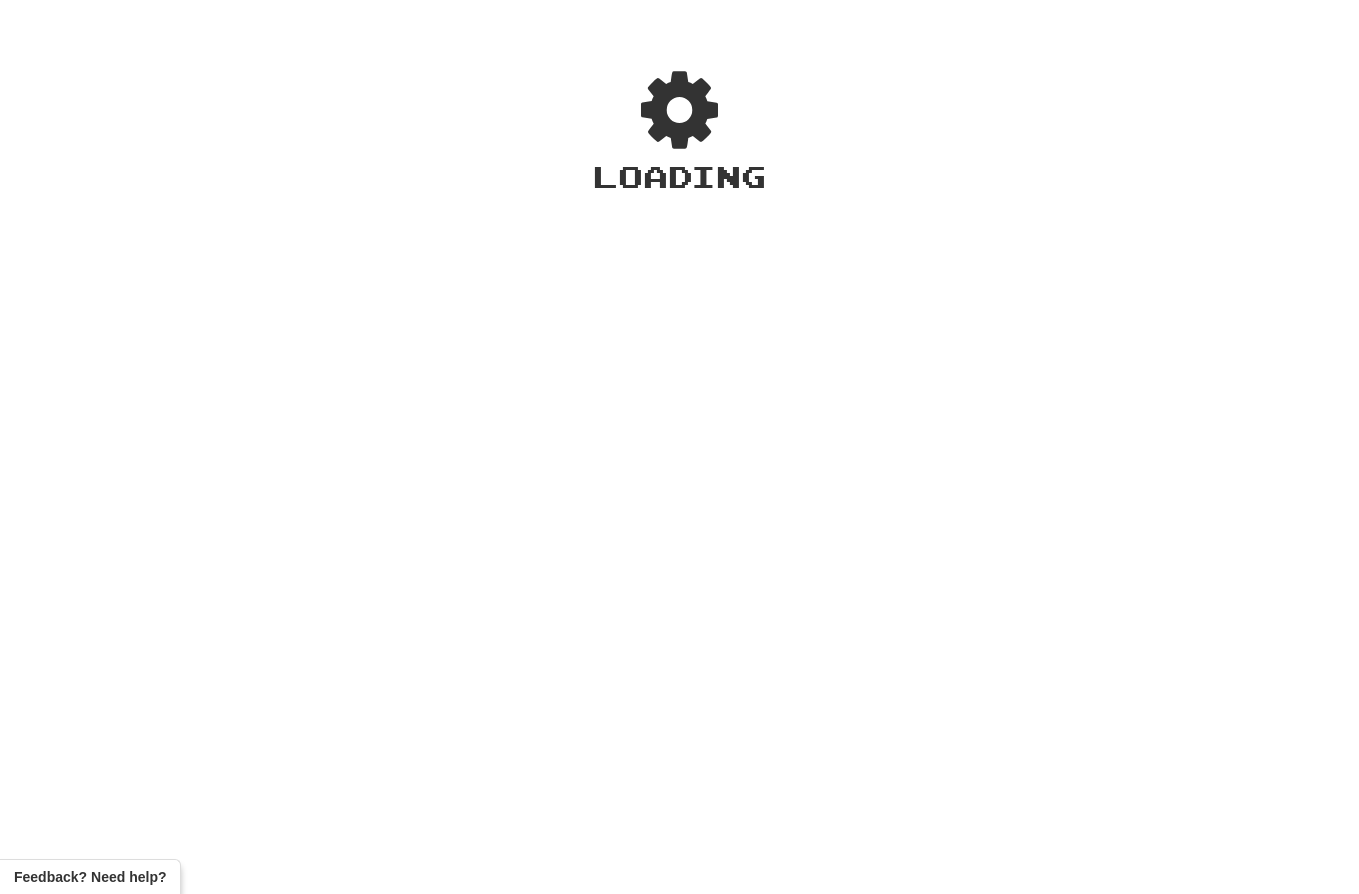 scroll, scrollTop: 0, scrollLeft: 0, axis: both 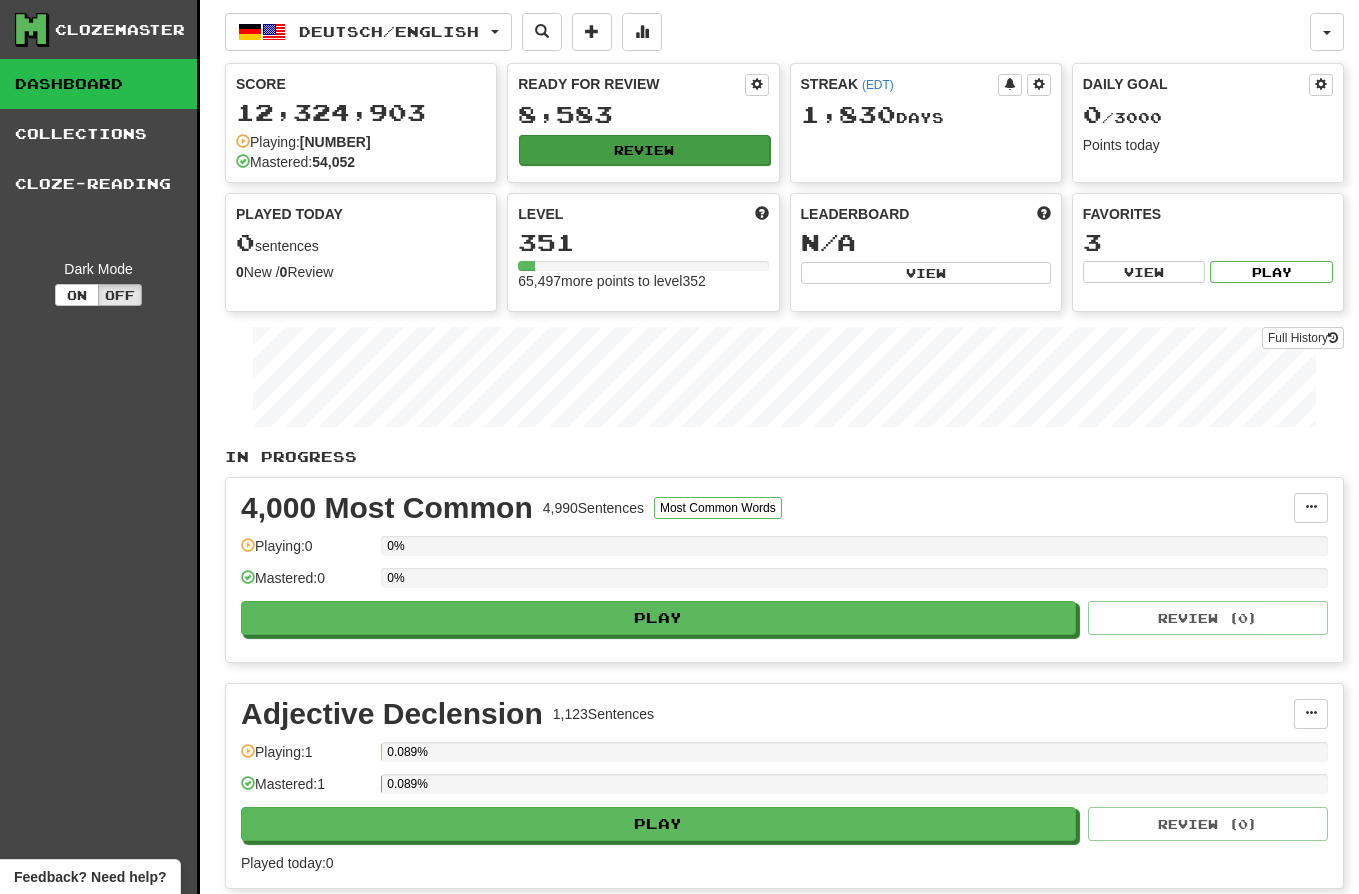 click on "Review" at bounding box center (644, 150) 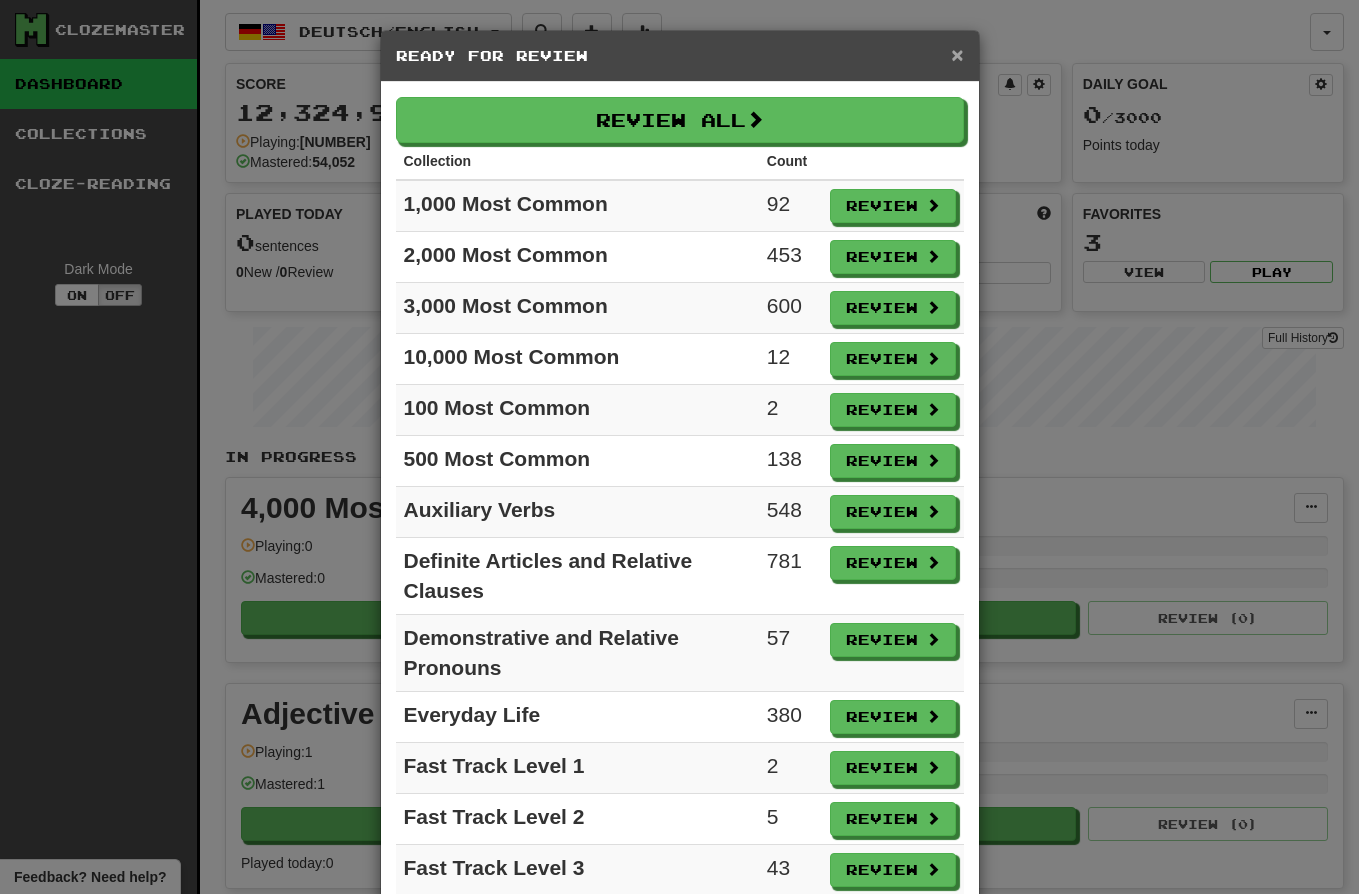 click on "×" at bounding box center [957, 54] 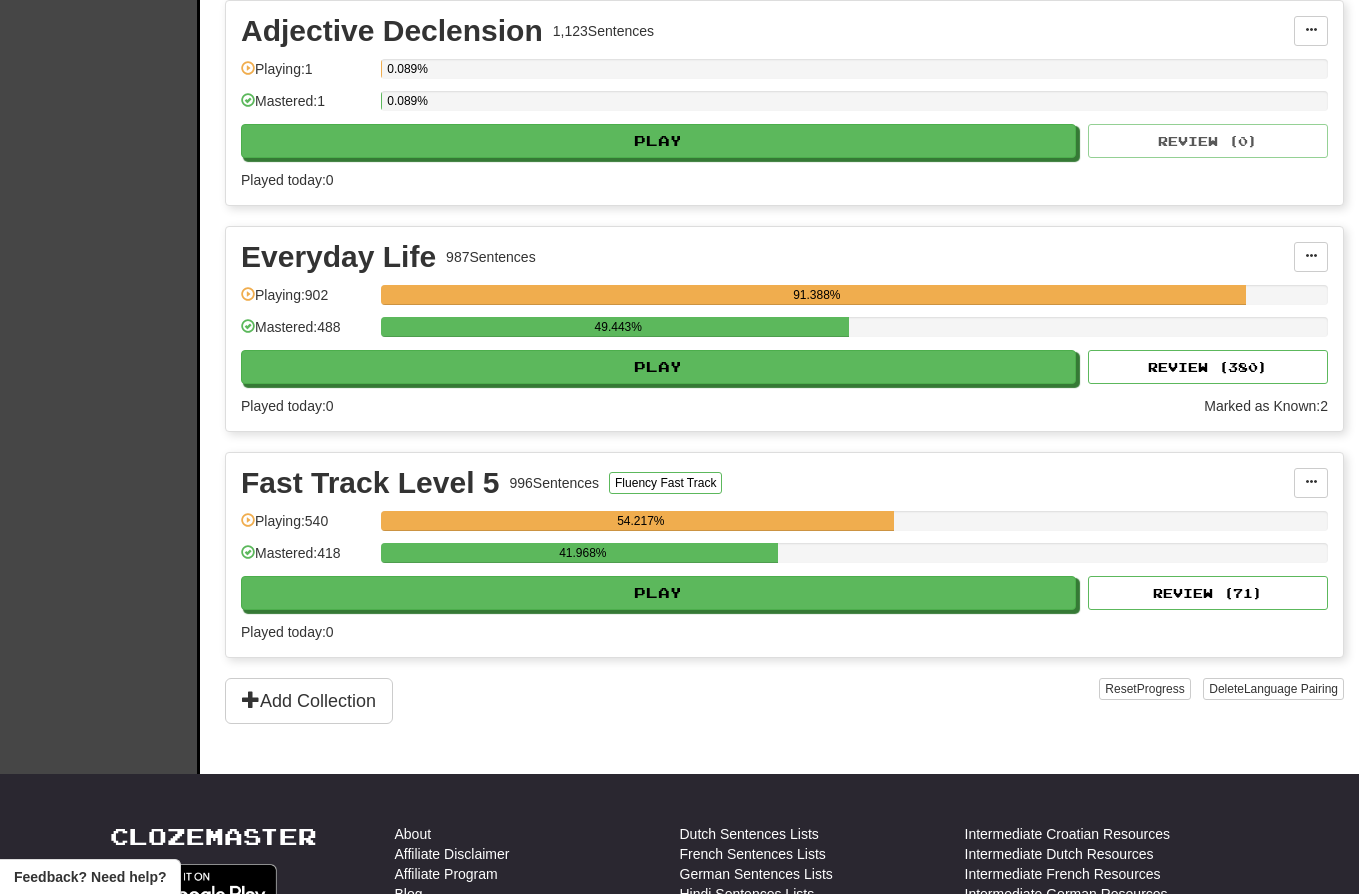 scroll, scrollTop: 859, scrollLeft: 0, axis: vertical 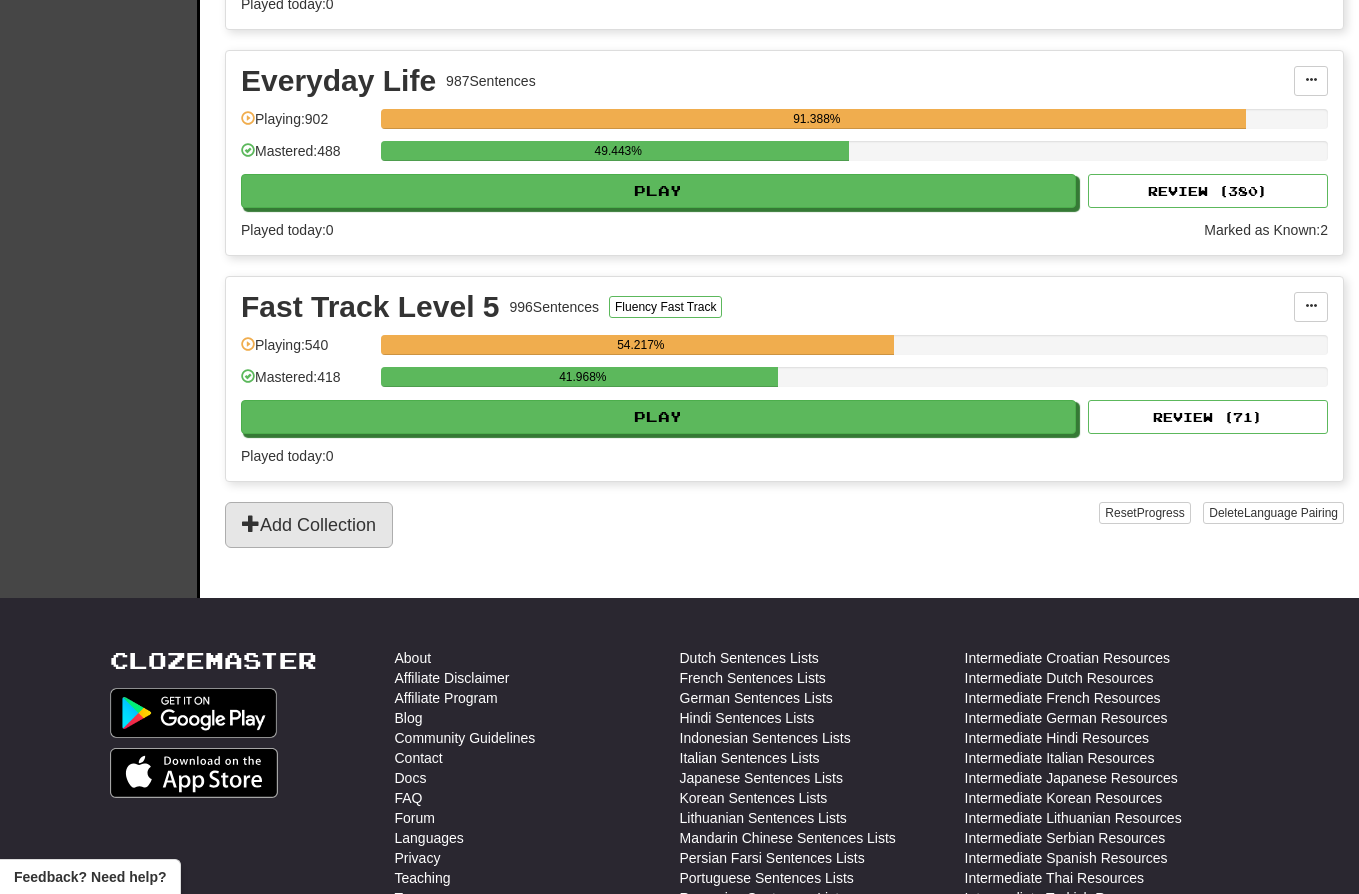 click on "Add Collection" at bounding box center [309, 525] 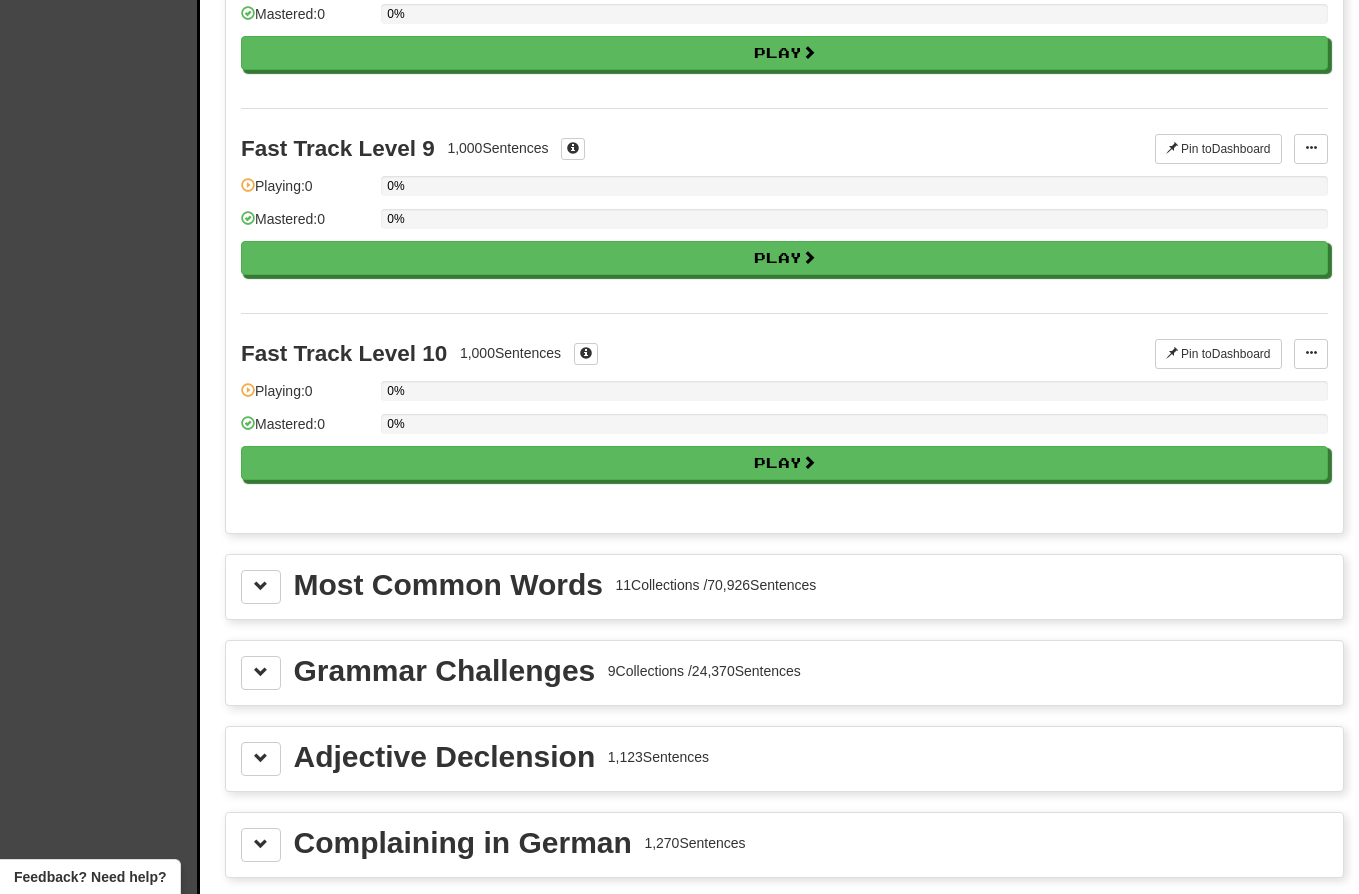 scroll, scrollTop: 1850, scrollLeft: 0, axis: vertical 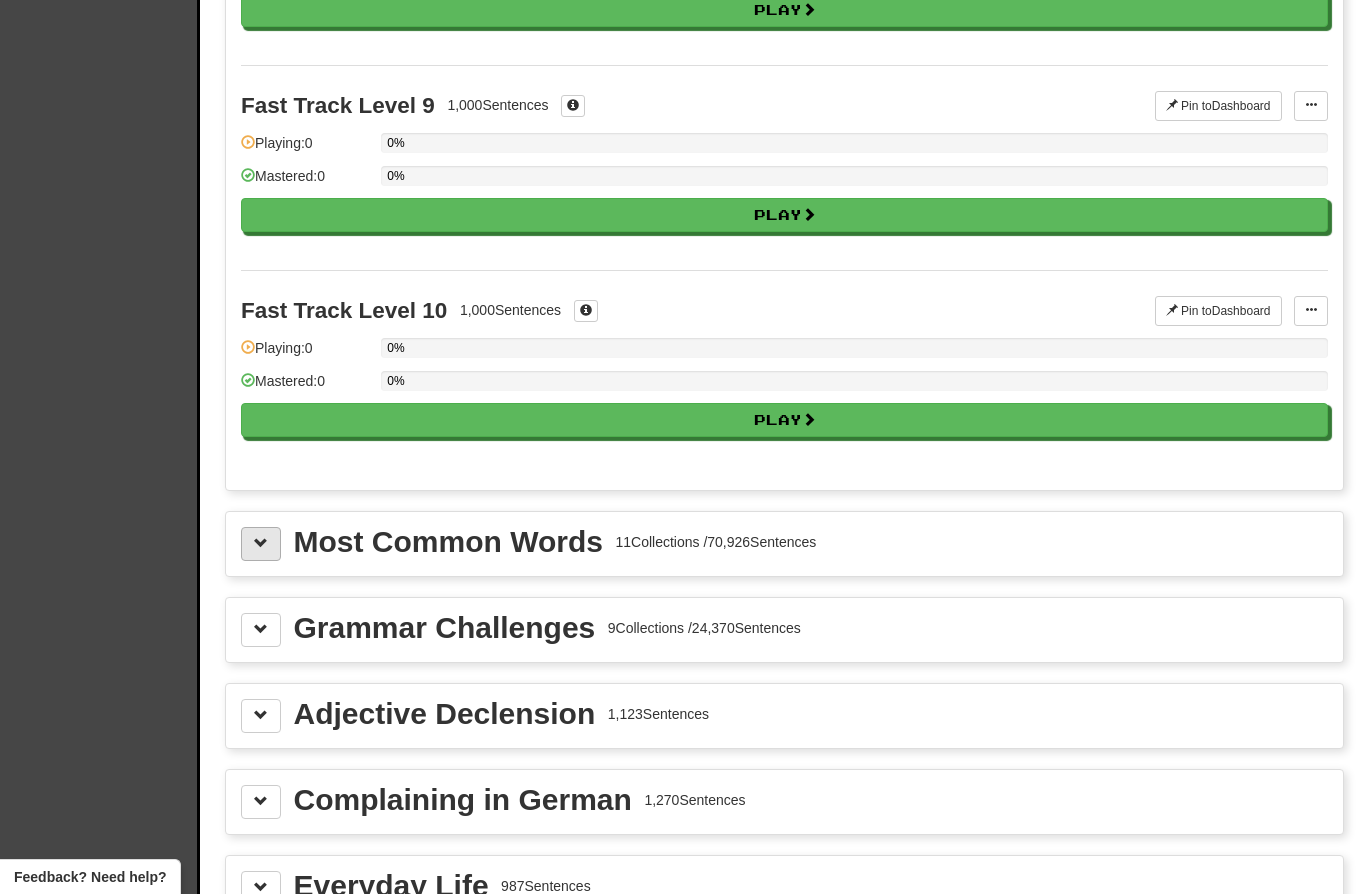 click at bounding box center [261, 543] 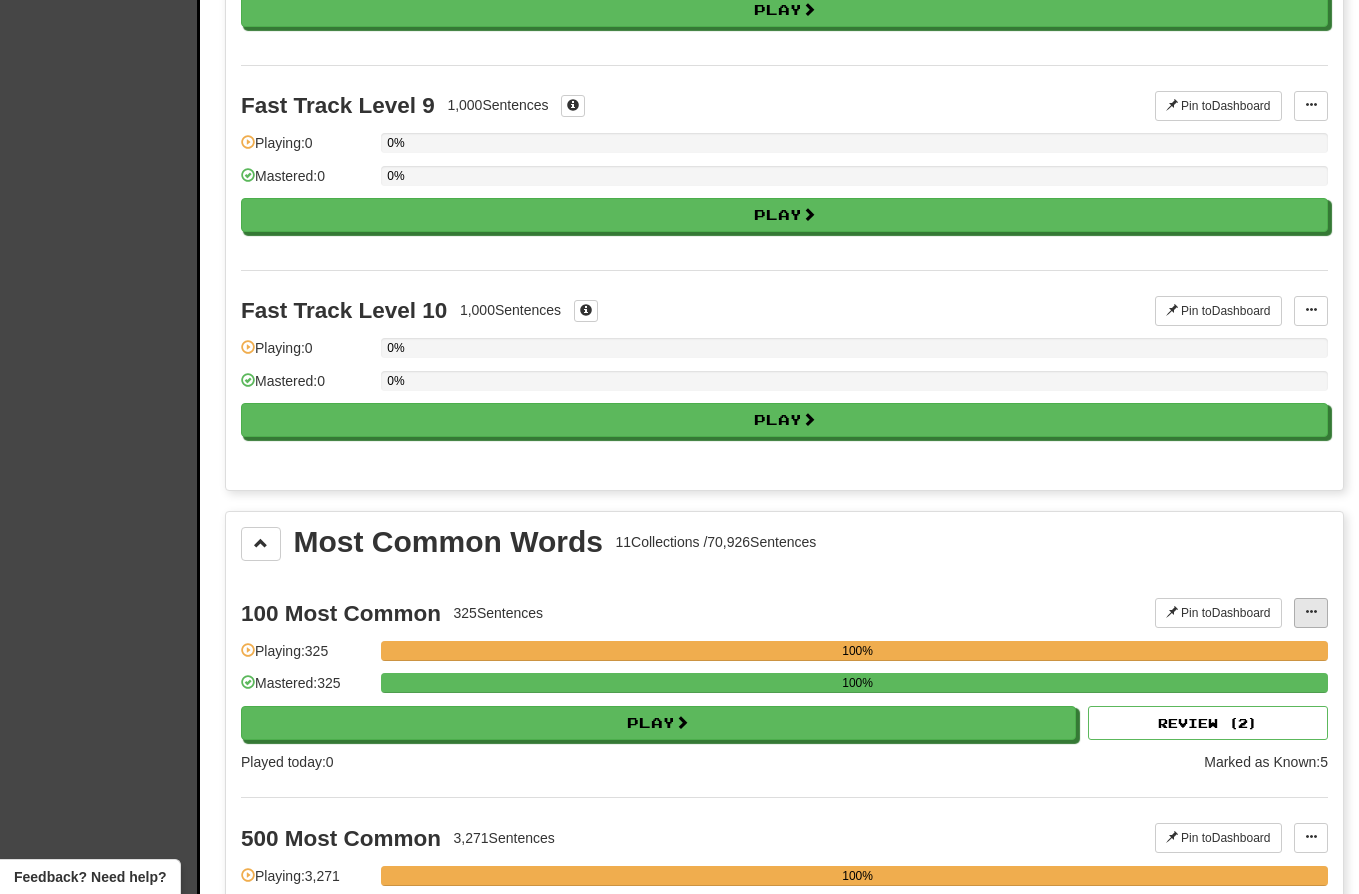 click at bounding box center [1311, 612] 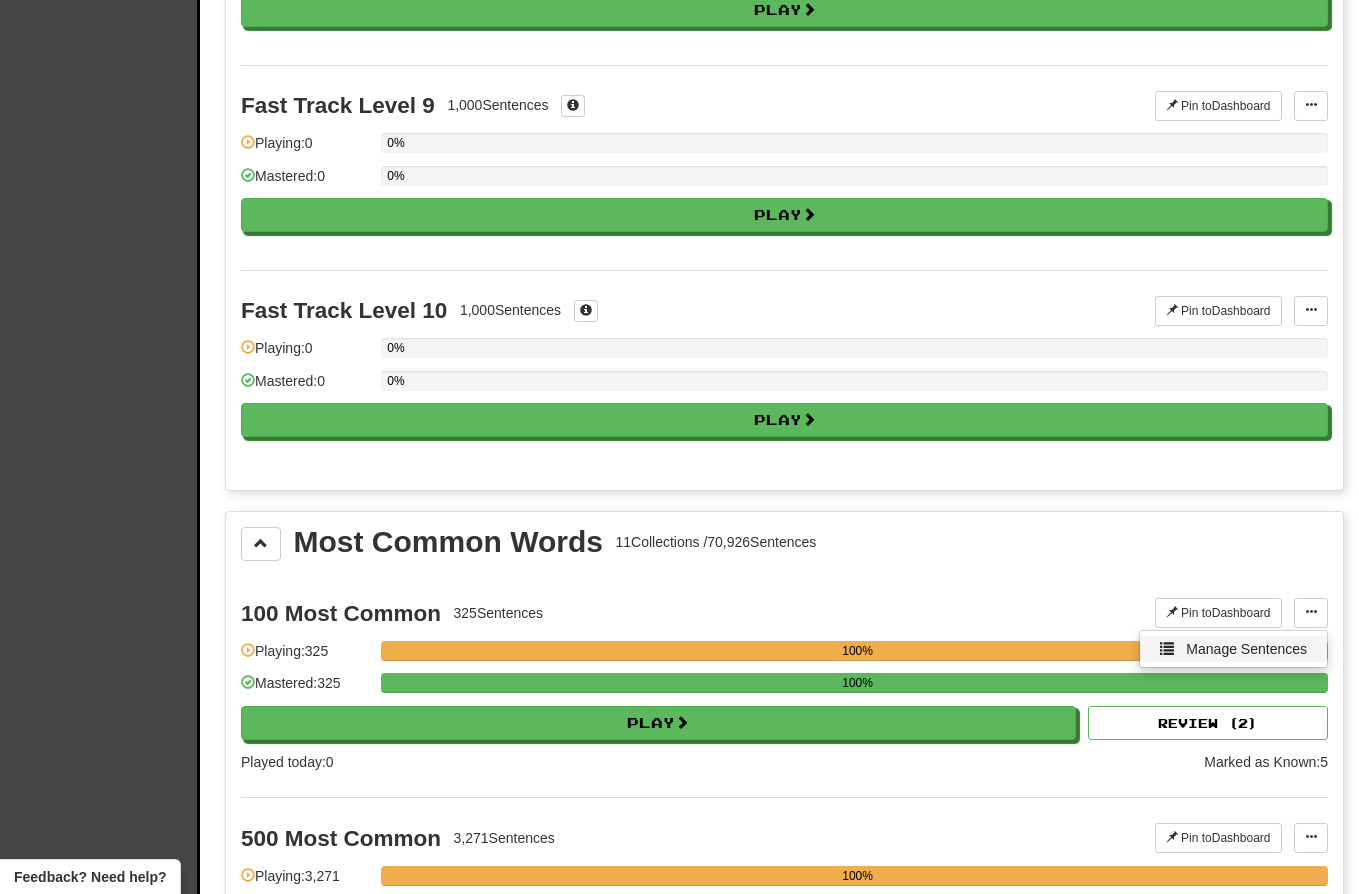 click on "Manage Sentences" at bounding box center (1246, 649) 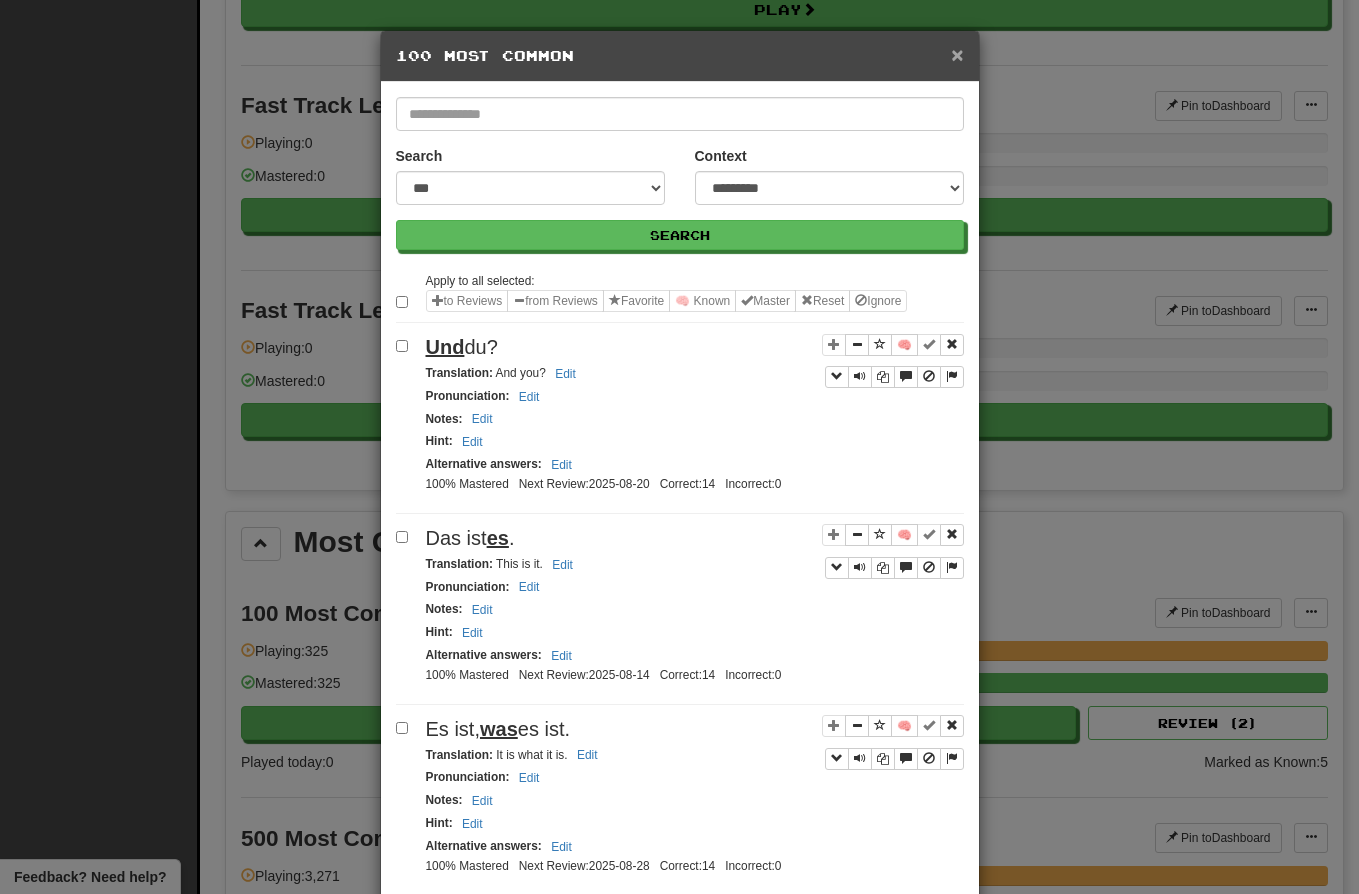 click on "×" at bounding box center [957, 54] 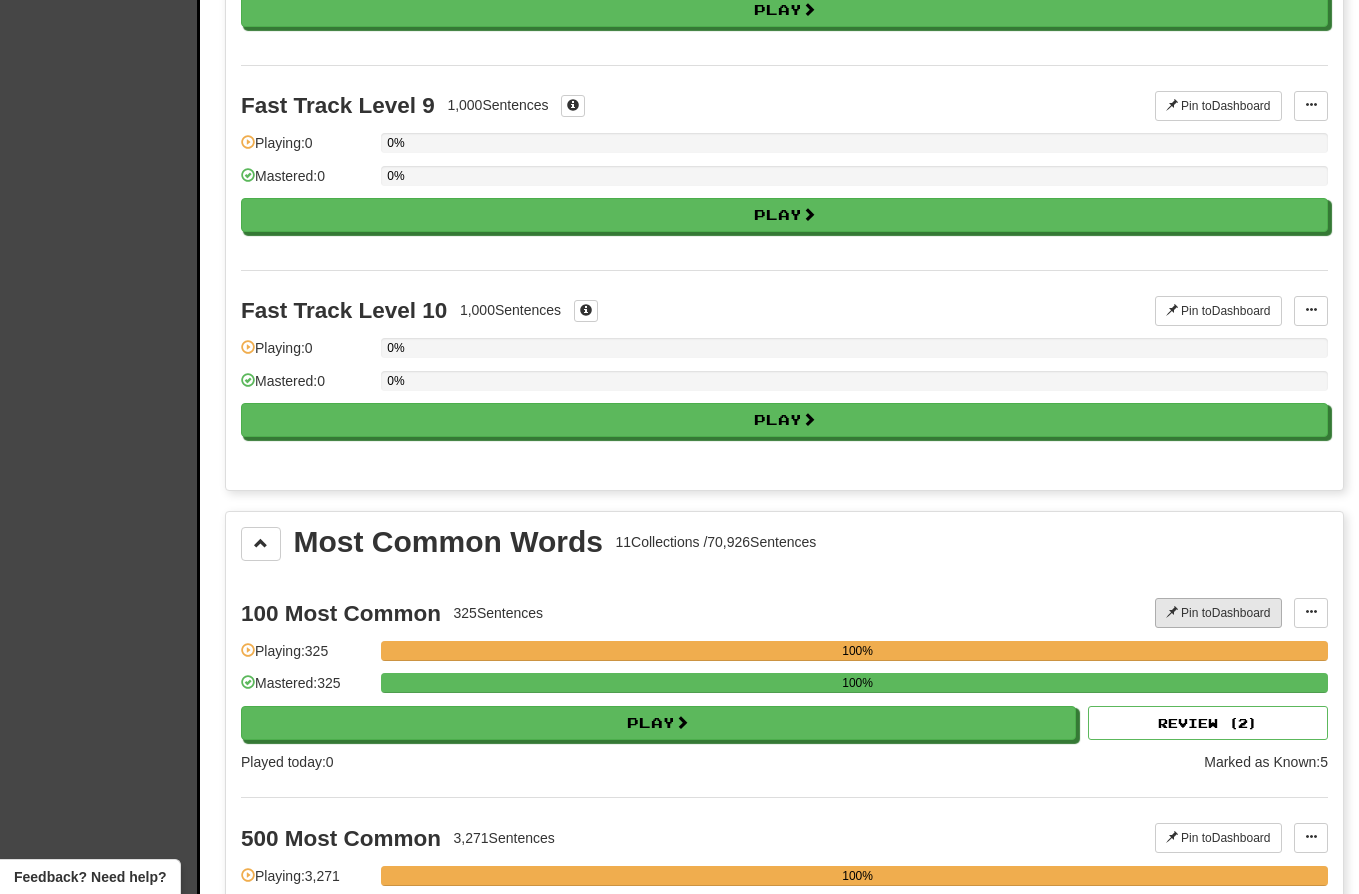 click on "Pin to  Dashboard" at bounding box center [1218, 613] 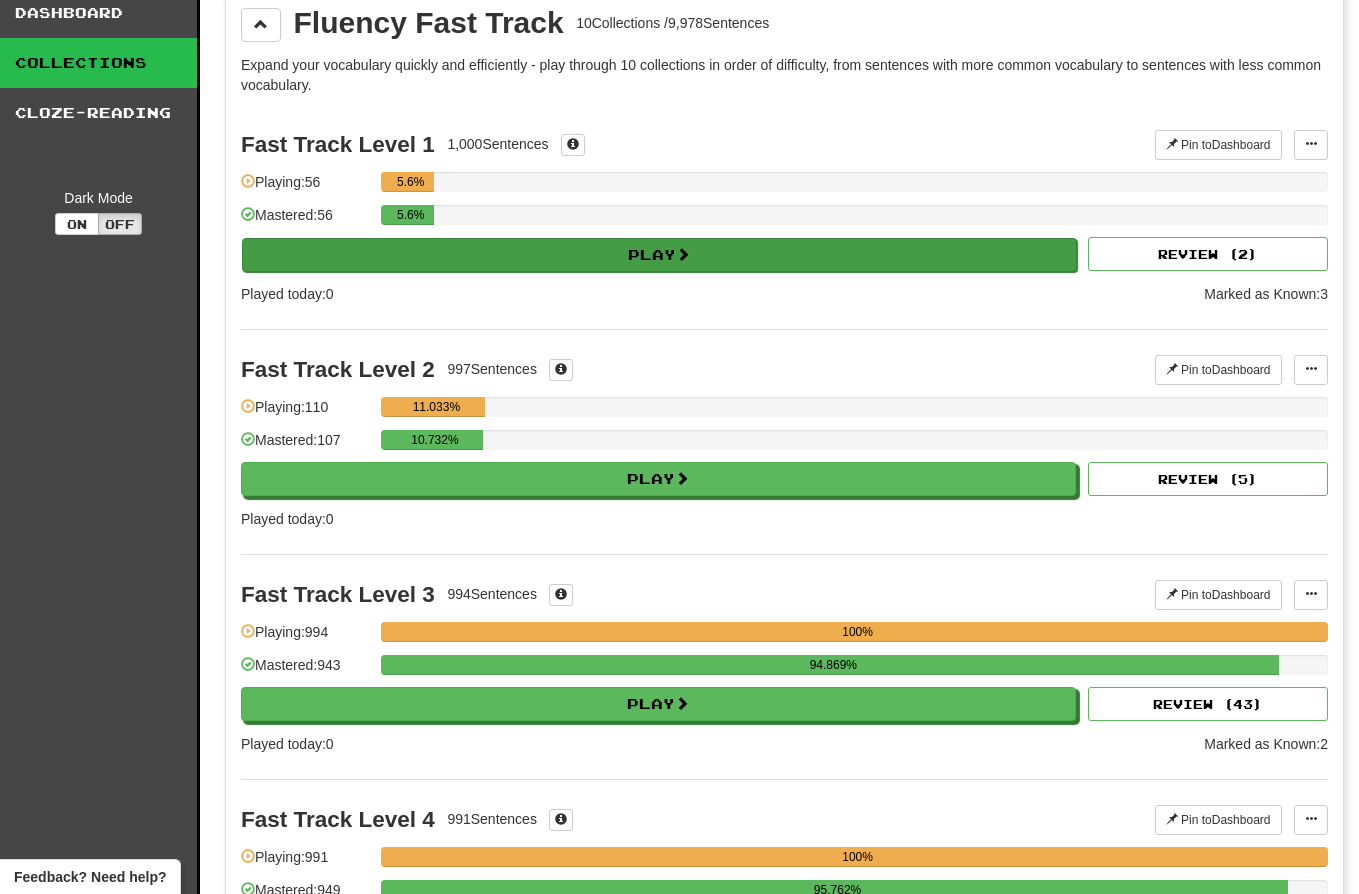 scroll, scrollTop: 0, scrollLeft: 0, axis: both 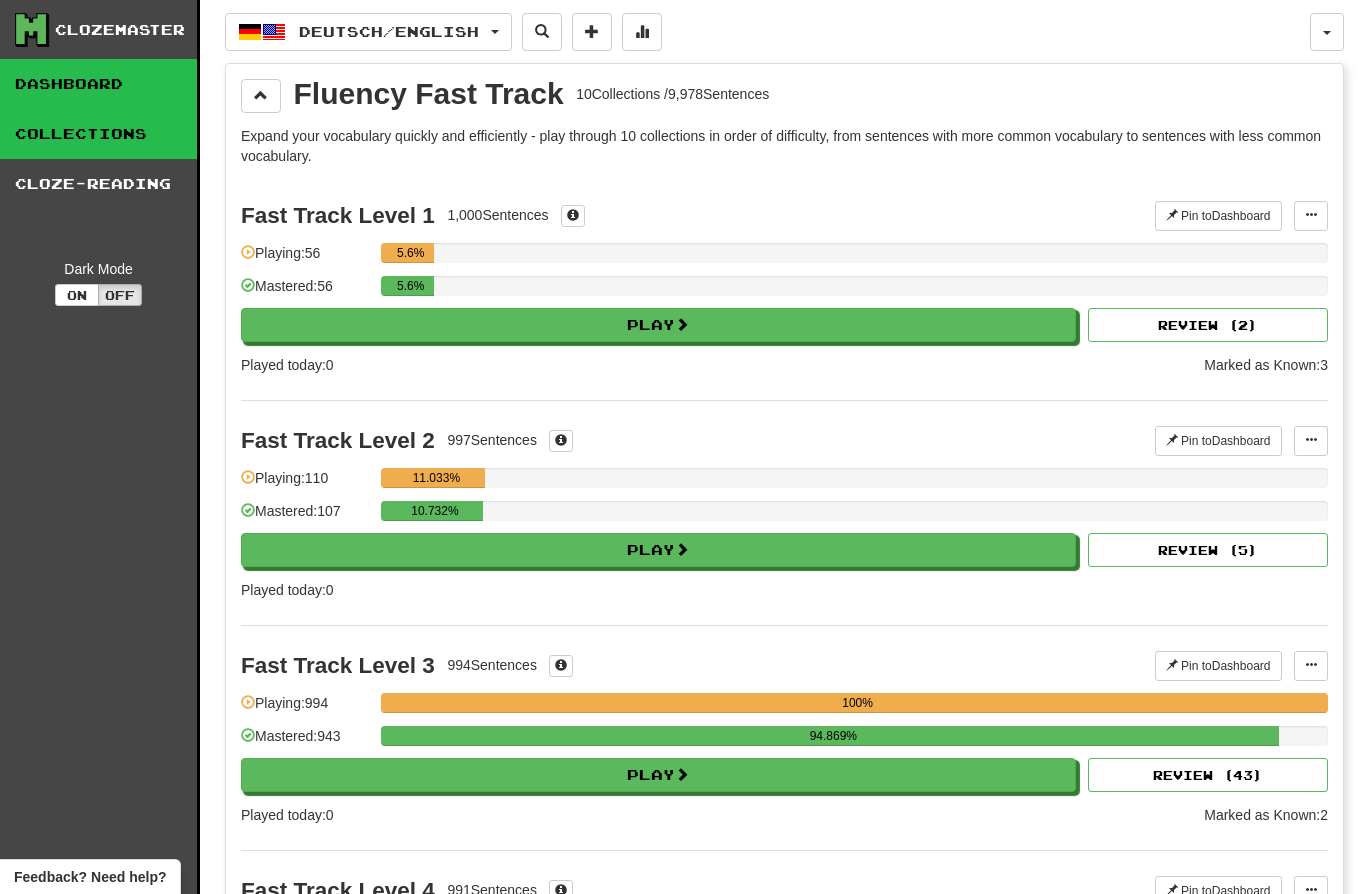 click on "Dashboard" at bounding box center [98, 84] 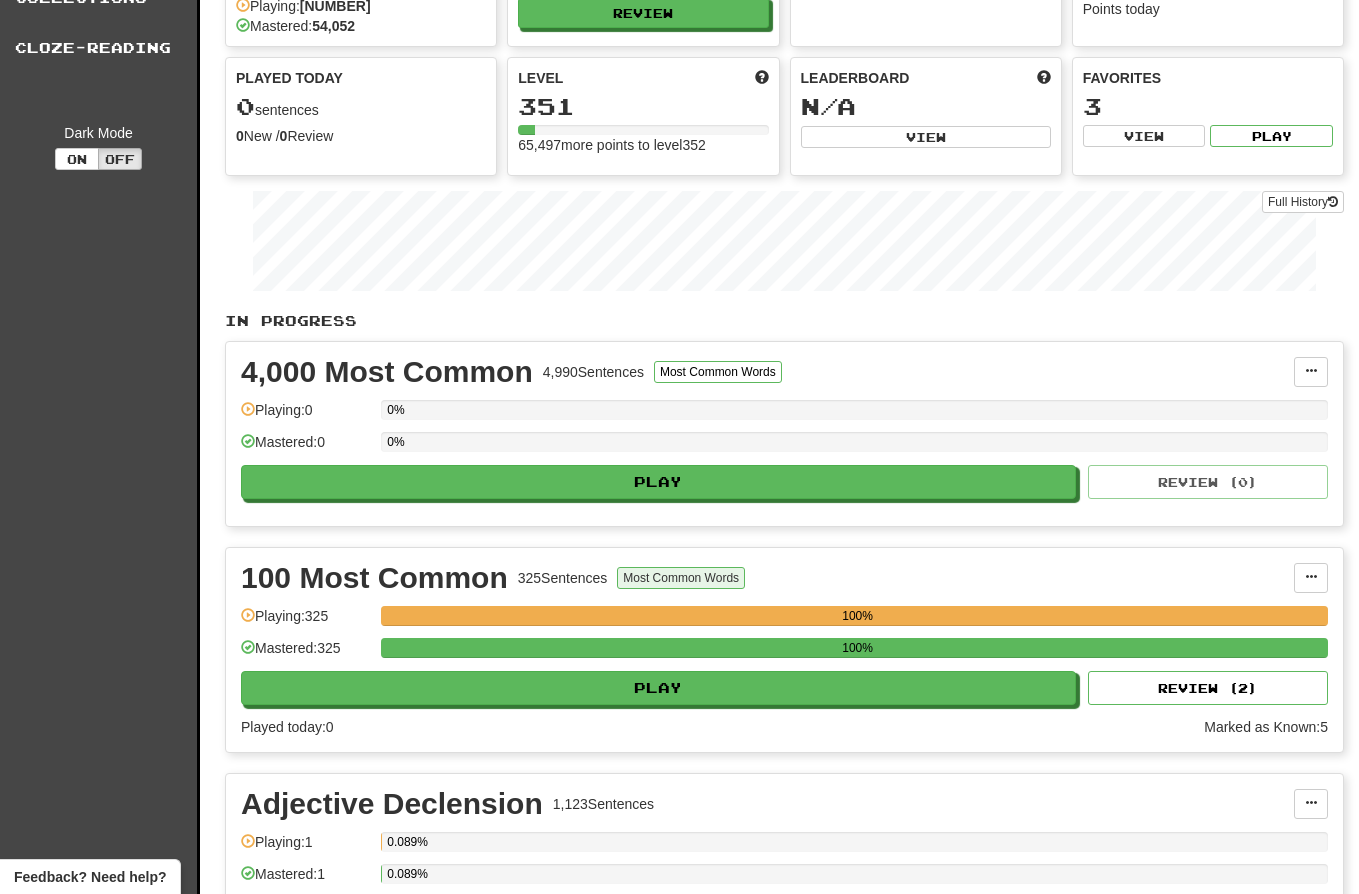 scroll, scrollTop: 140, scrollLeft: 0, axis: vertical 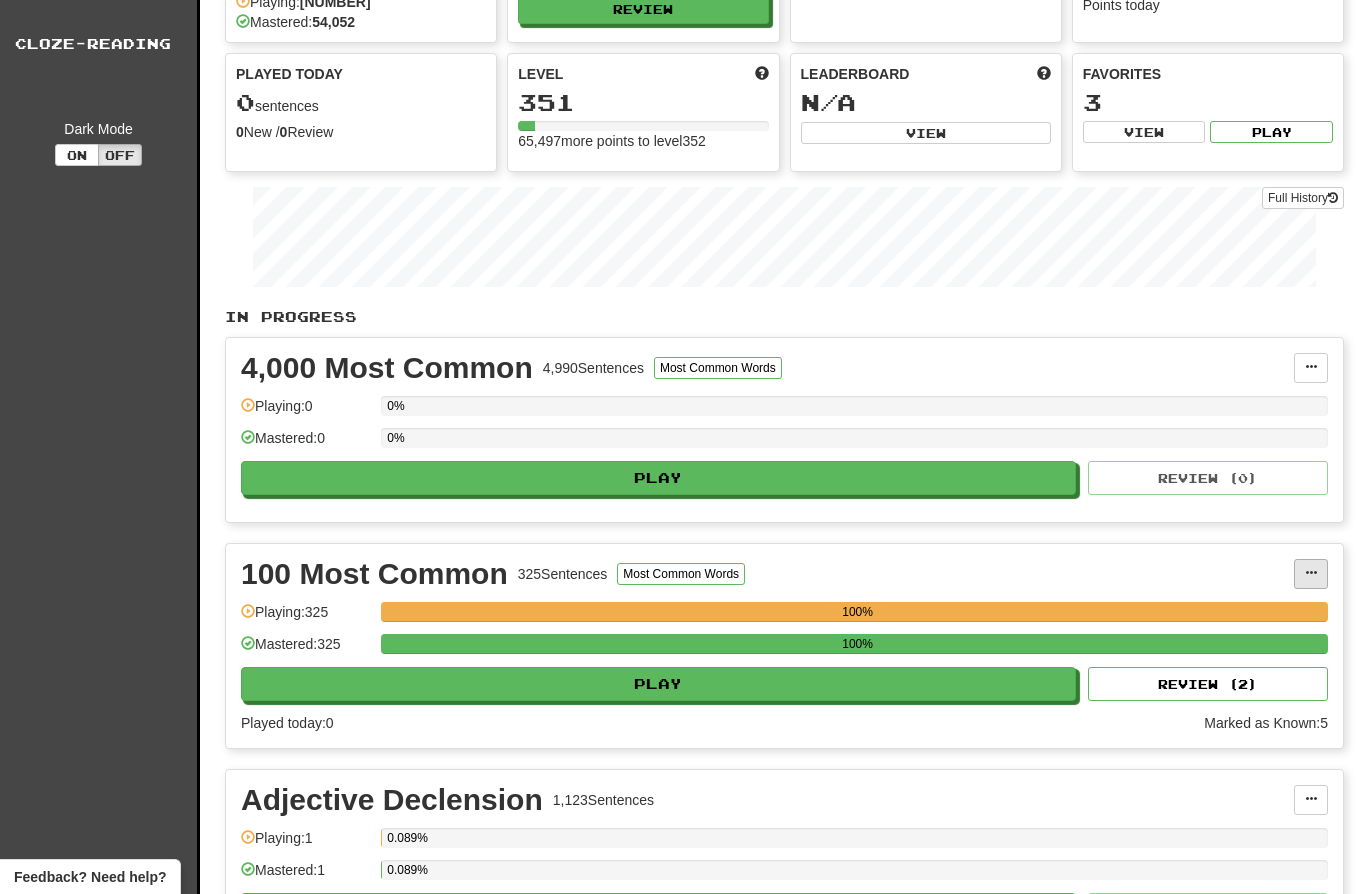 click at bounding box center [1311, 573] 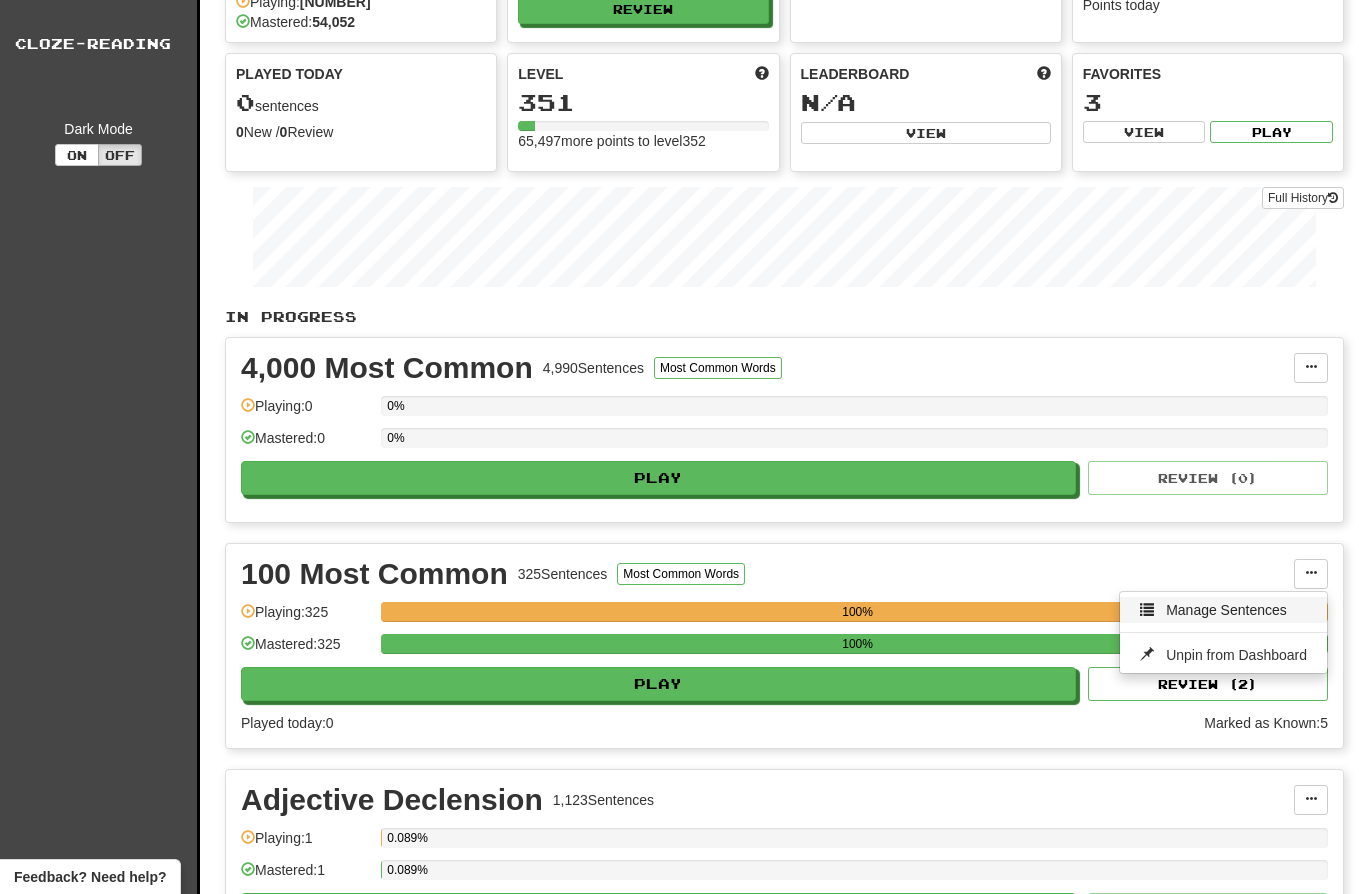 click on "Manage Sentences" at bounding box center (1223, 610) 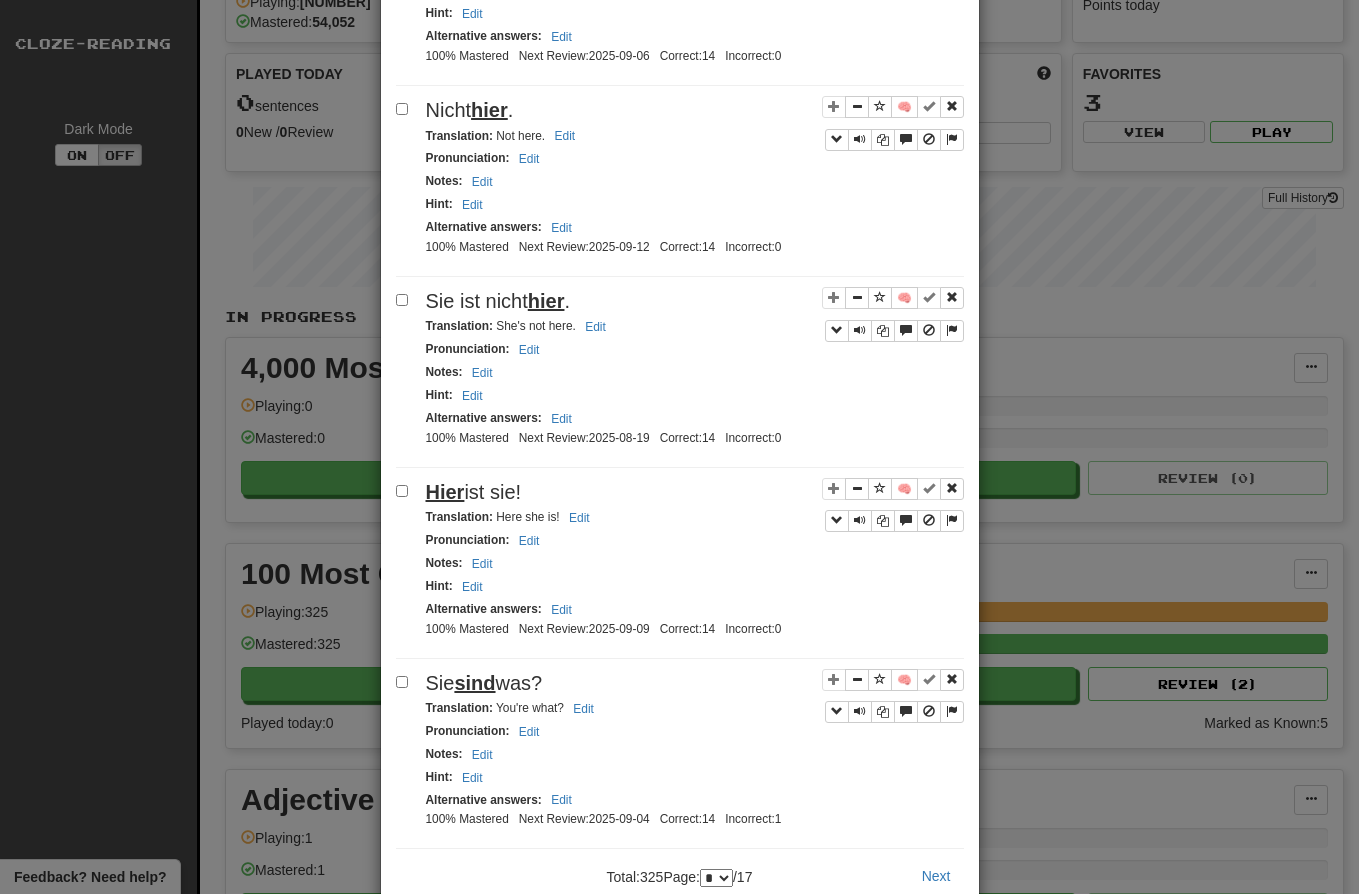 scroll, scrollTop: 3415, scrollLeft: 0, axis: vertical 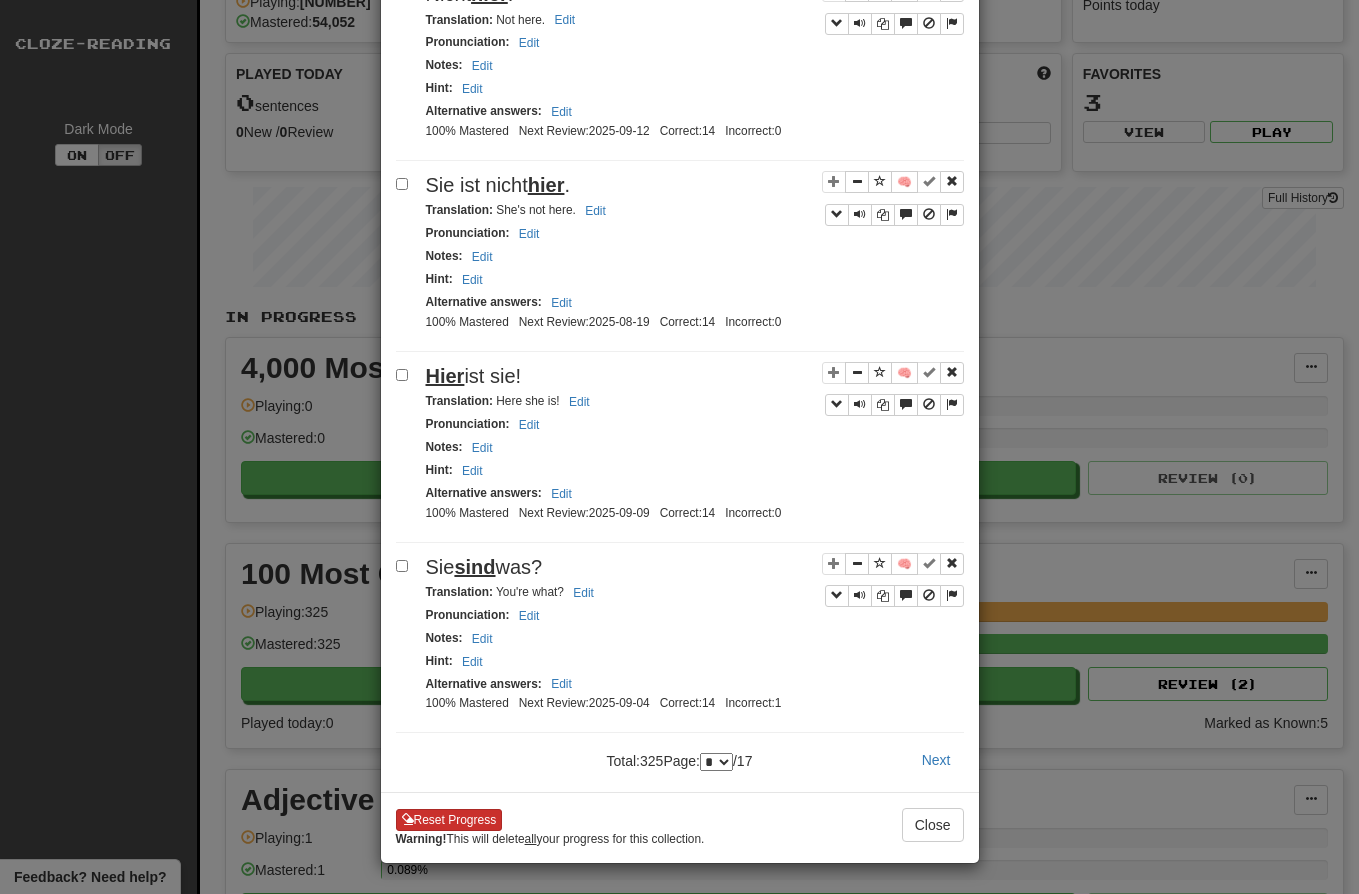click on "Reset Progress" at bounding box center (449, 820) 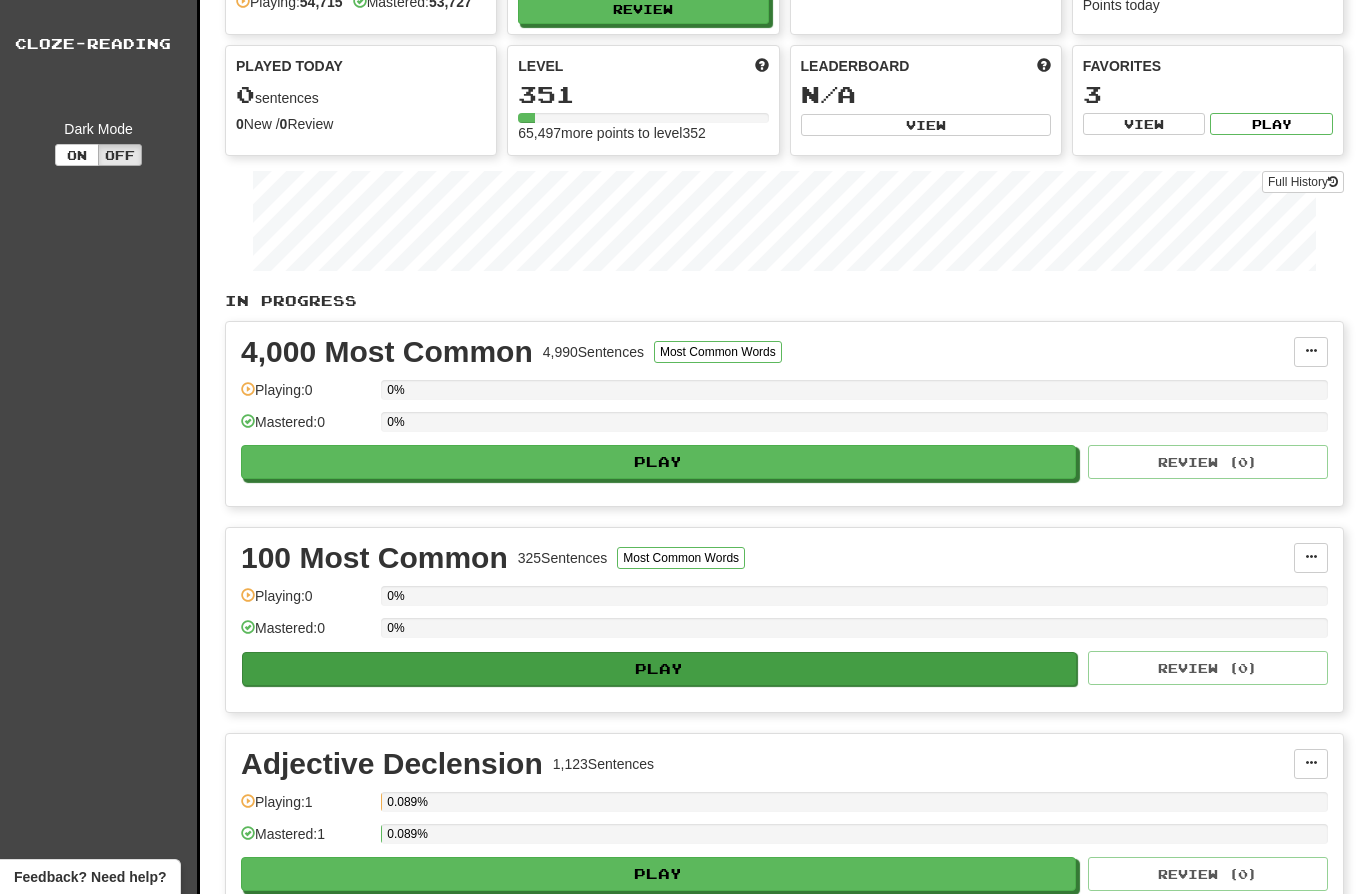 click on "Play" at bounding box center (659, 669) 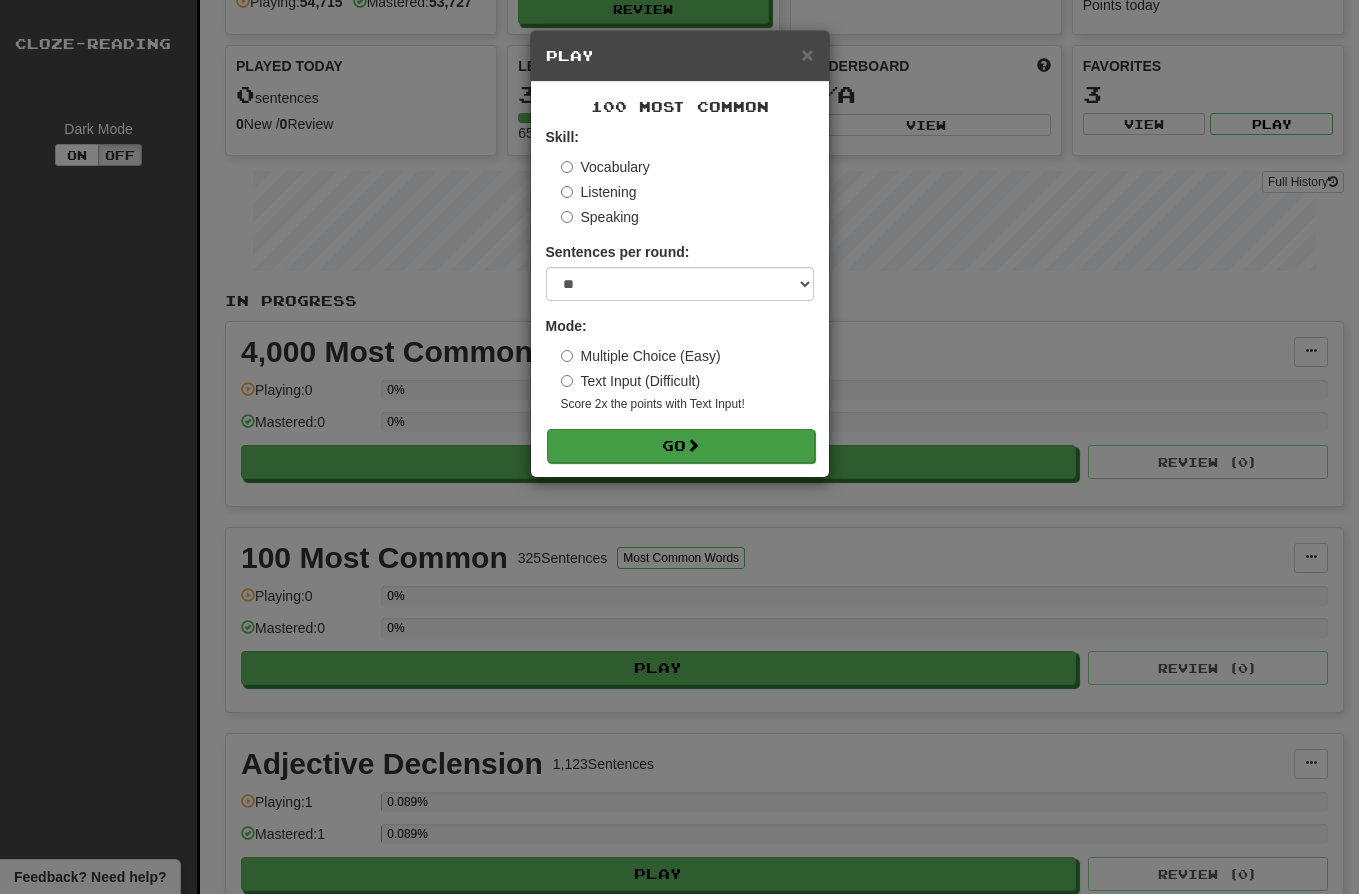 click on "Go" at bounding box center (681, 446) 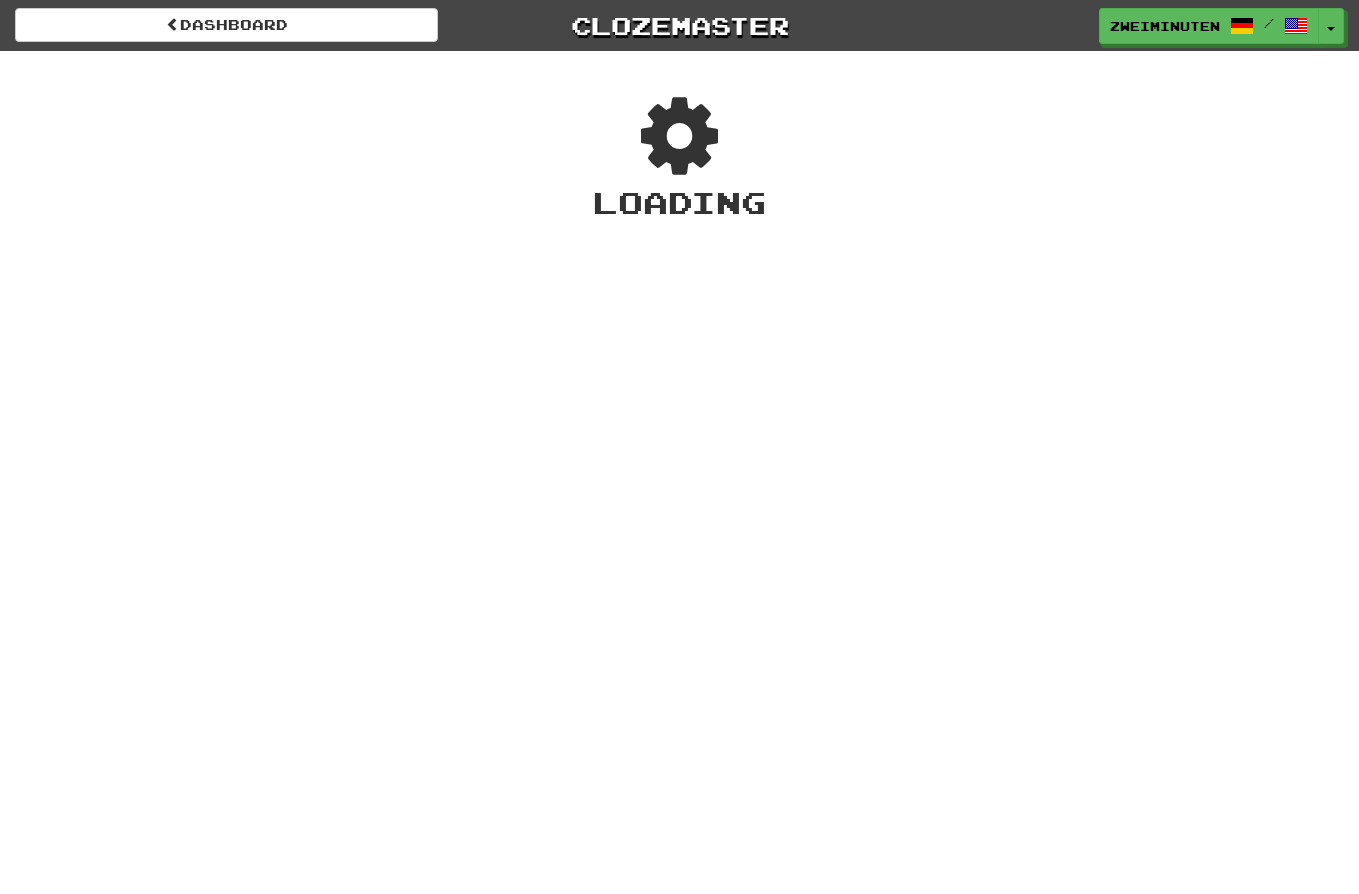 scroll, scrollTop: 0, scrollLeft: 0, axis: both 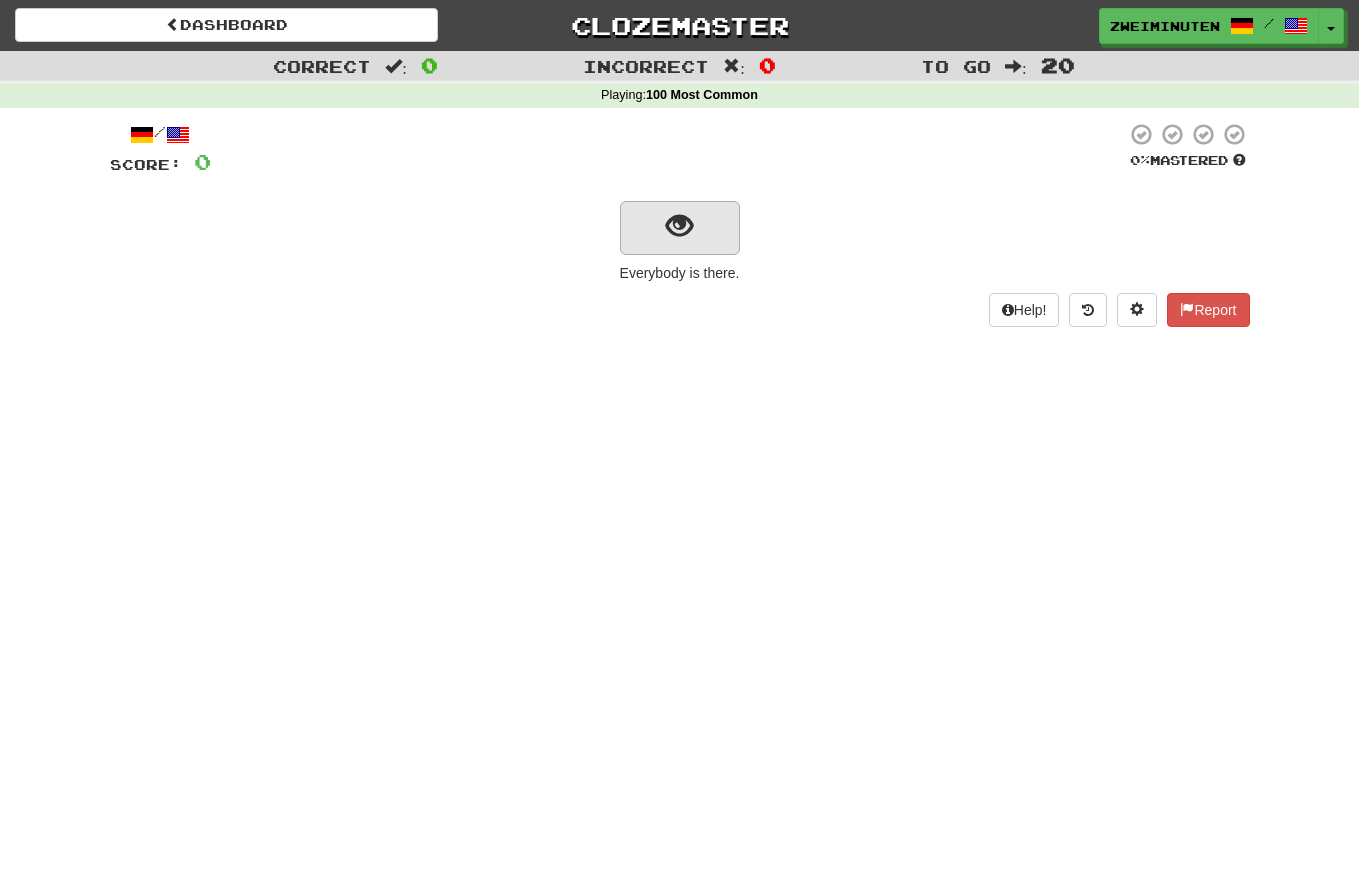 click at bounding box center [679, 226] 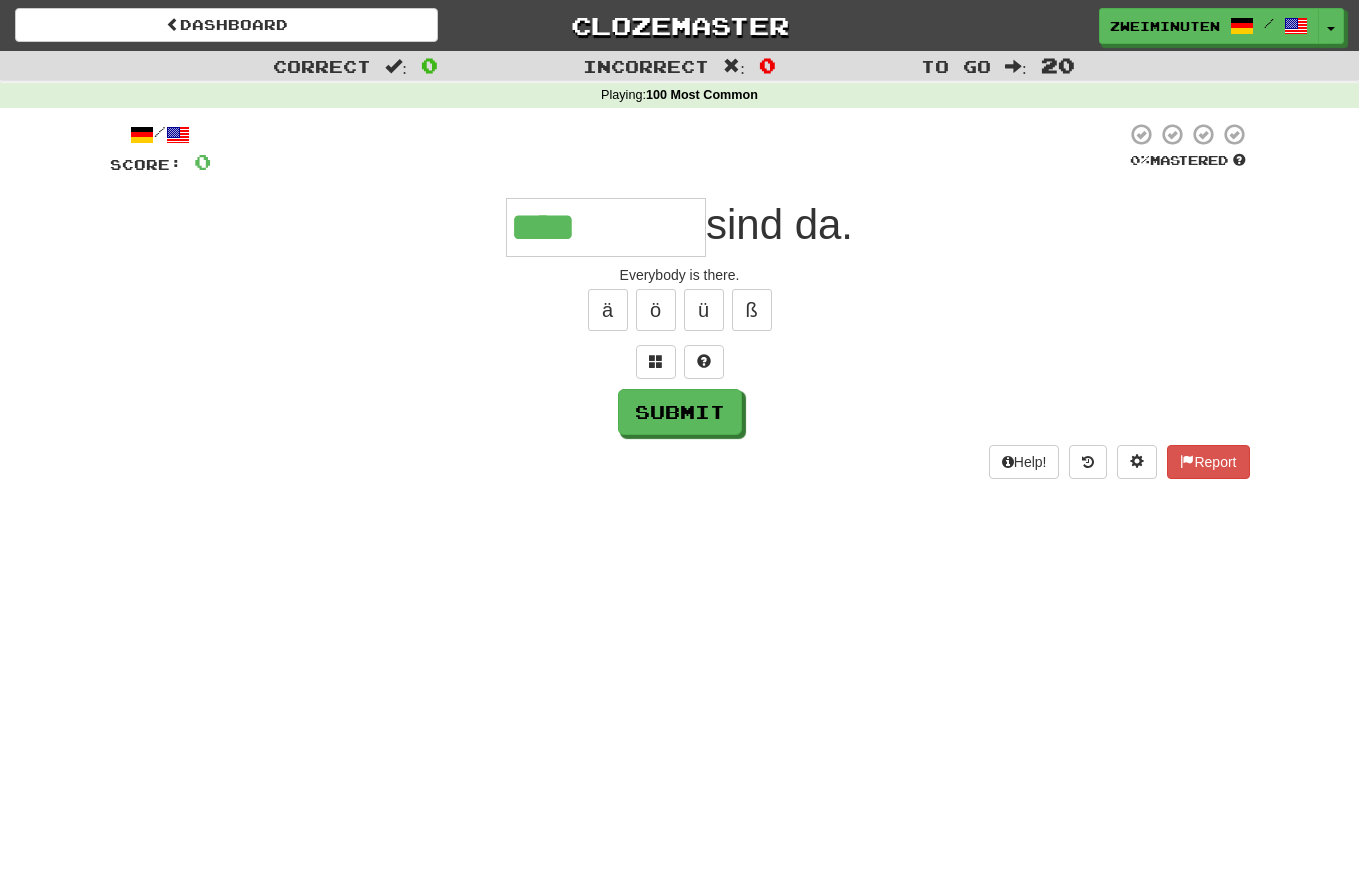 type on "****" 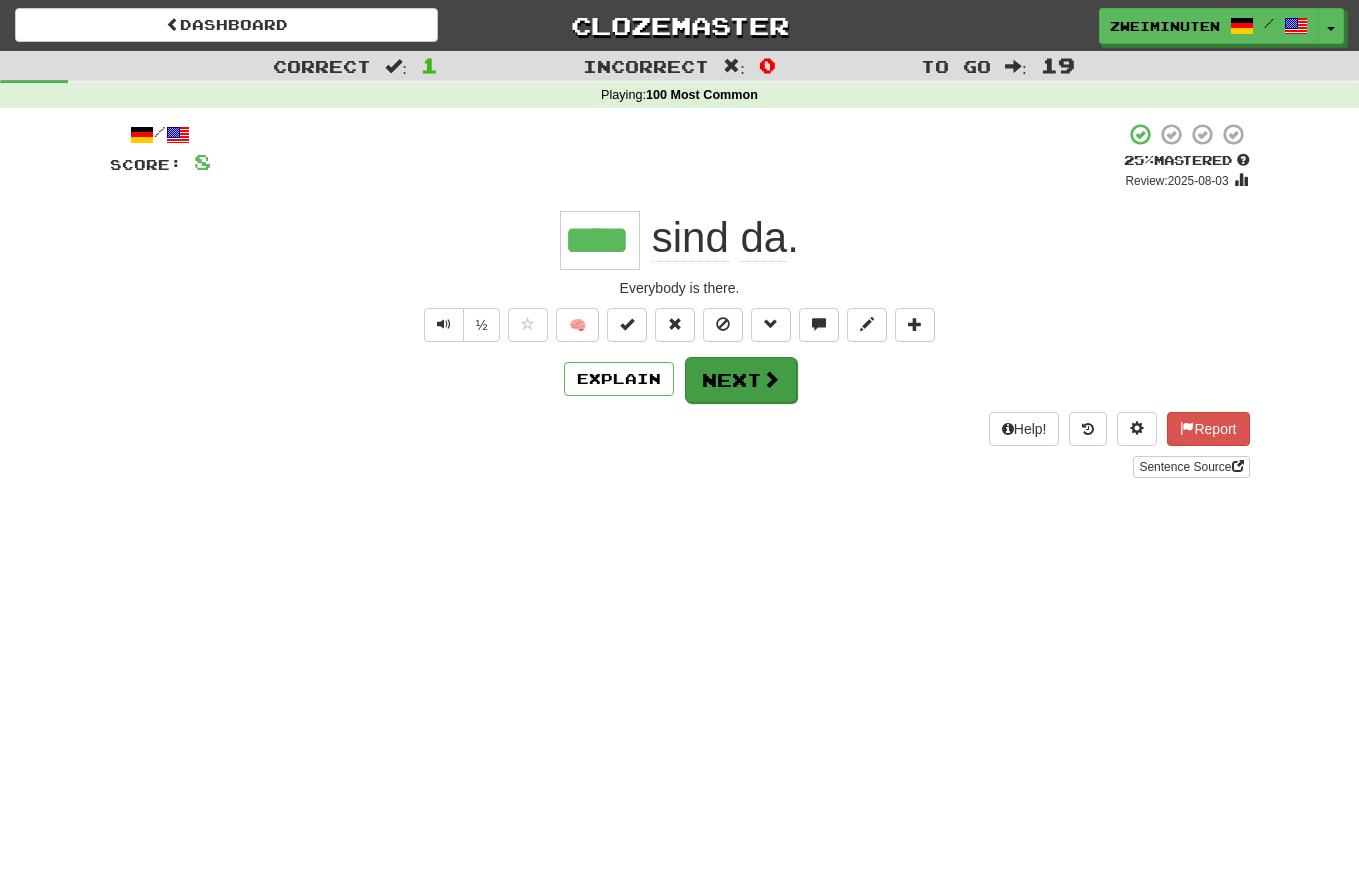 click on "Next" at bounding box center (741, 380) 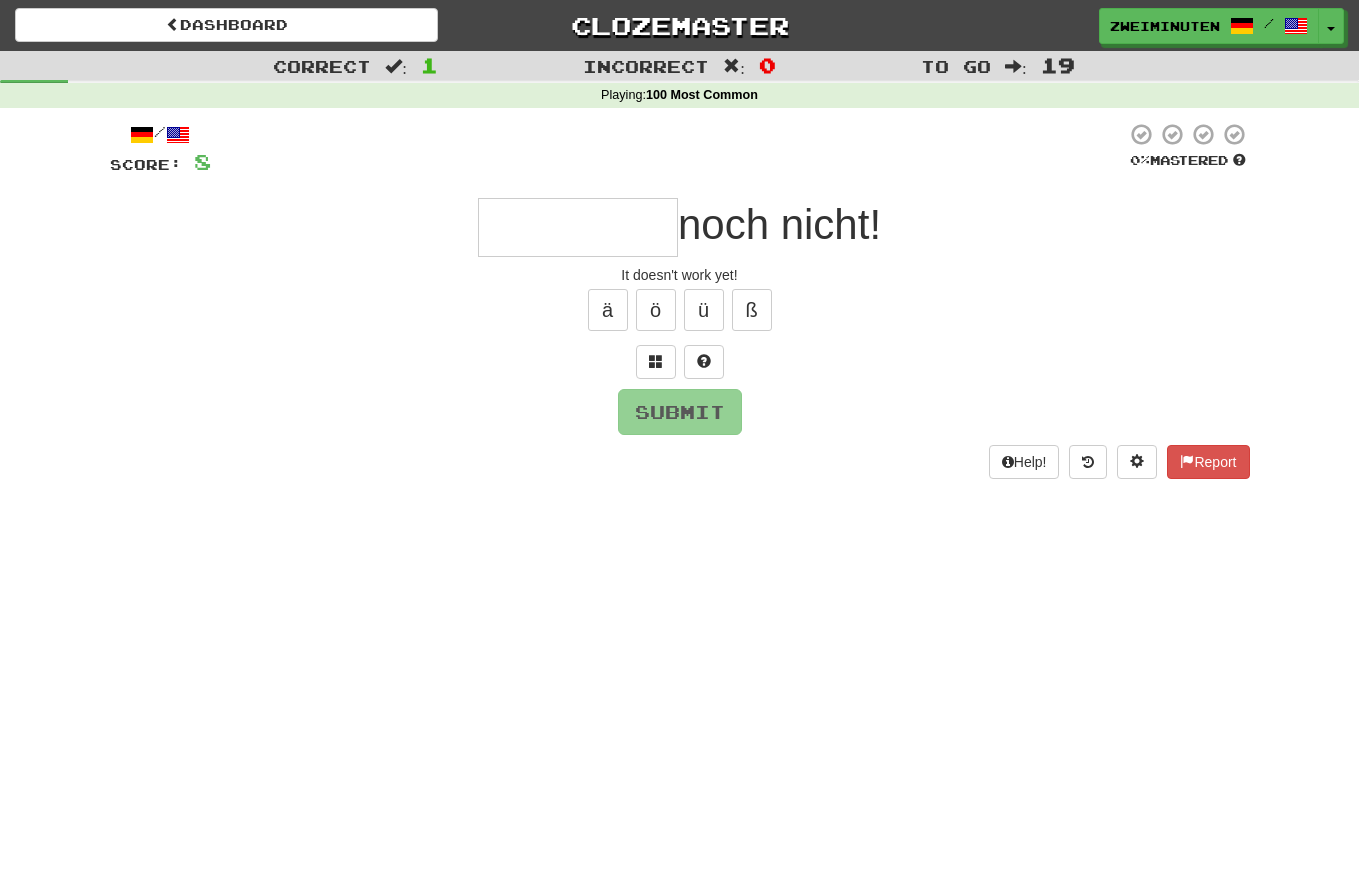 type on "*" 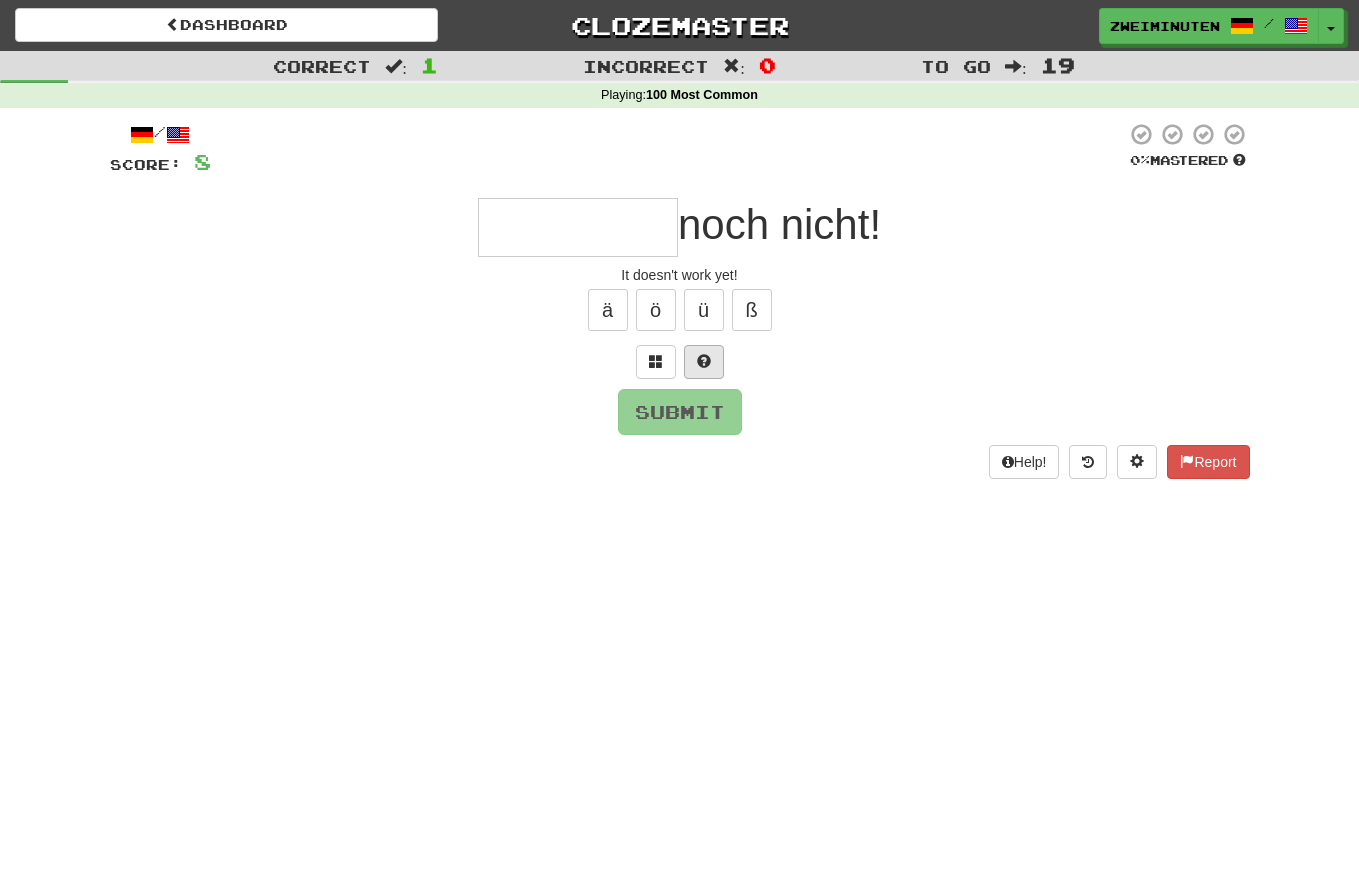 click at bounding box center [704, 361] 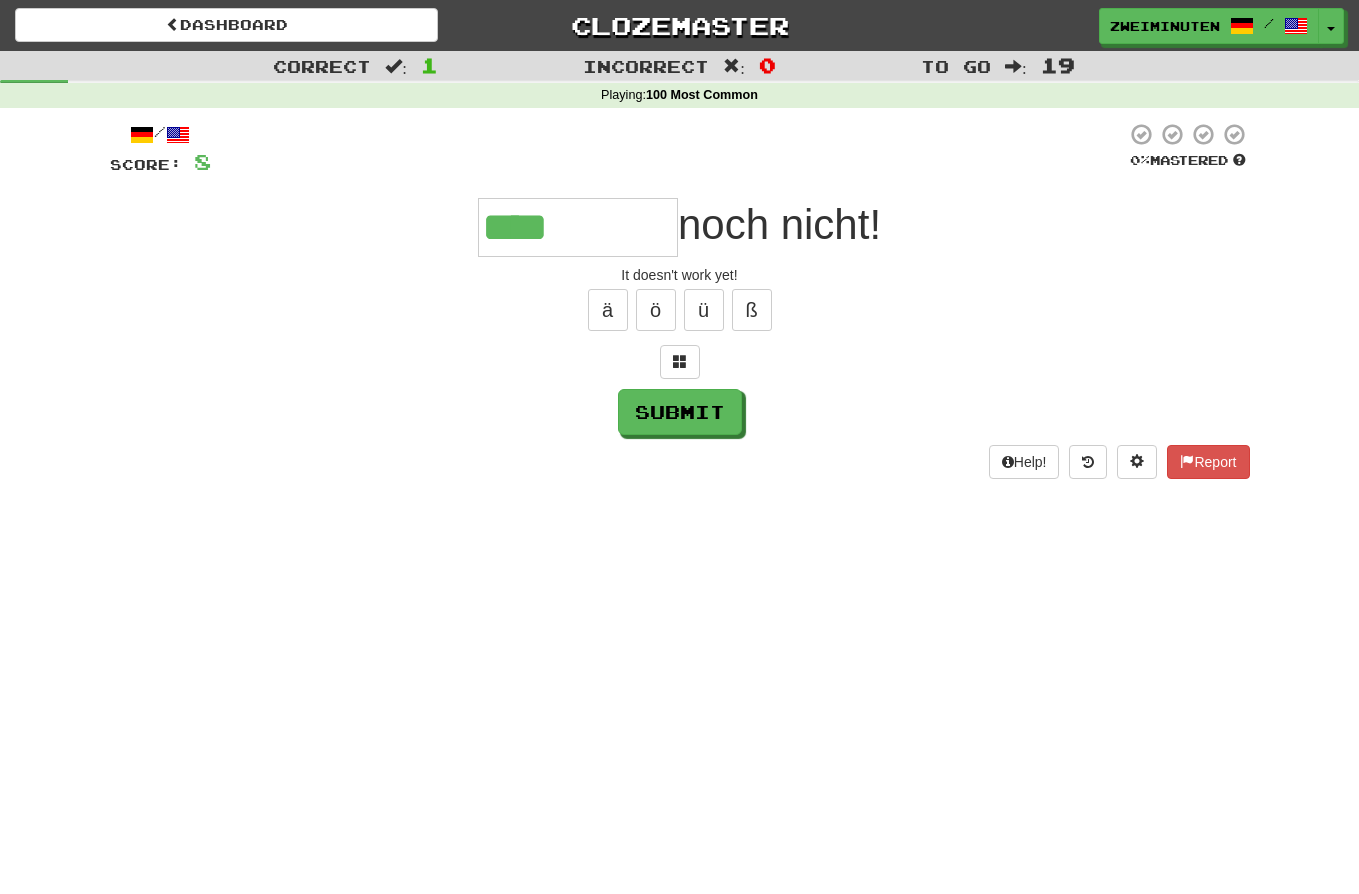 type on "****" 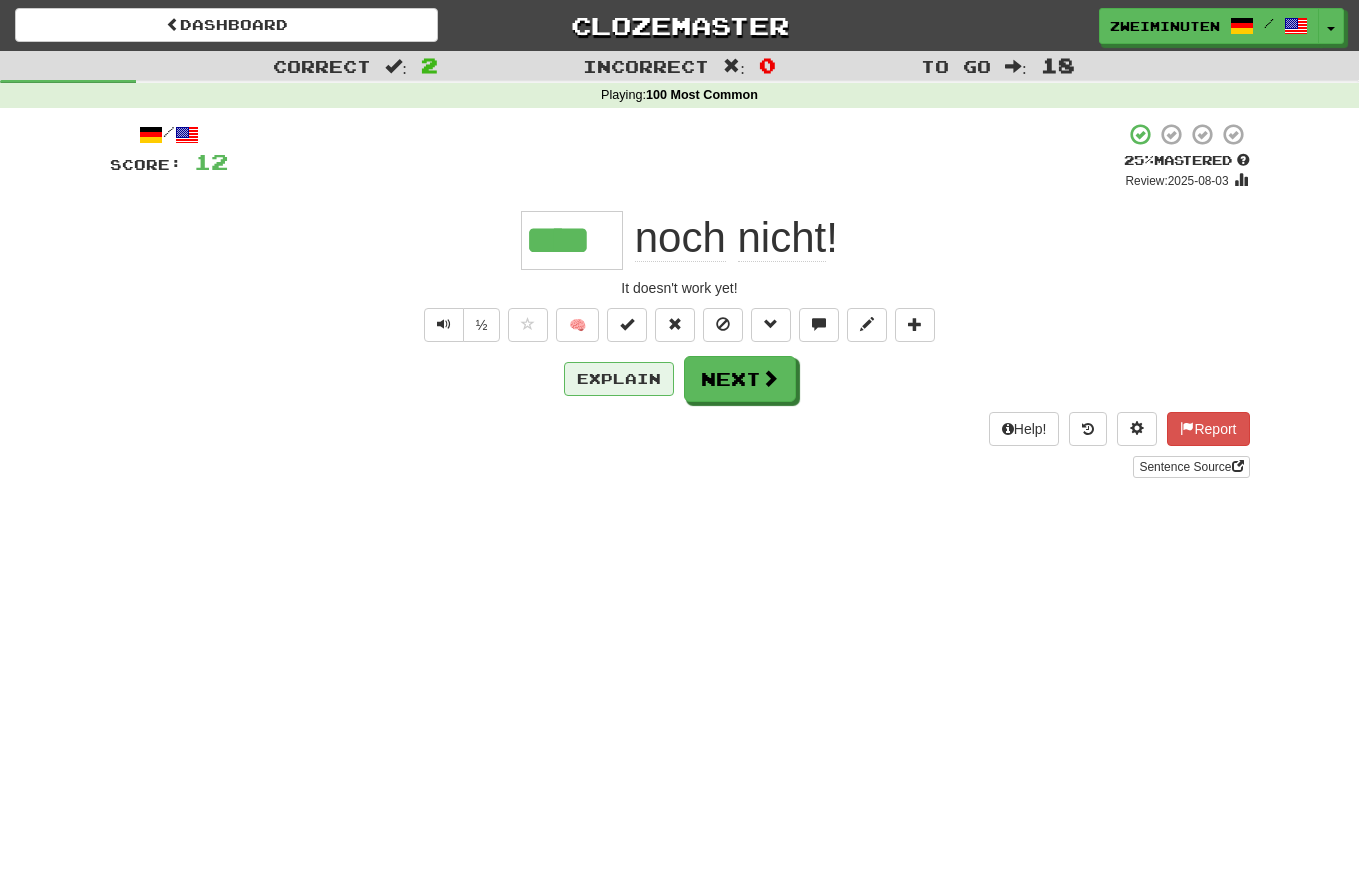 click on "Explain" at bounding box center [619, 379] 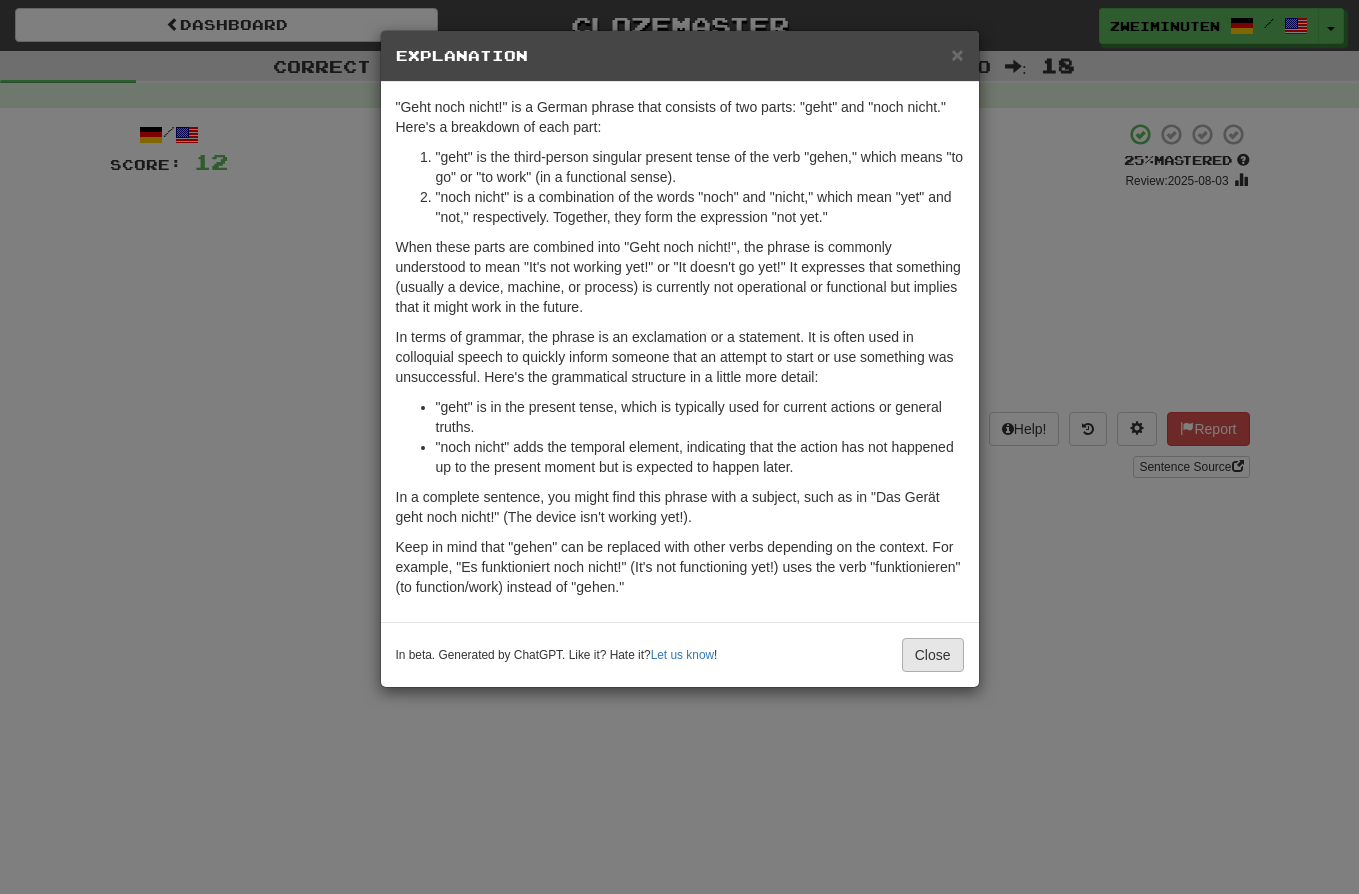 click on "Close" at bounding box center (933, 655) 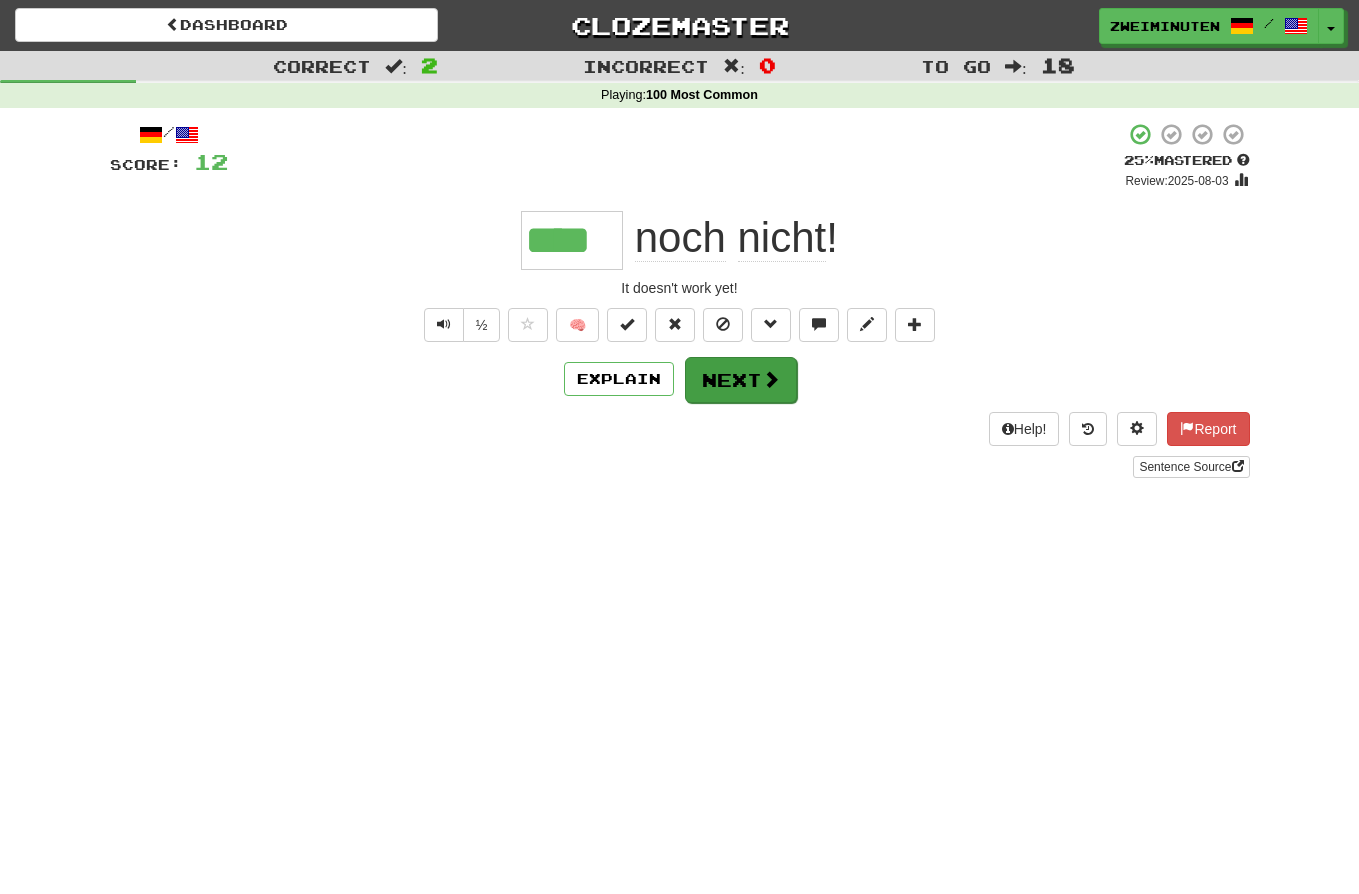 click on "Next" at bounding box center [741, 380] 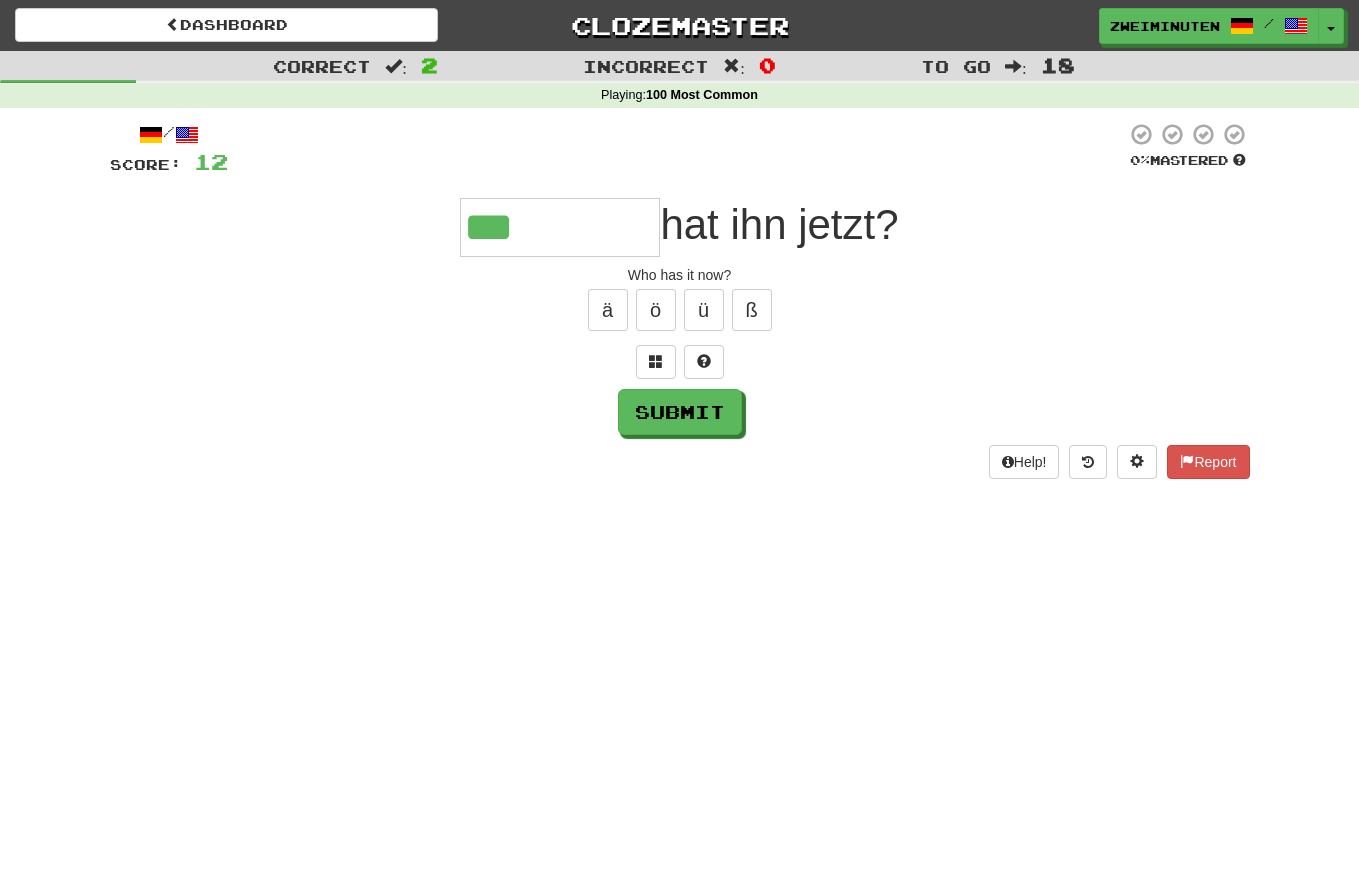 type on "***" 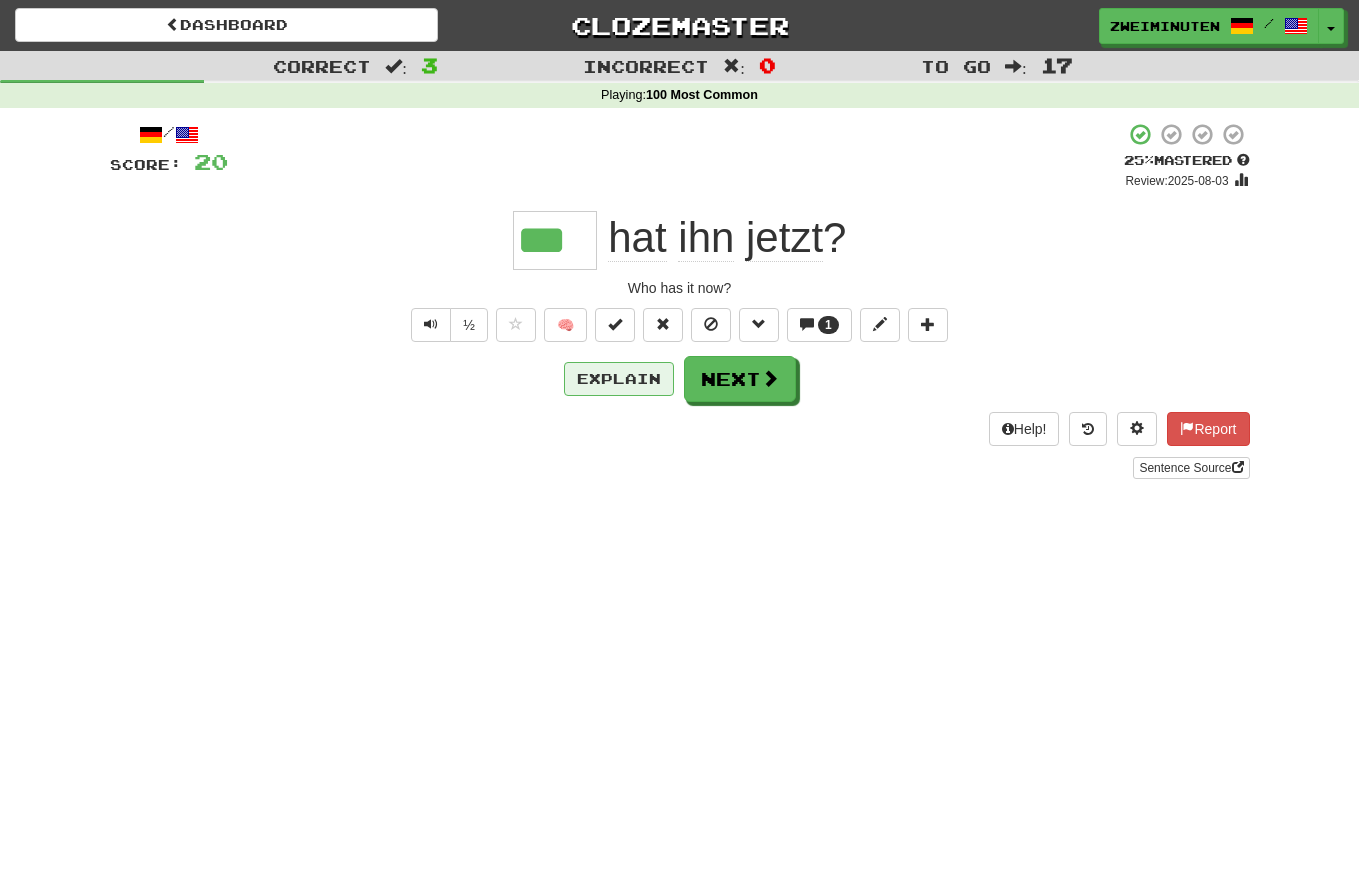 click on "Explain" at bounding box center [619, 379] 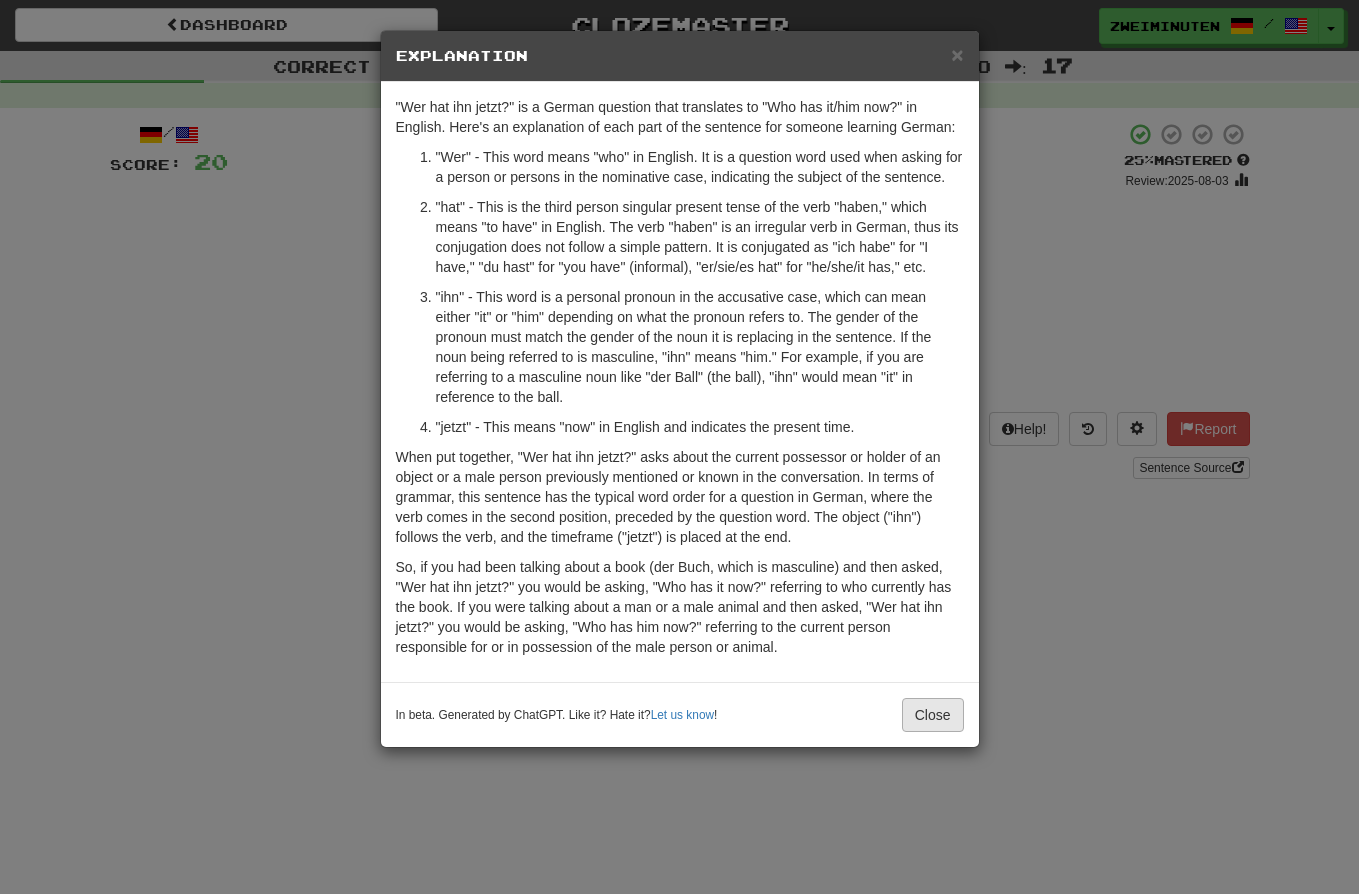 click on "Close" at bounding box center [933, 715] 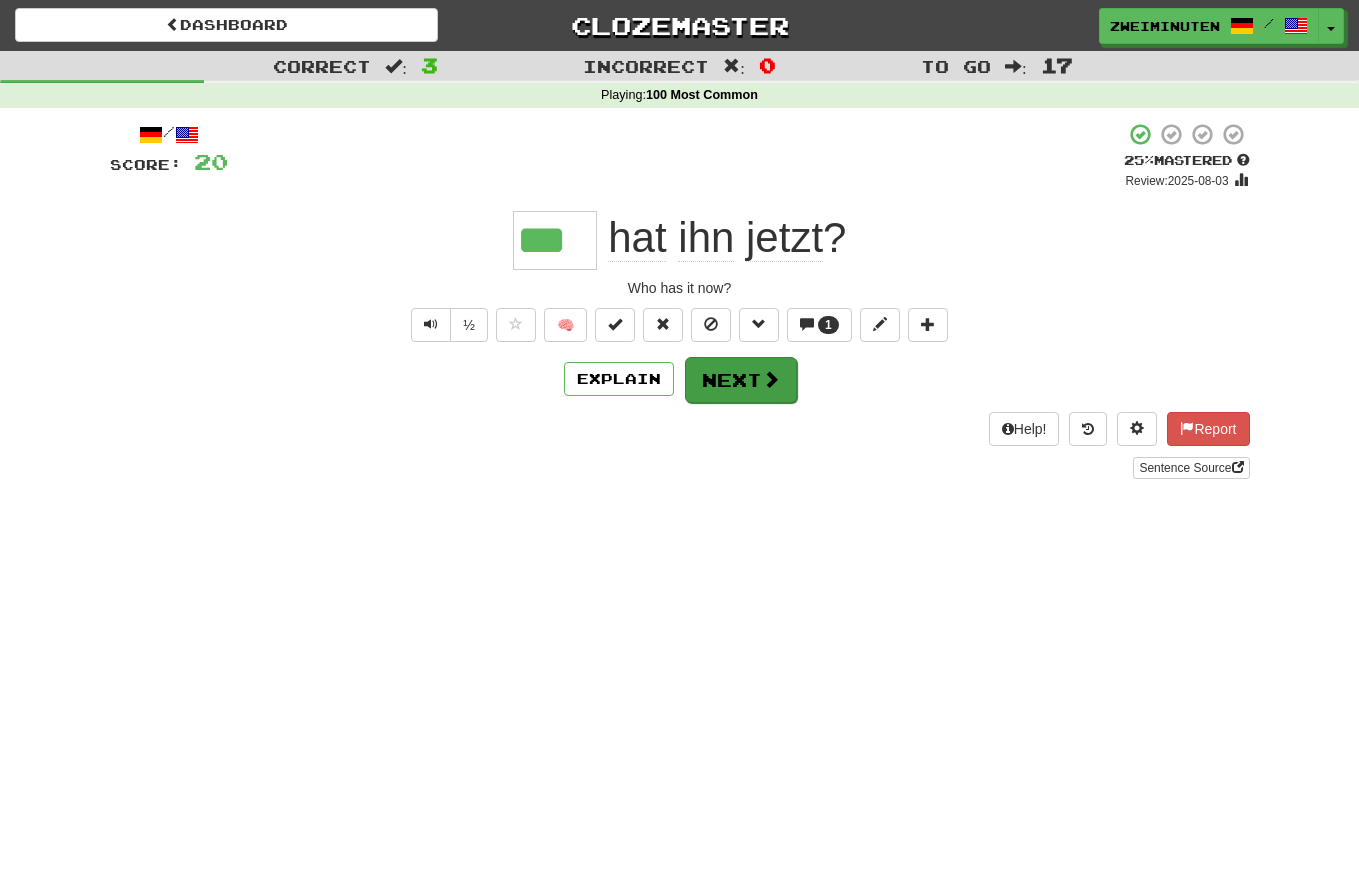 click on "Next" at bounding box center (741, 380) 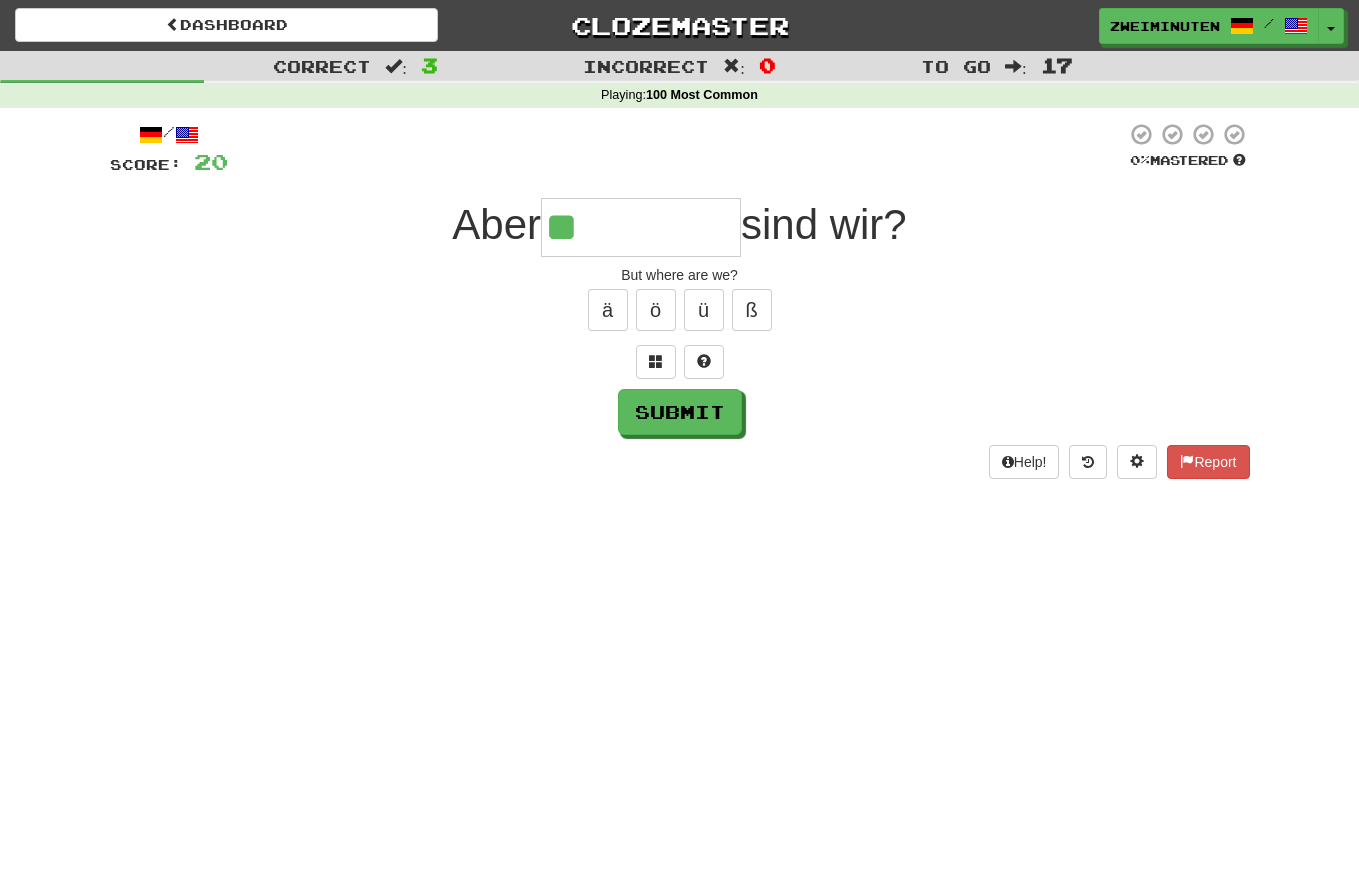 type on "**" 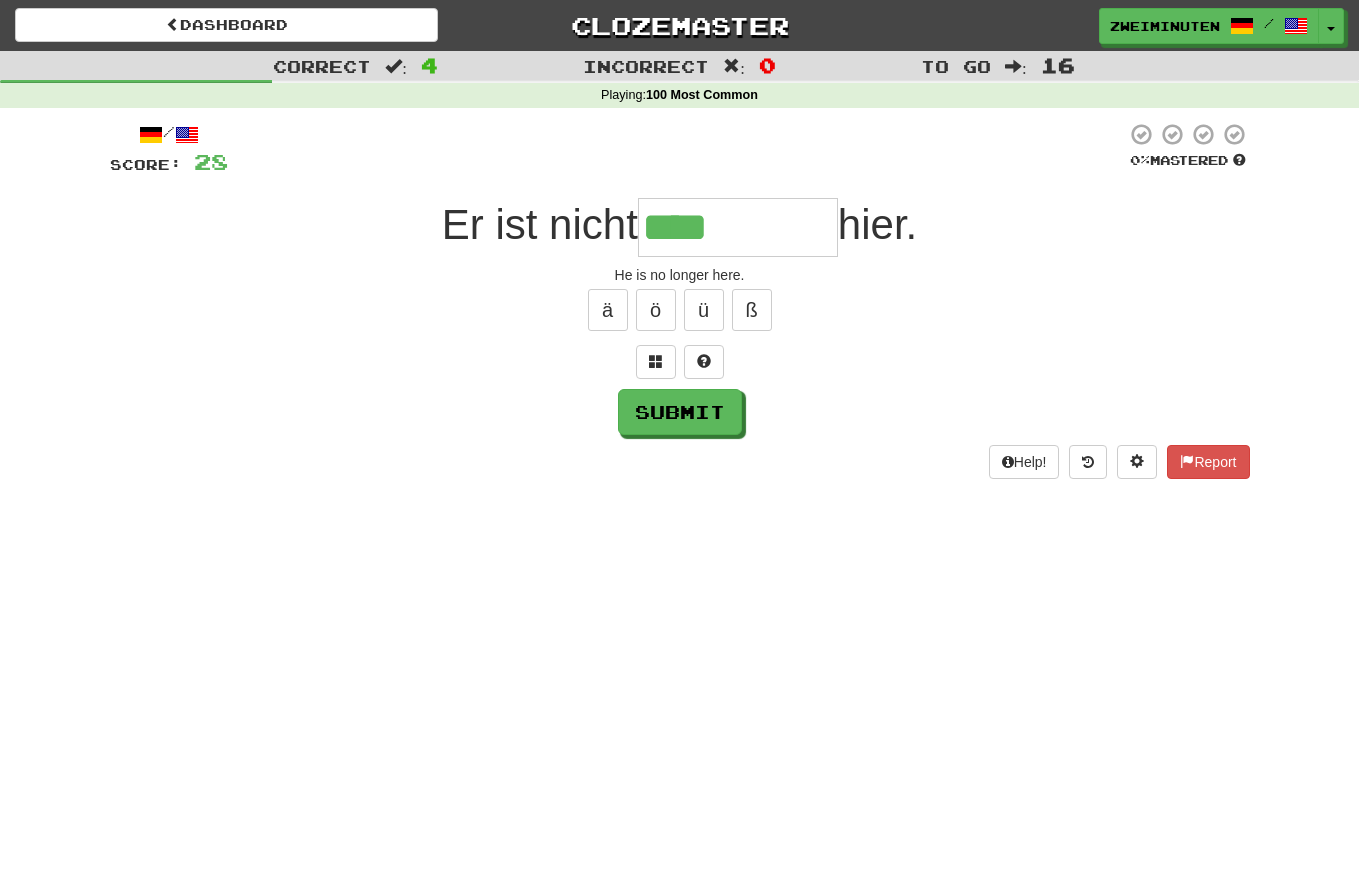 type on "****" 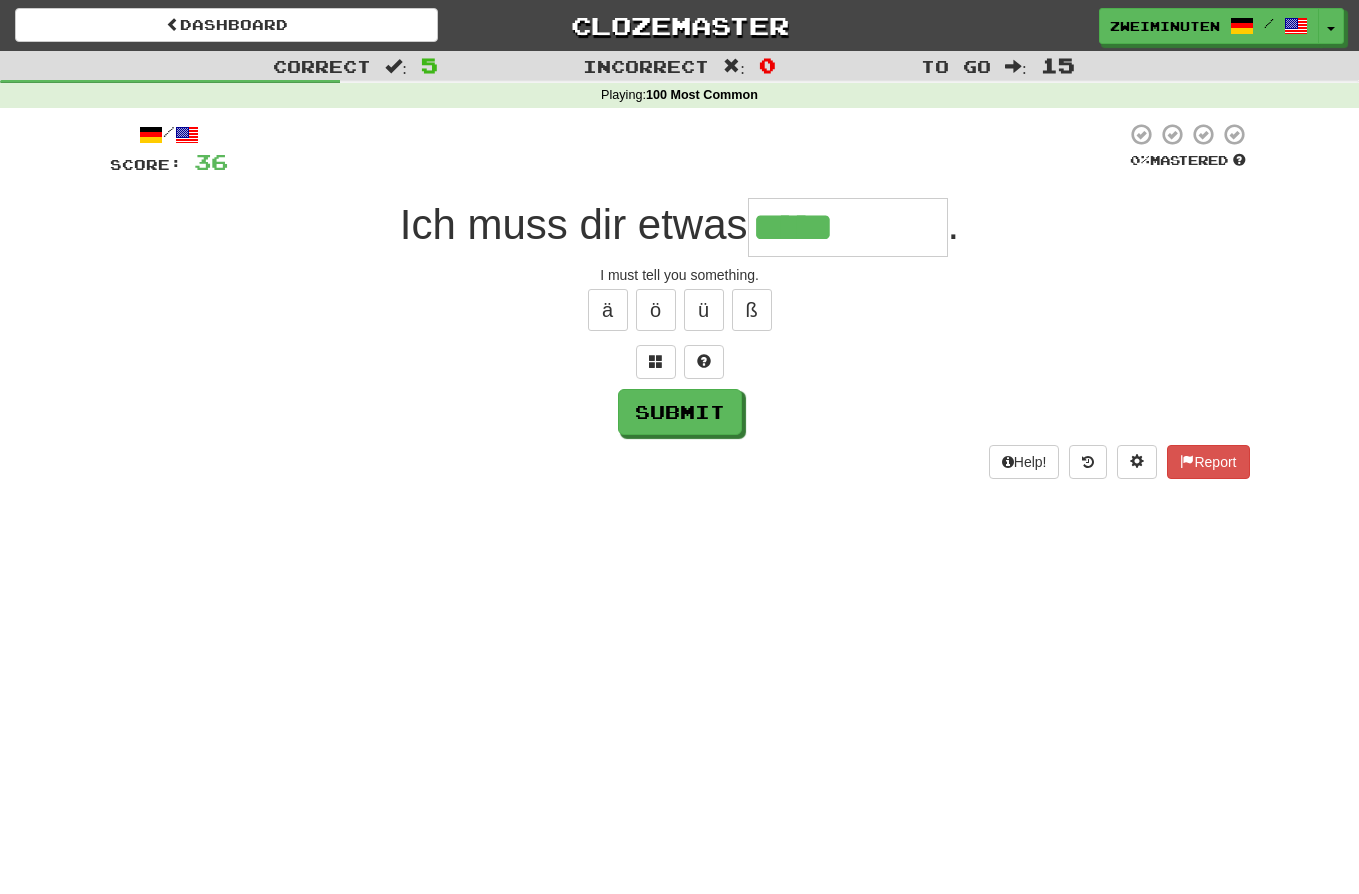 type on "*****" 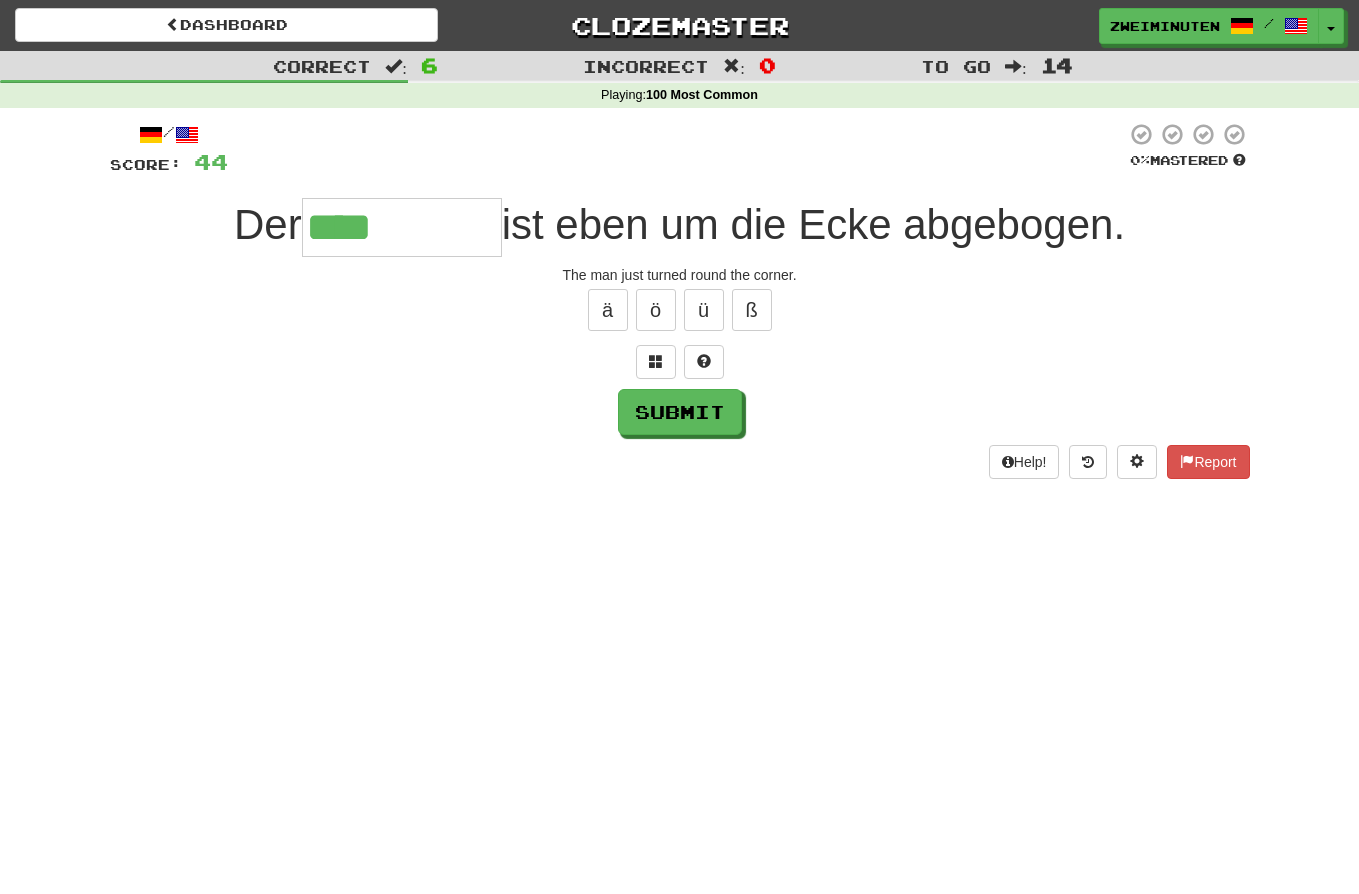 type on "****" 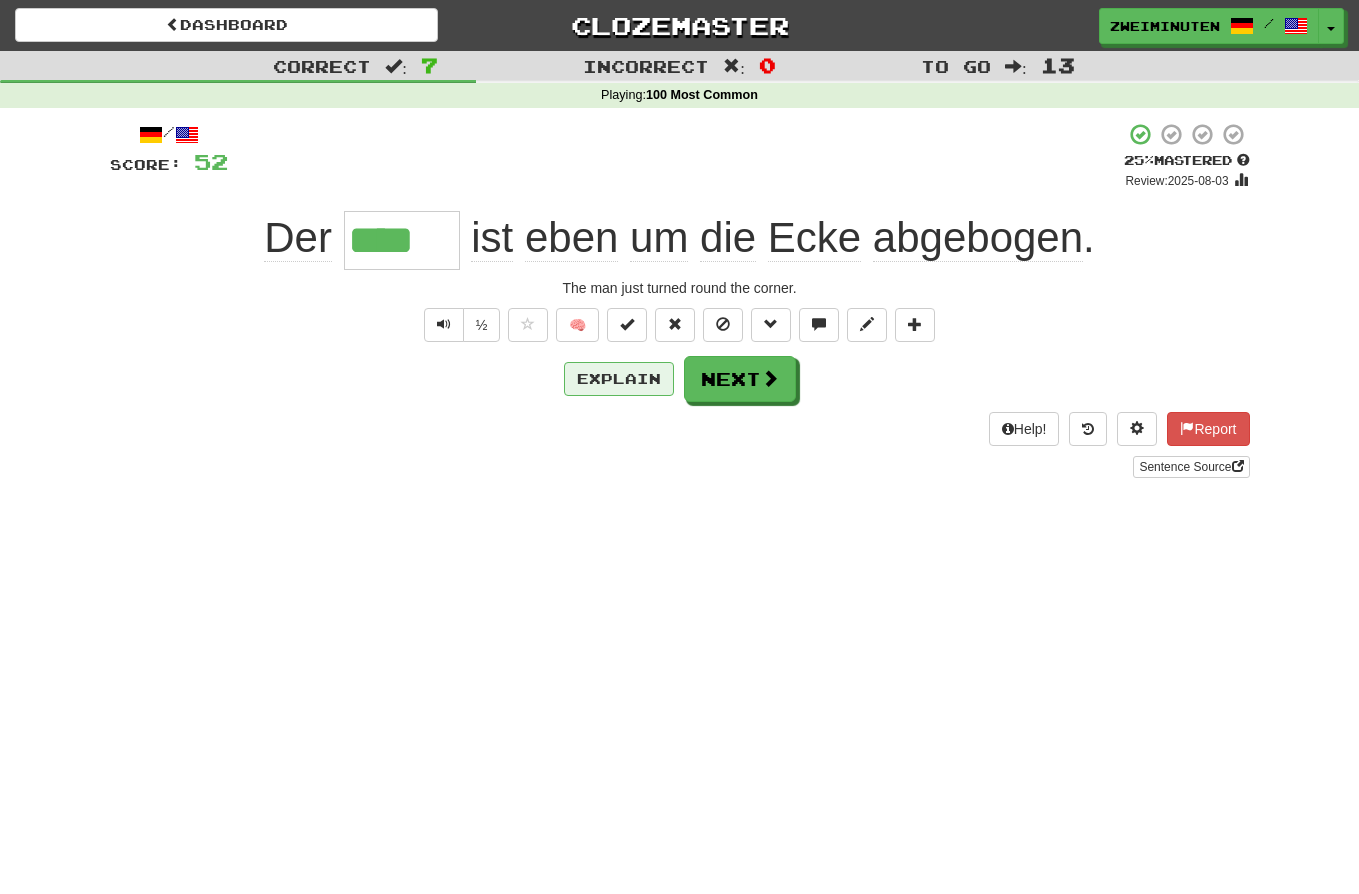 click on "Explain" at bounding box center [619, 379] 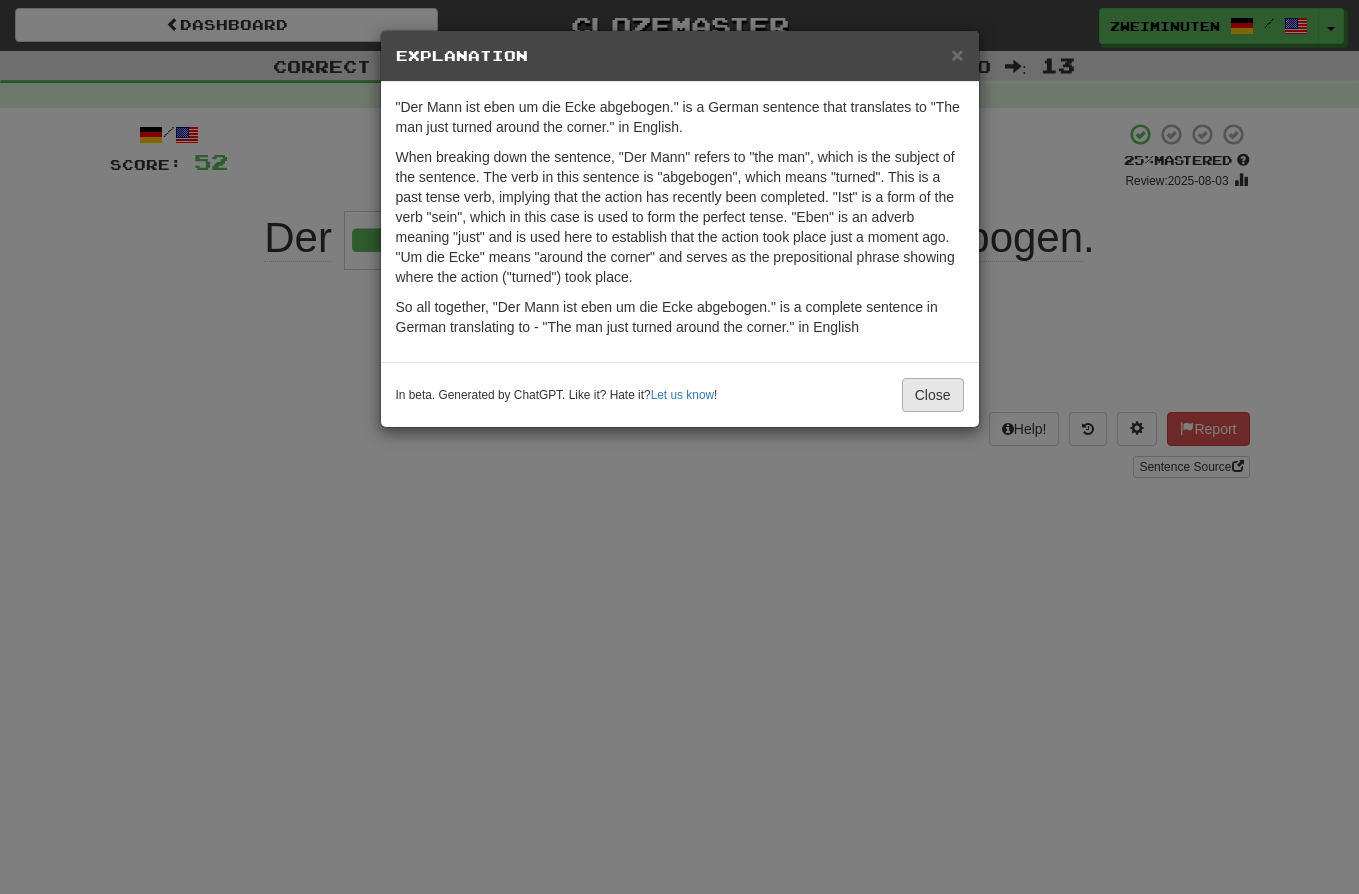 click on "Close" at bounding box center [933, 395] 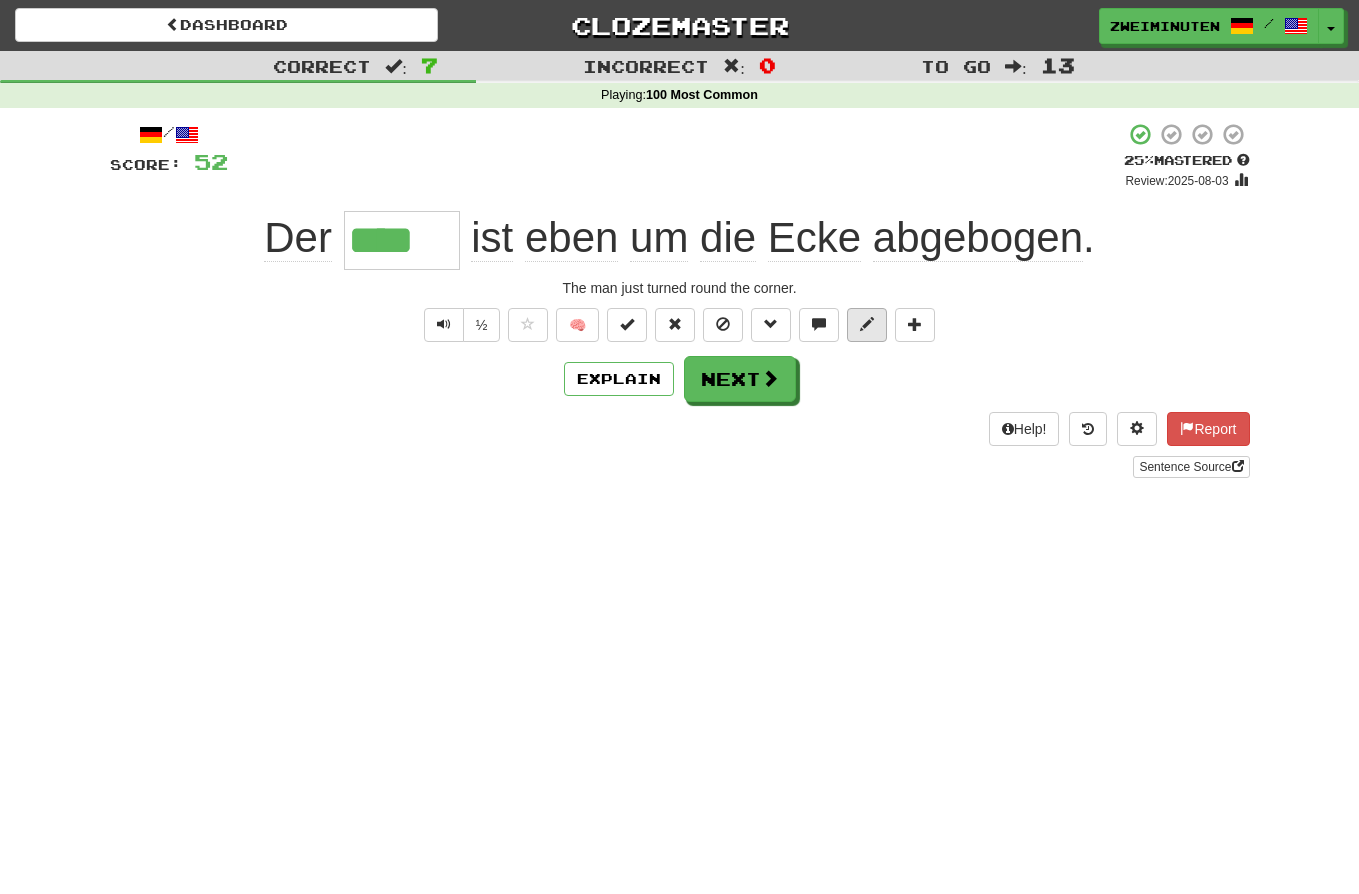 click at bounding box center [867, 325] 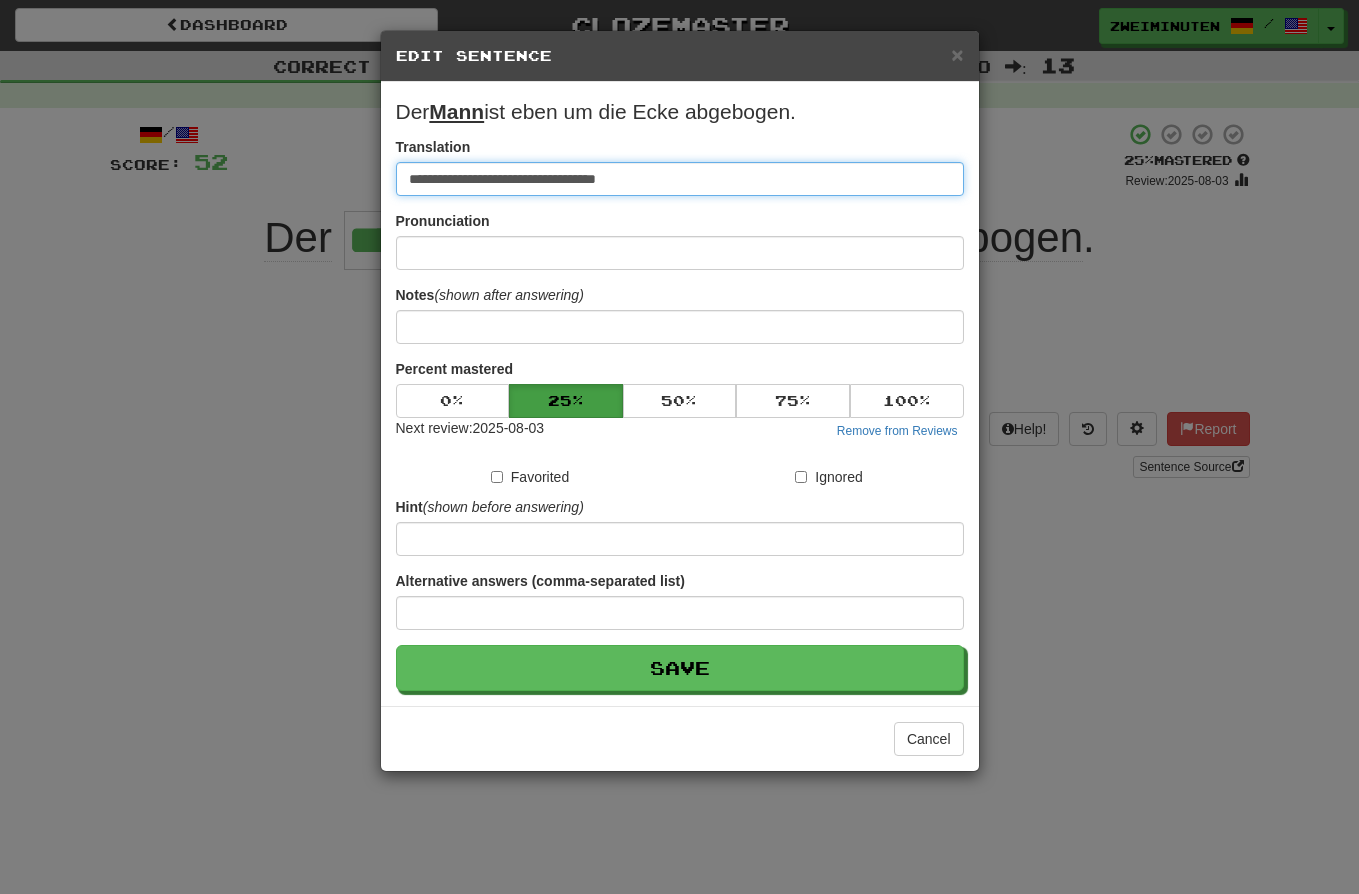 click on "**********" at bounding box center (680, 179) 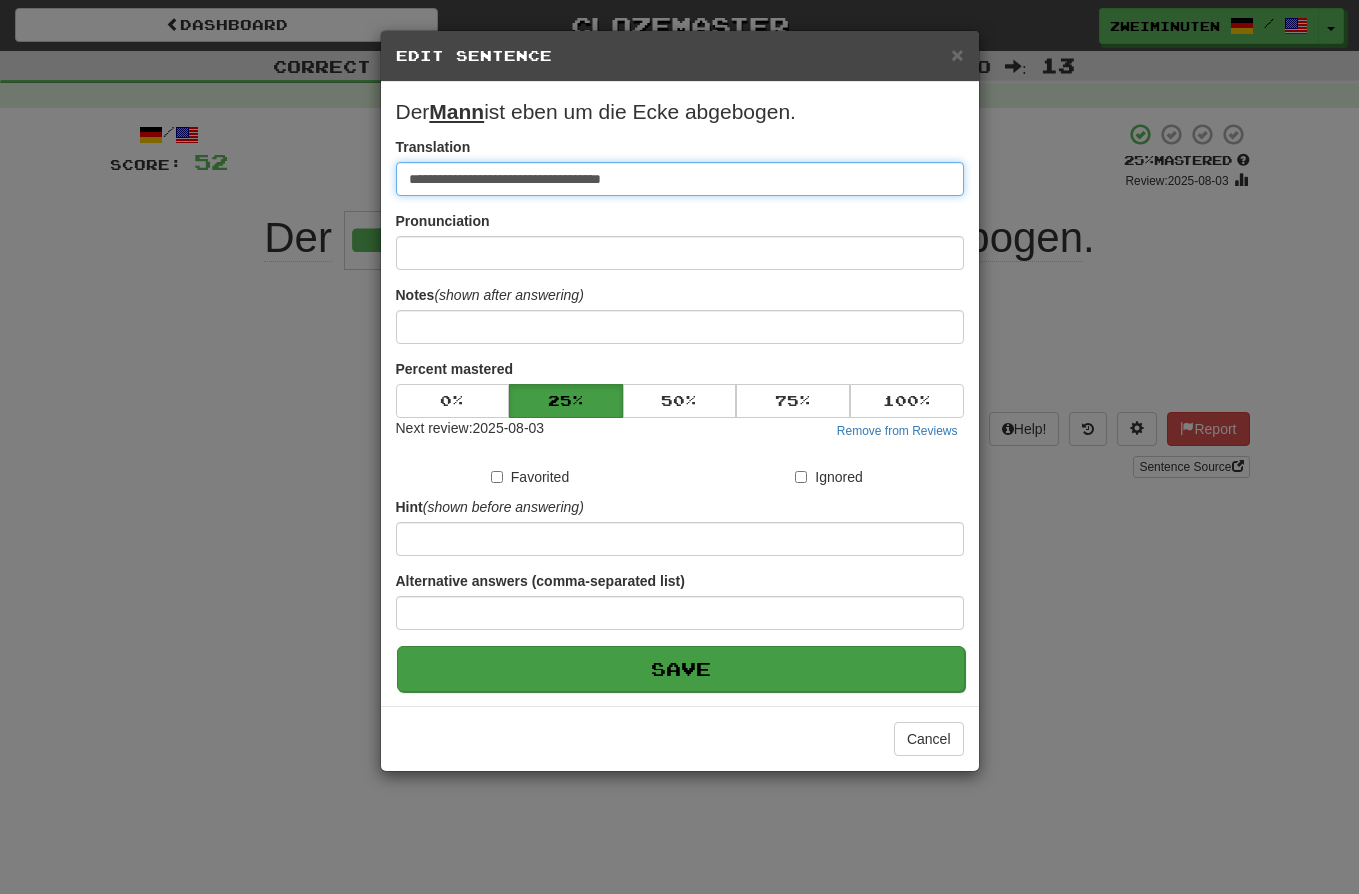 type on "**********" 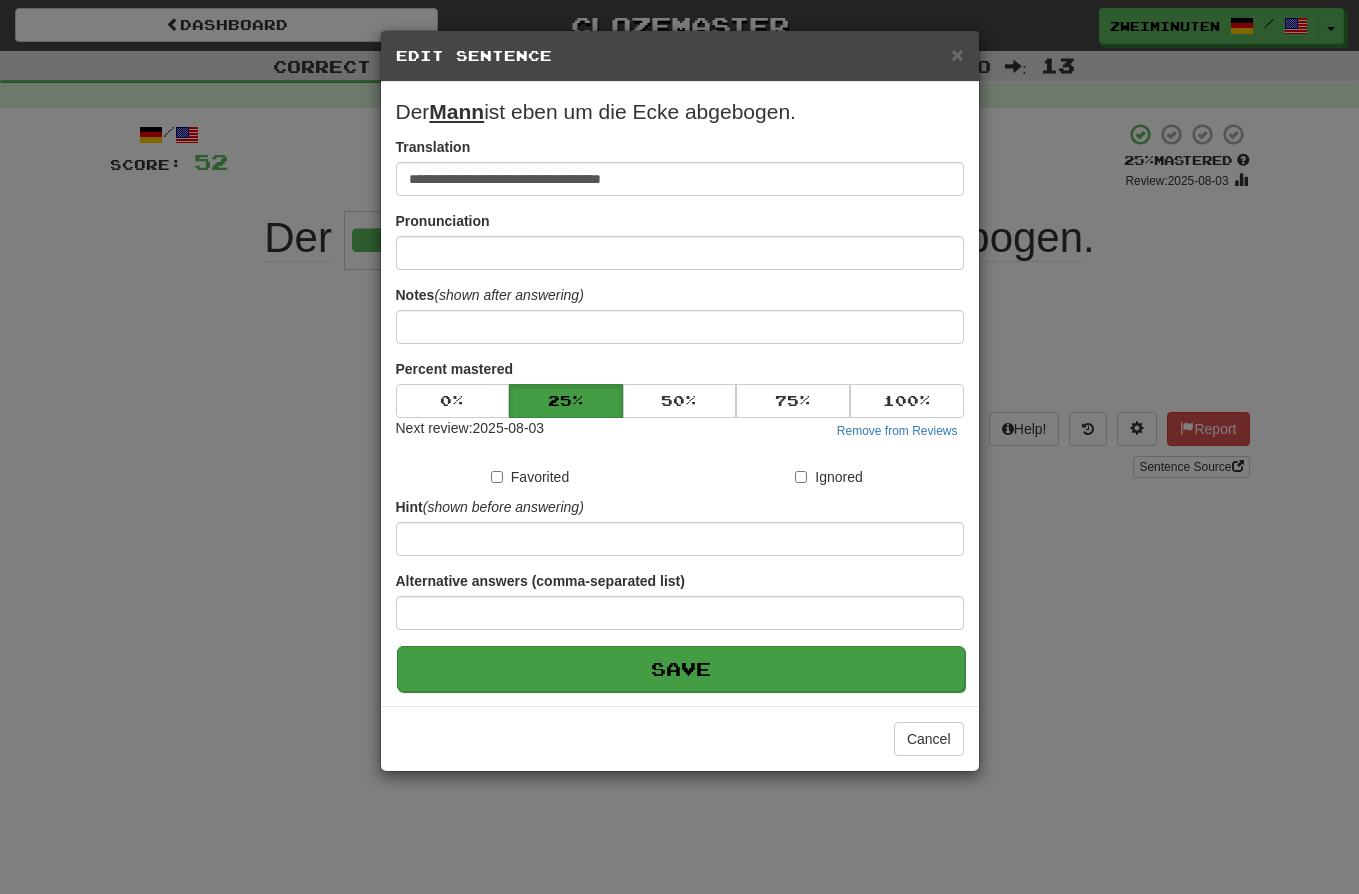 click on "Save" at bounding box center [681, 669] 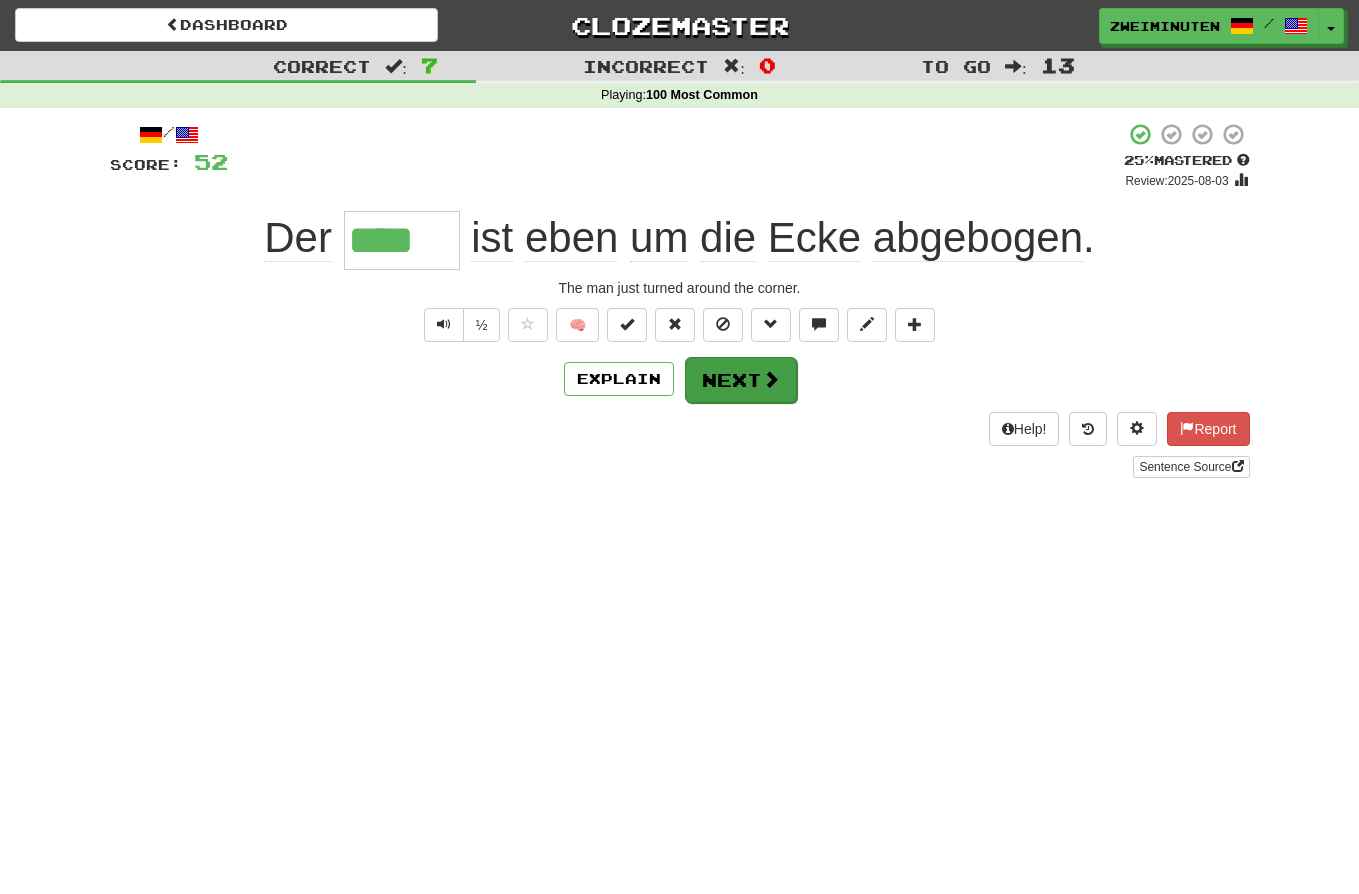 click on "Next" at bounding box center (741, 380) 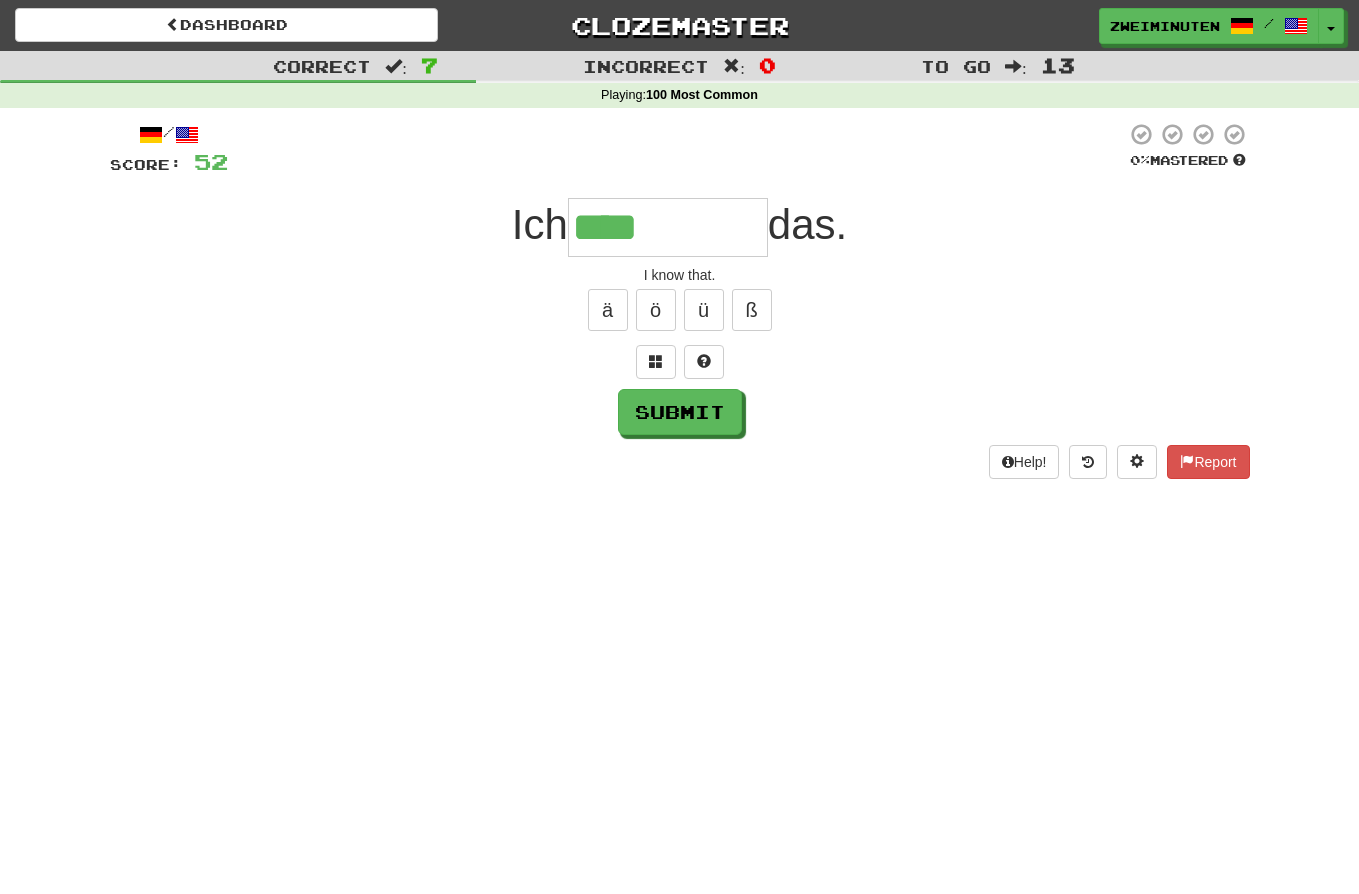 type on "****" 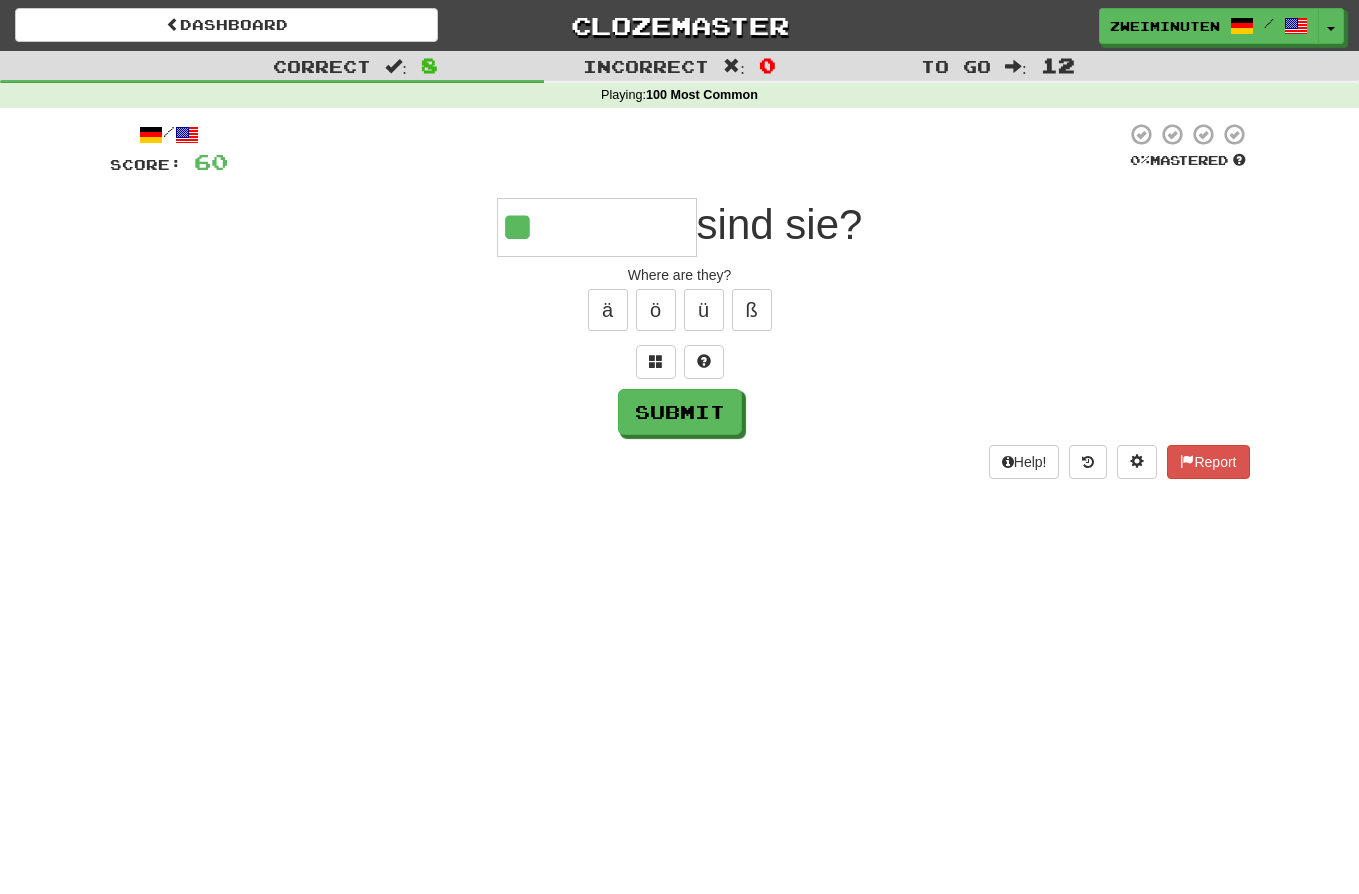 type on "**" 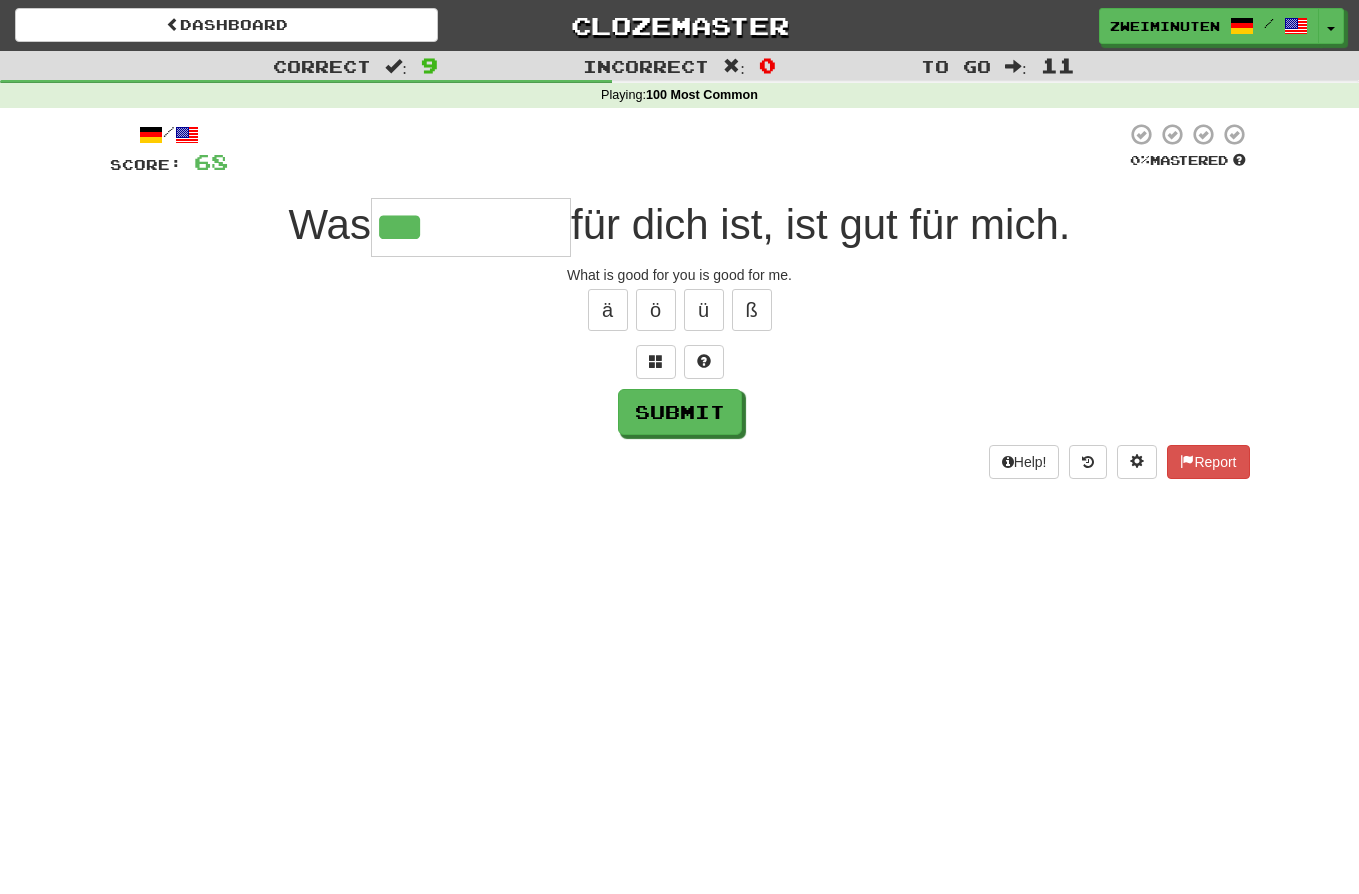 type on "***" 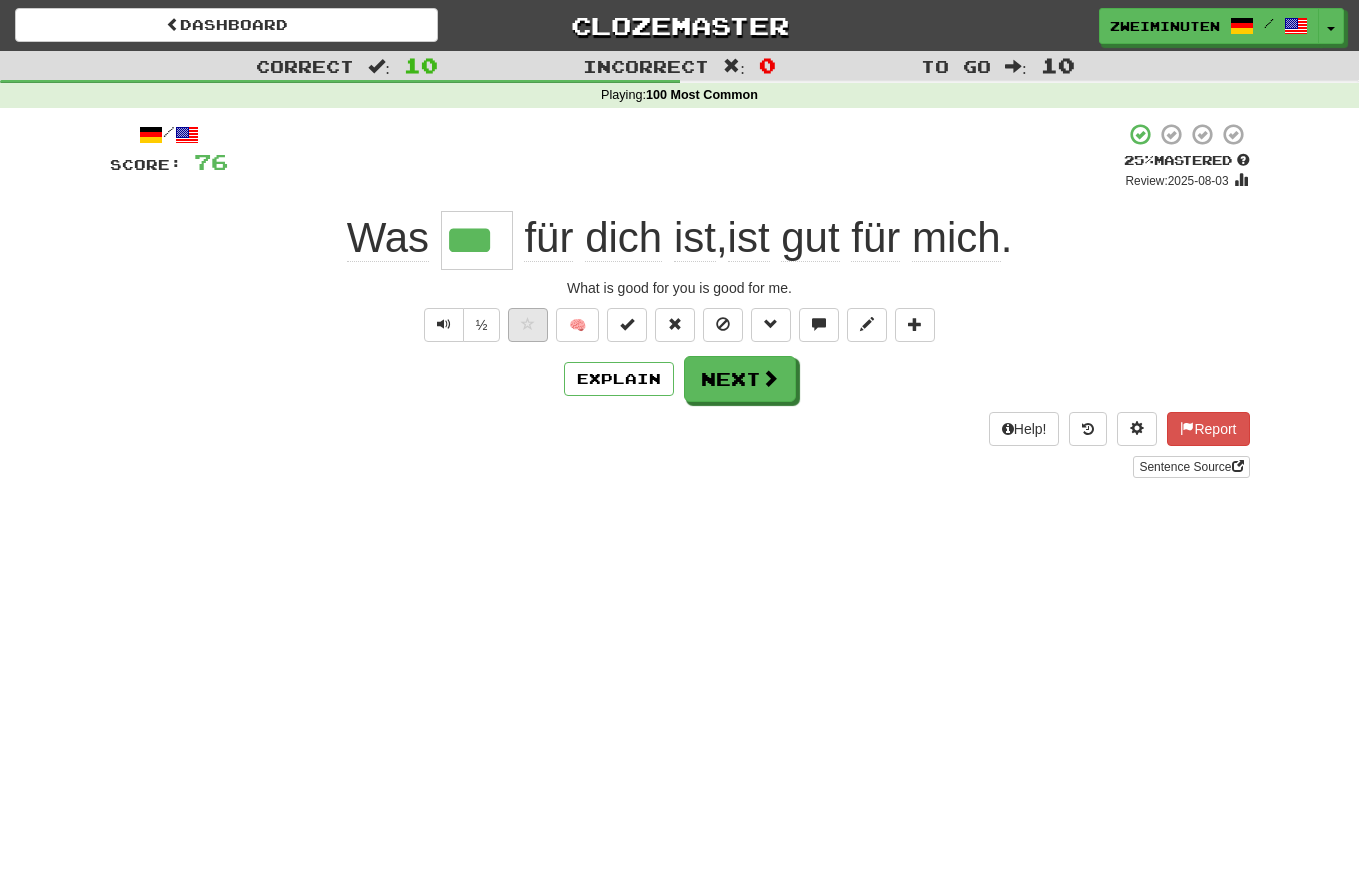 click at bounding box center (528, 324) 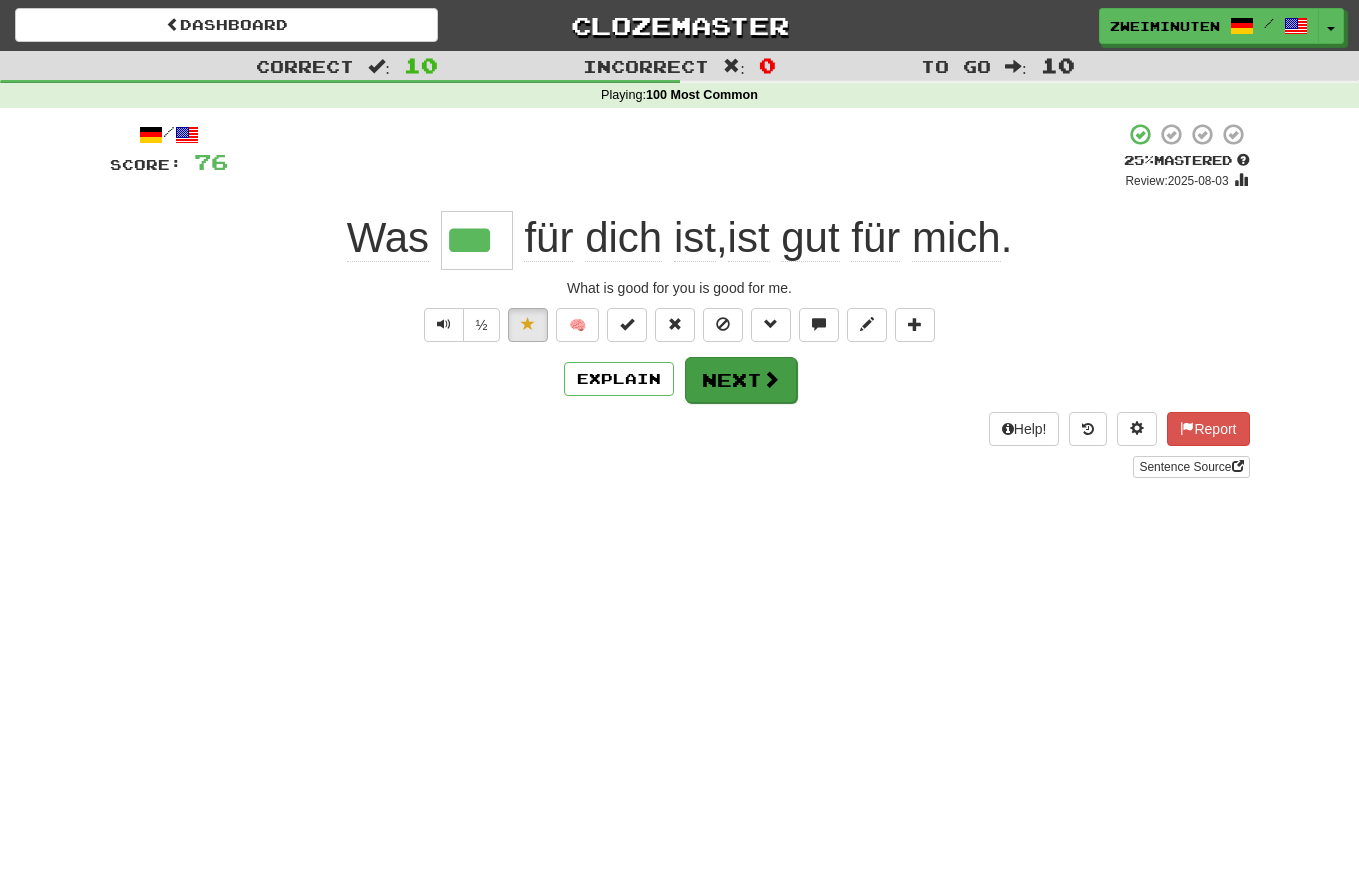 click on "Next" at bounding box center (741, 380) 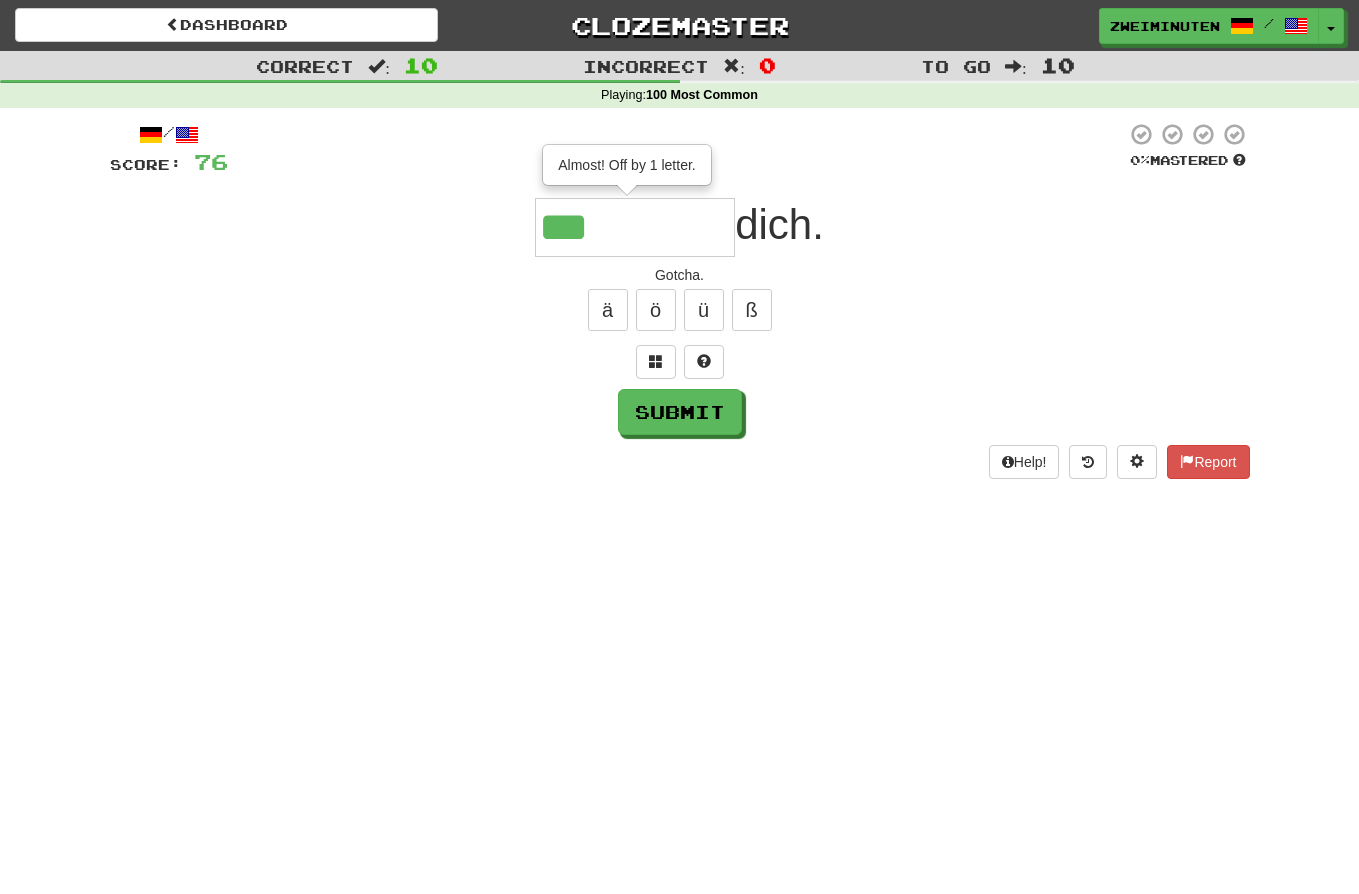type on "***" 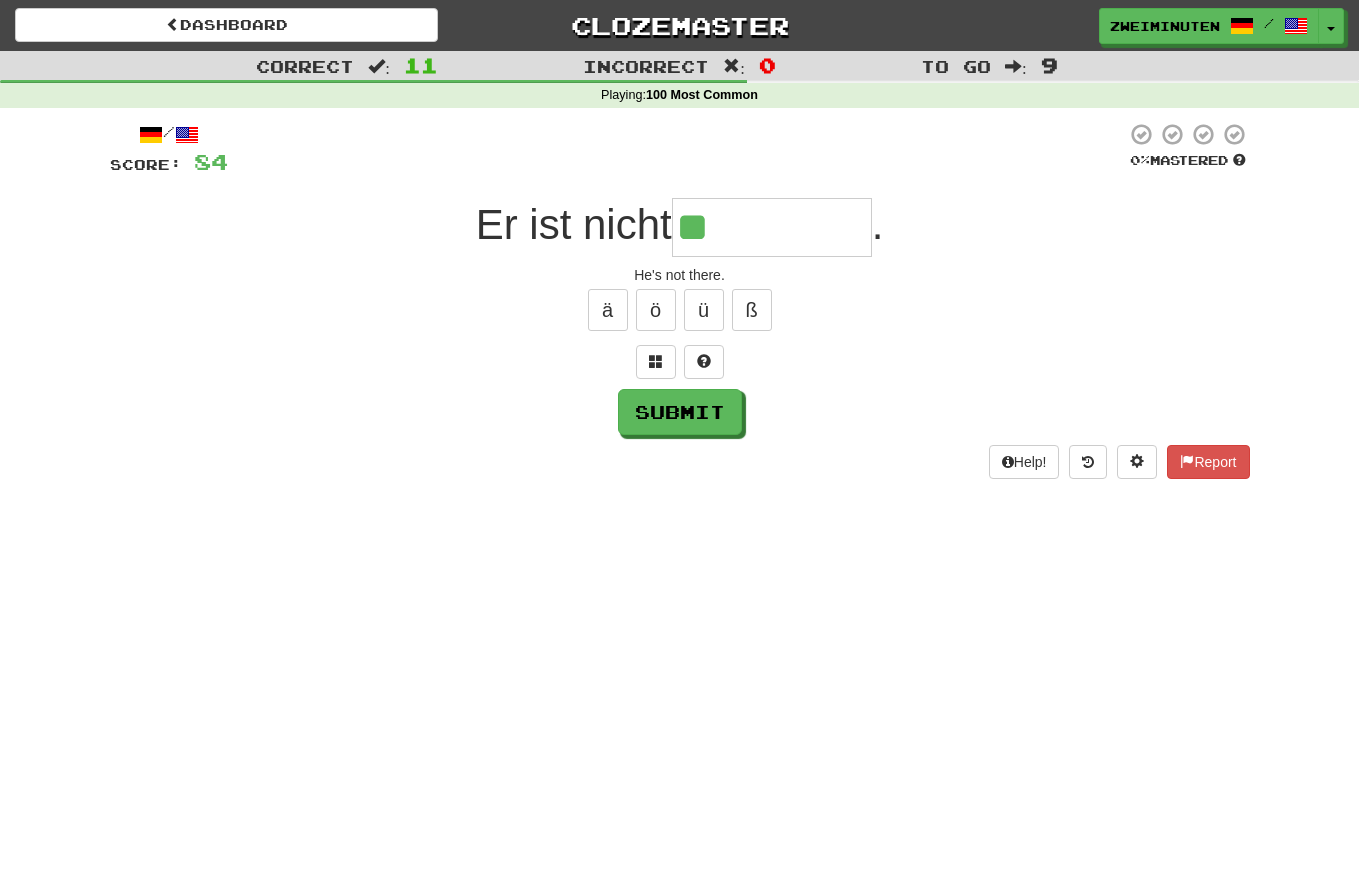 type on "**" 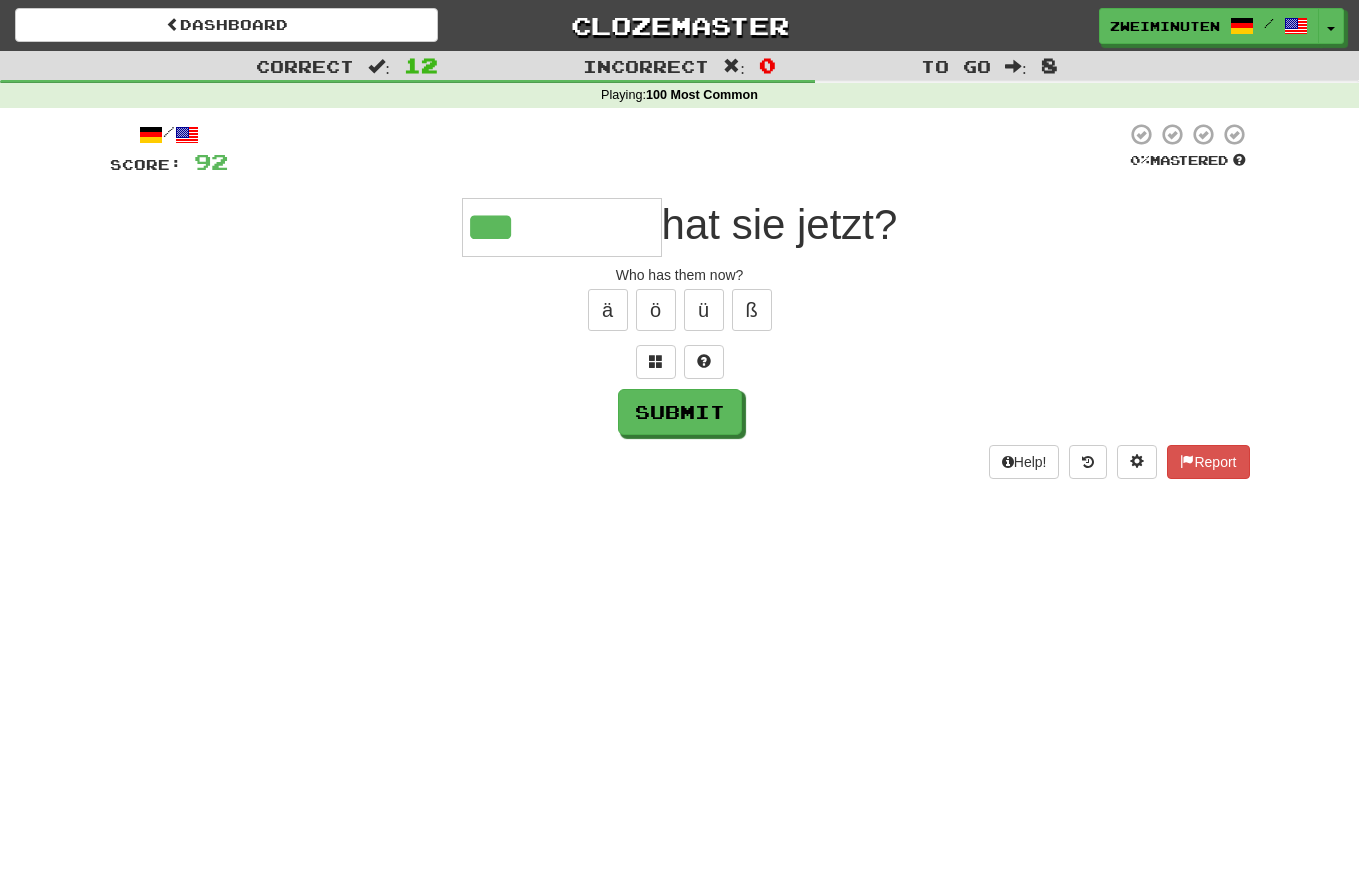 type on "***" 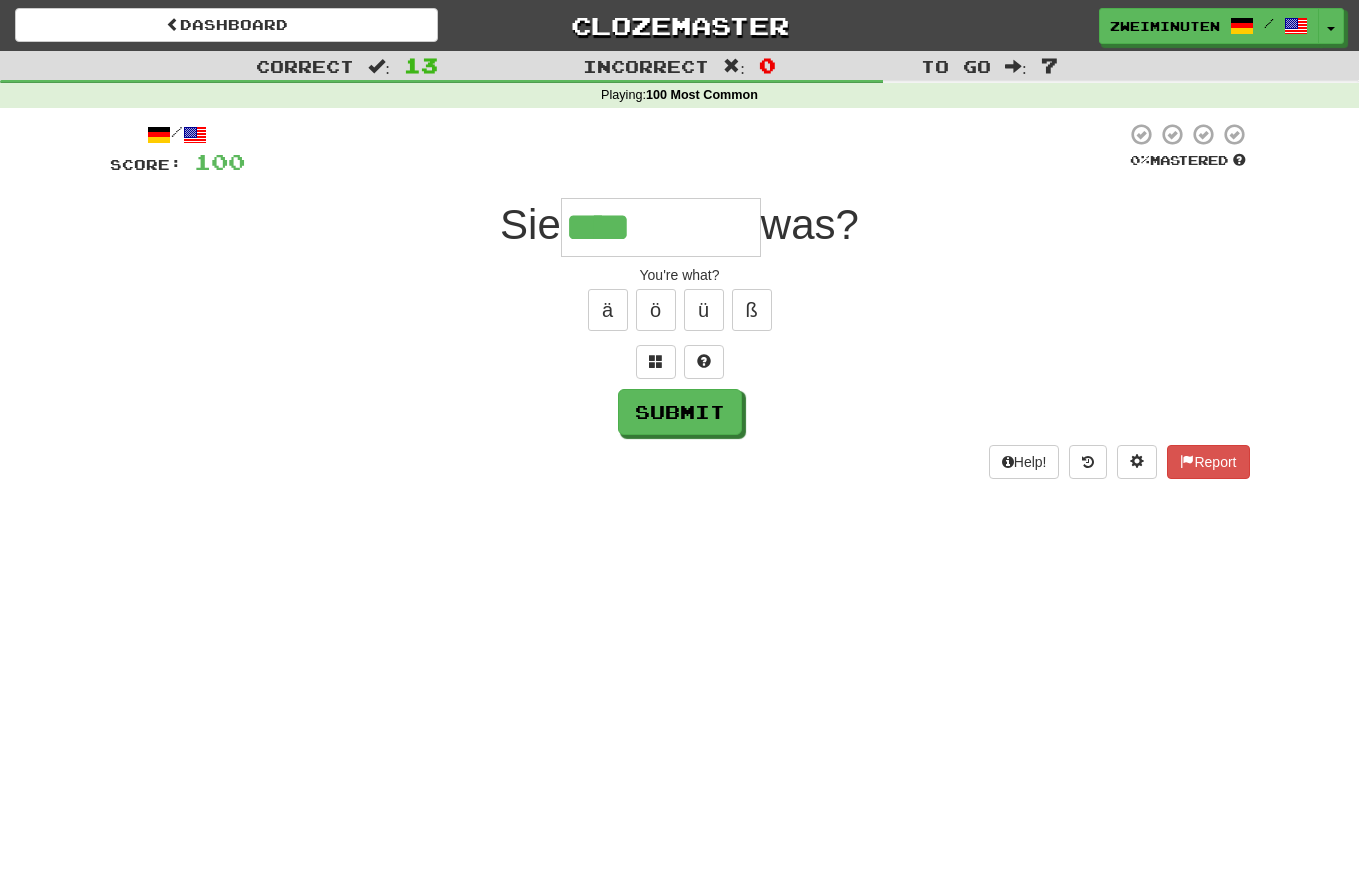type on "****" 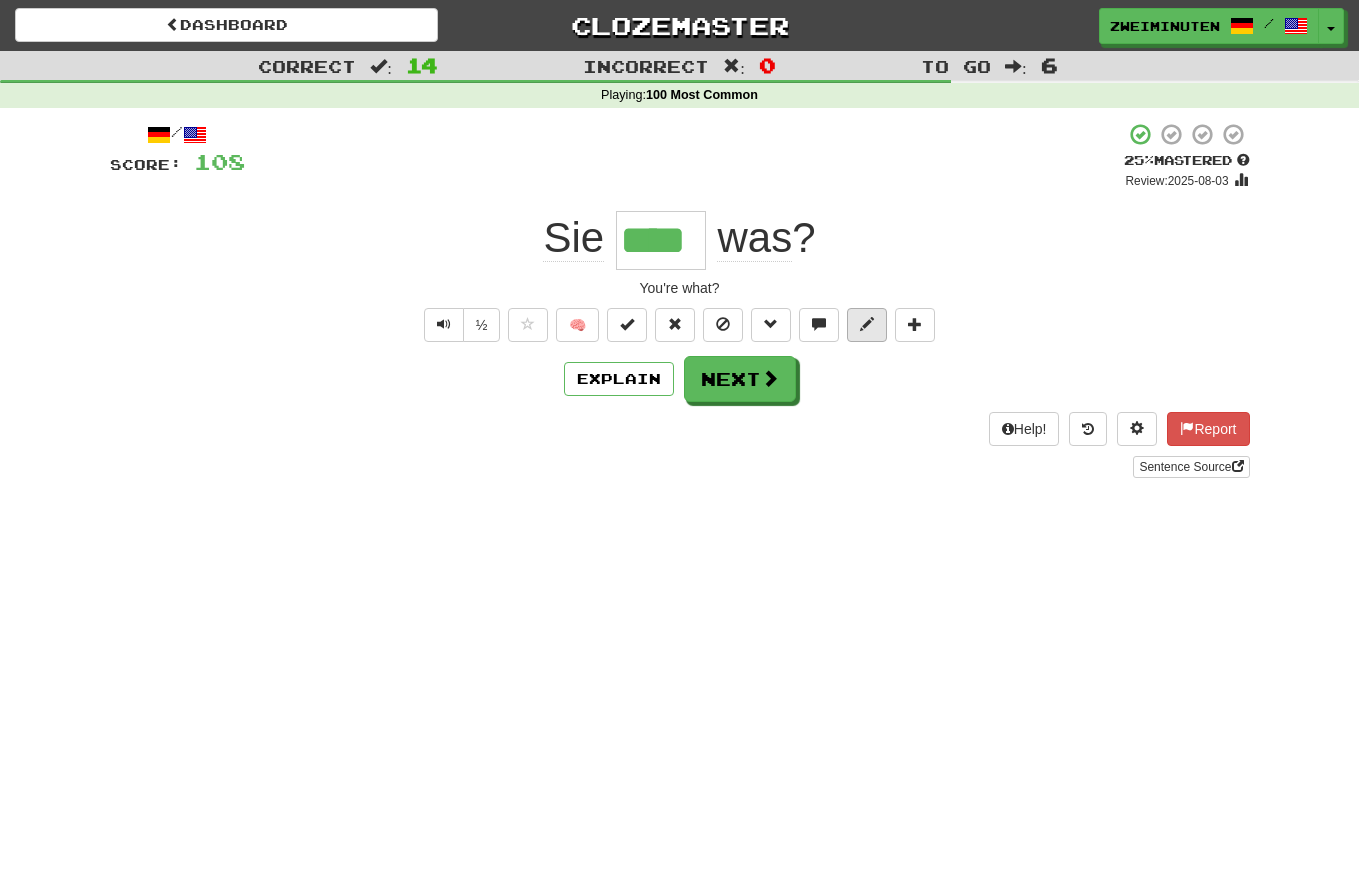 click at bounding box center [867, 324] 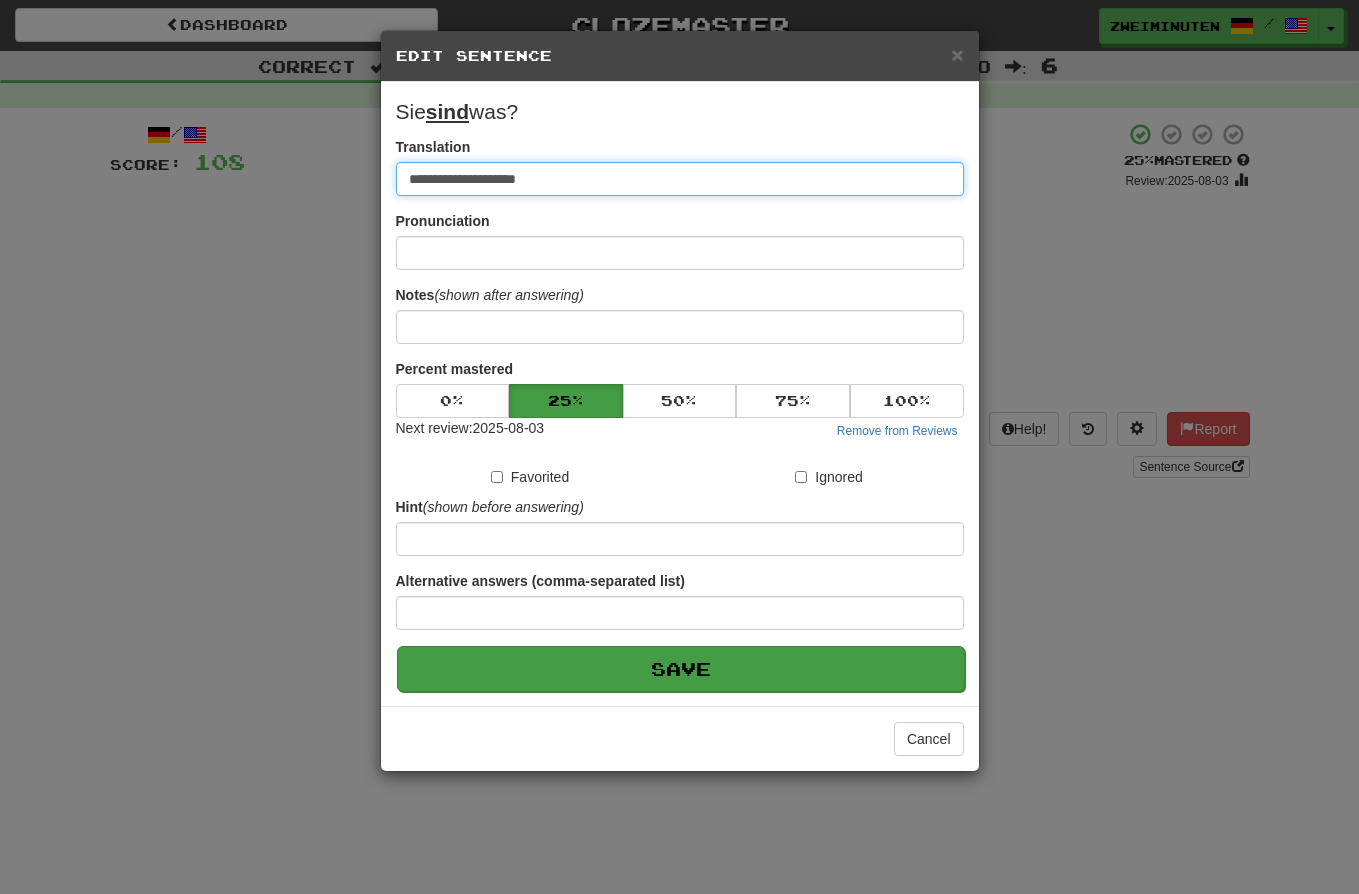 type on "**********" 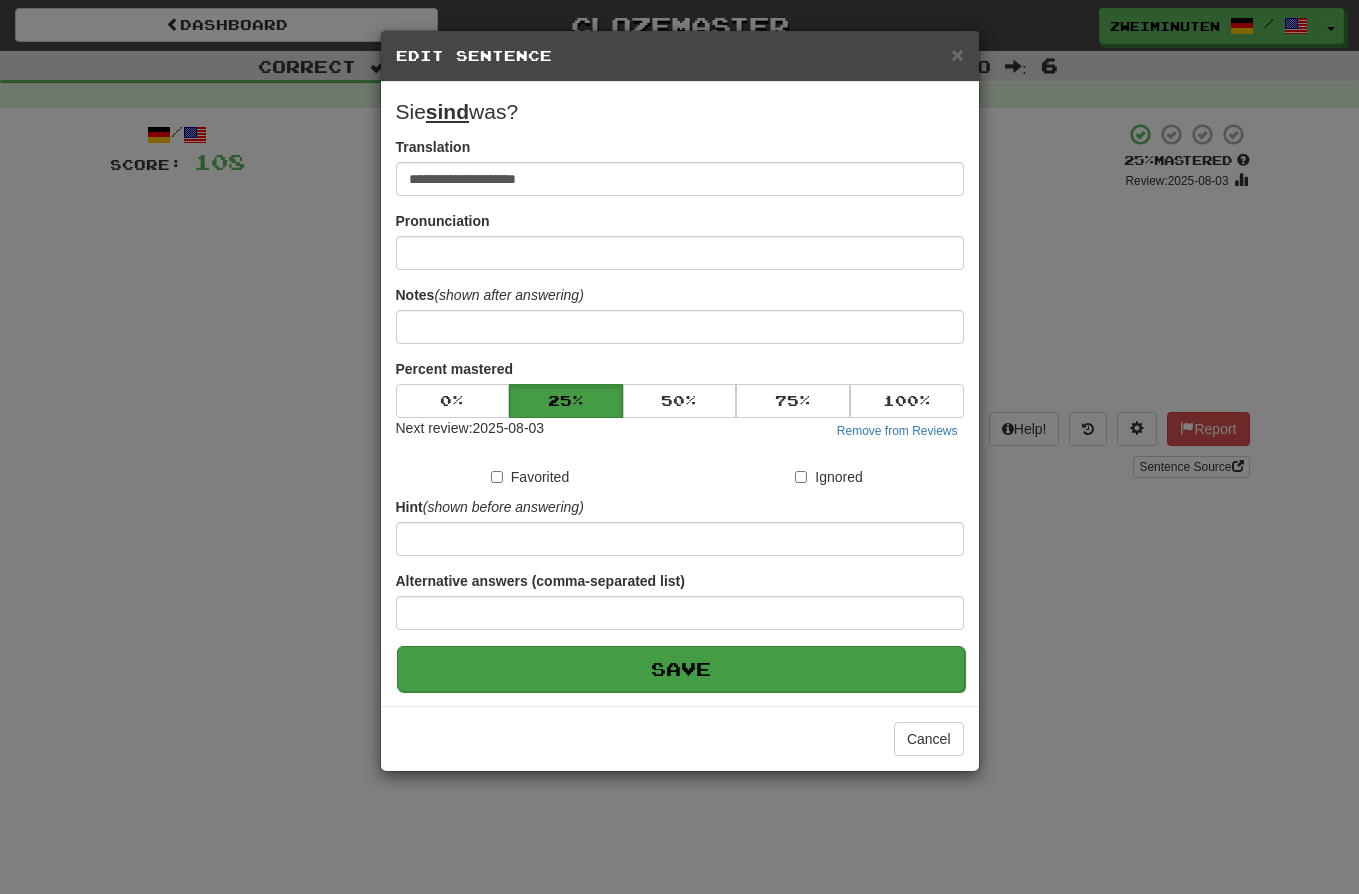 click on "Save" at bounding box center [681, 669] 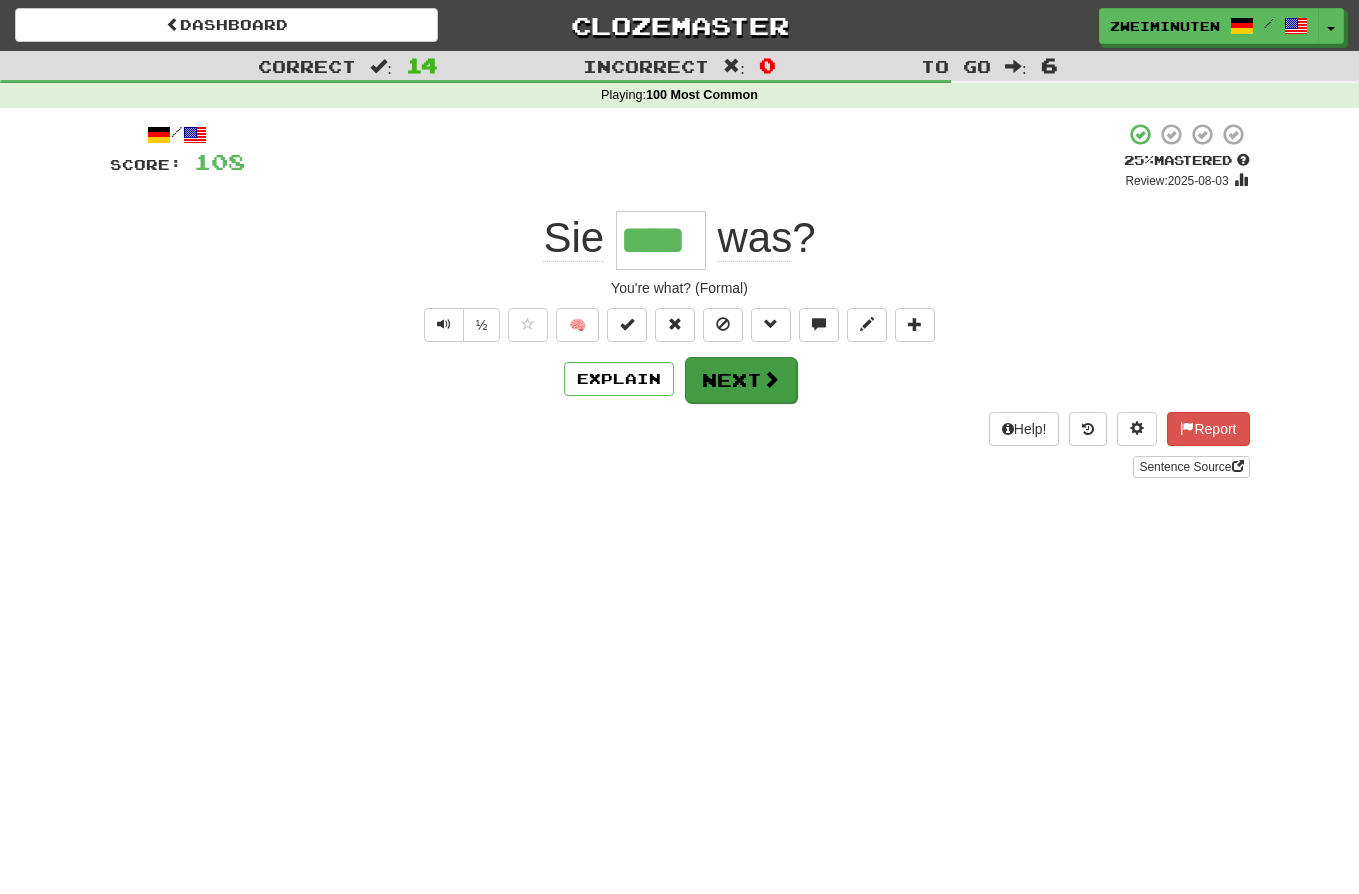 click on "Next" at bounding box center (741, 380) 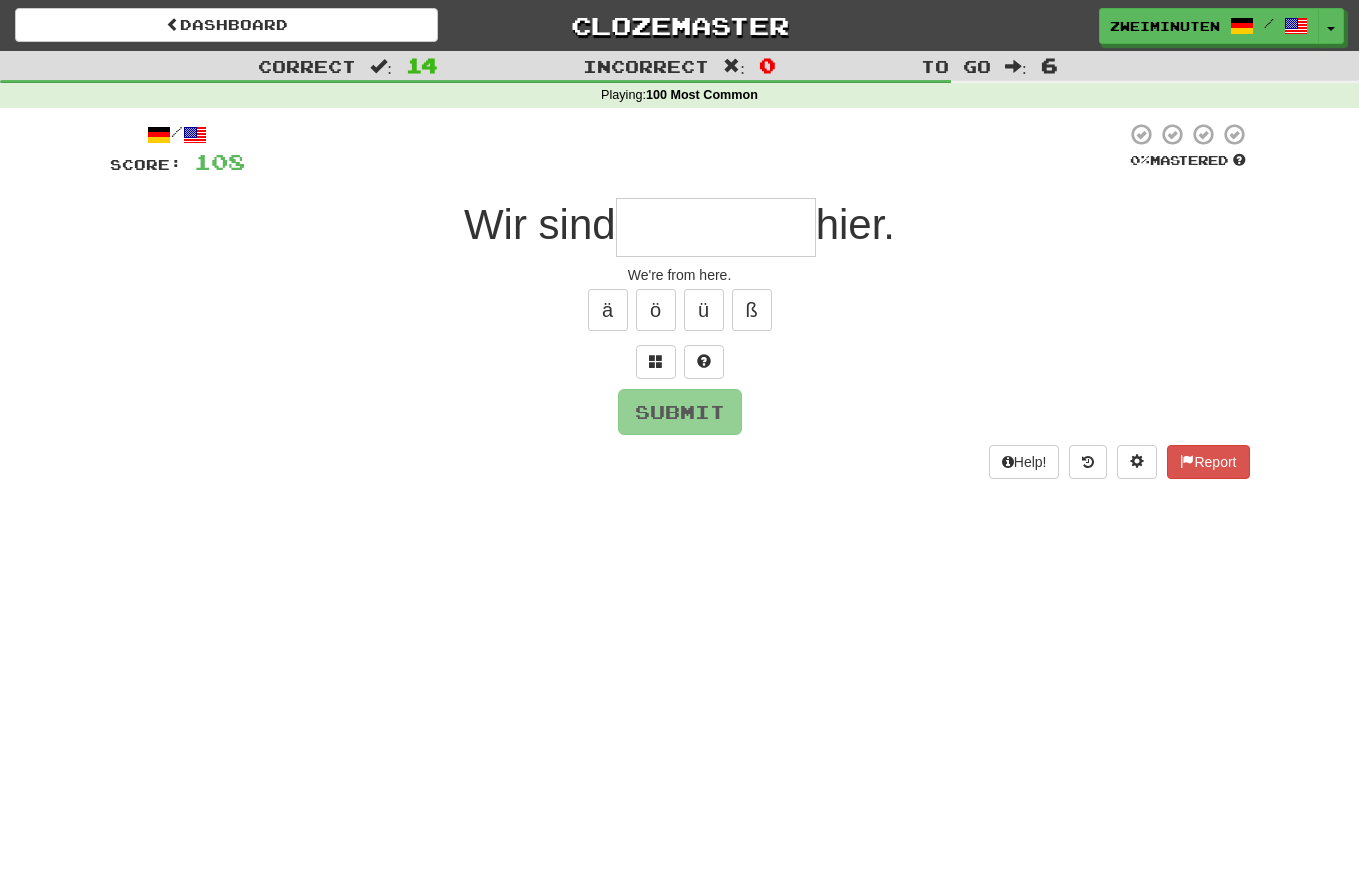 type on "*" 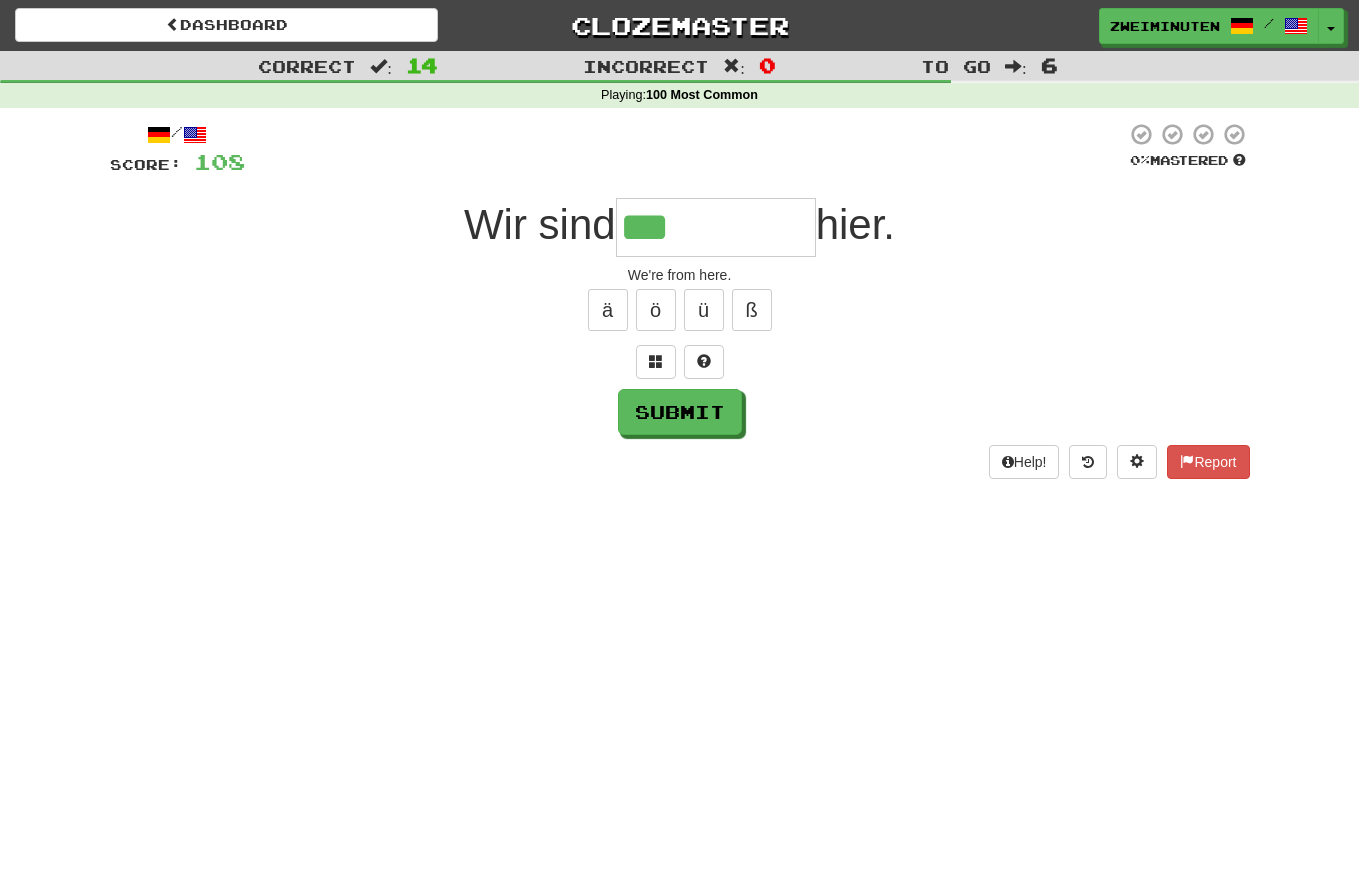 type on "***" 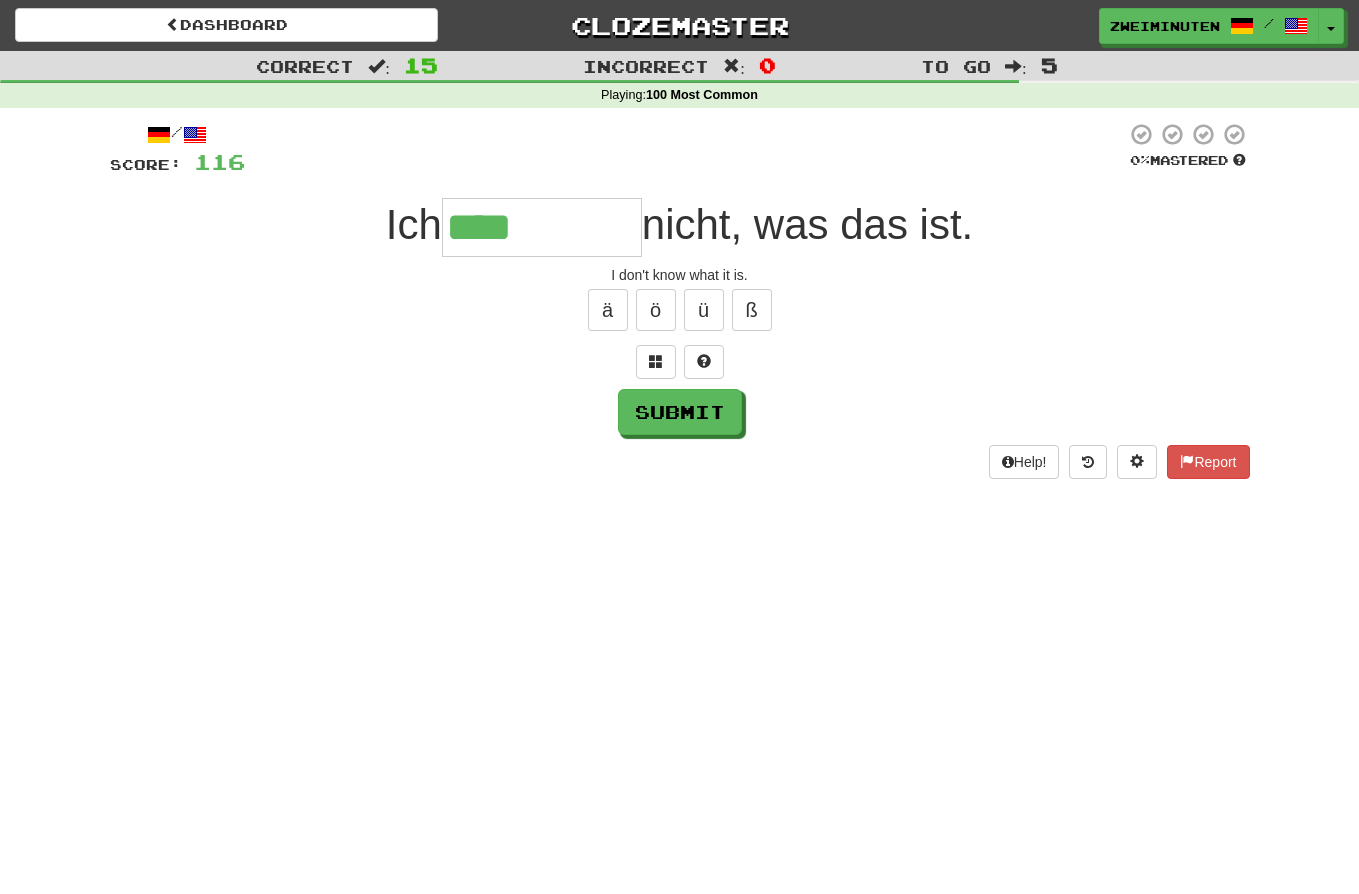 type on "****" 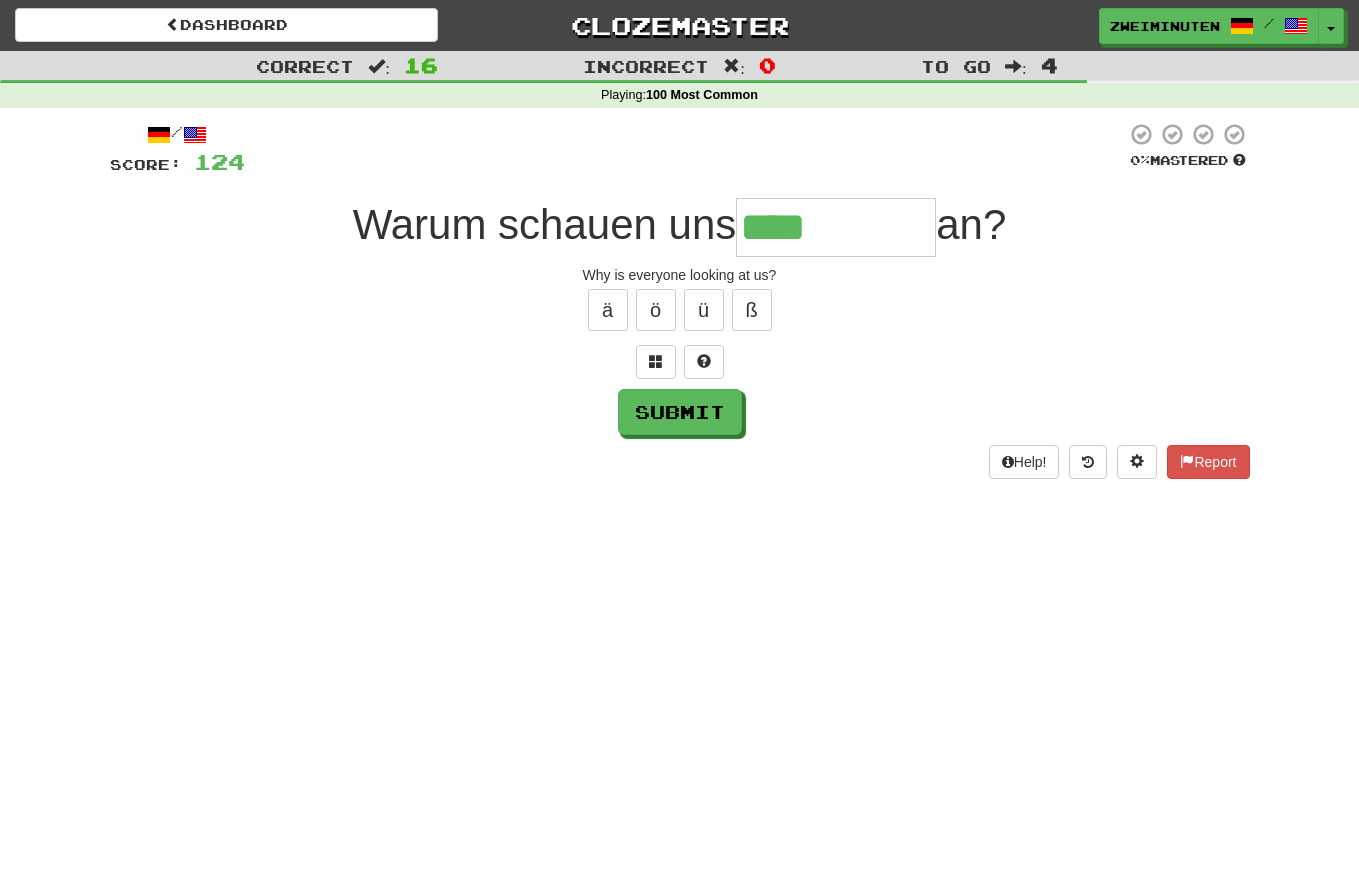 type on "****" 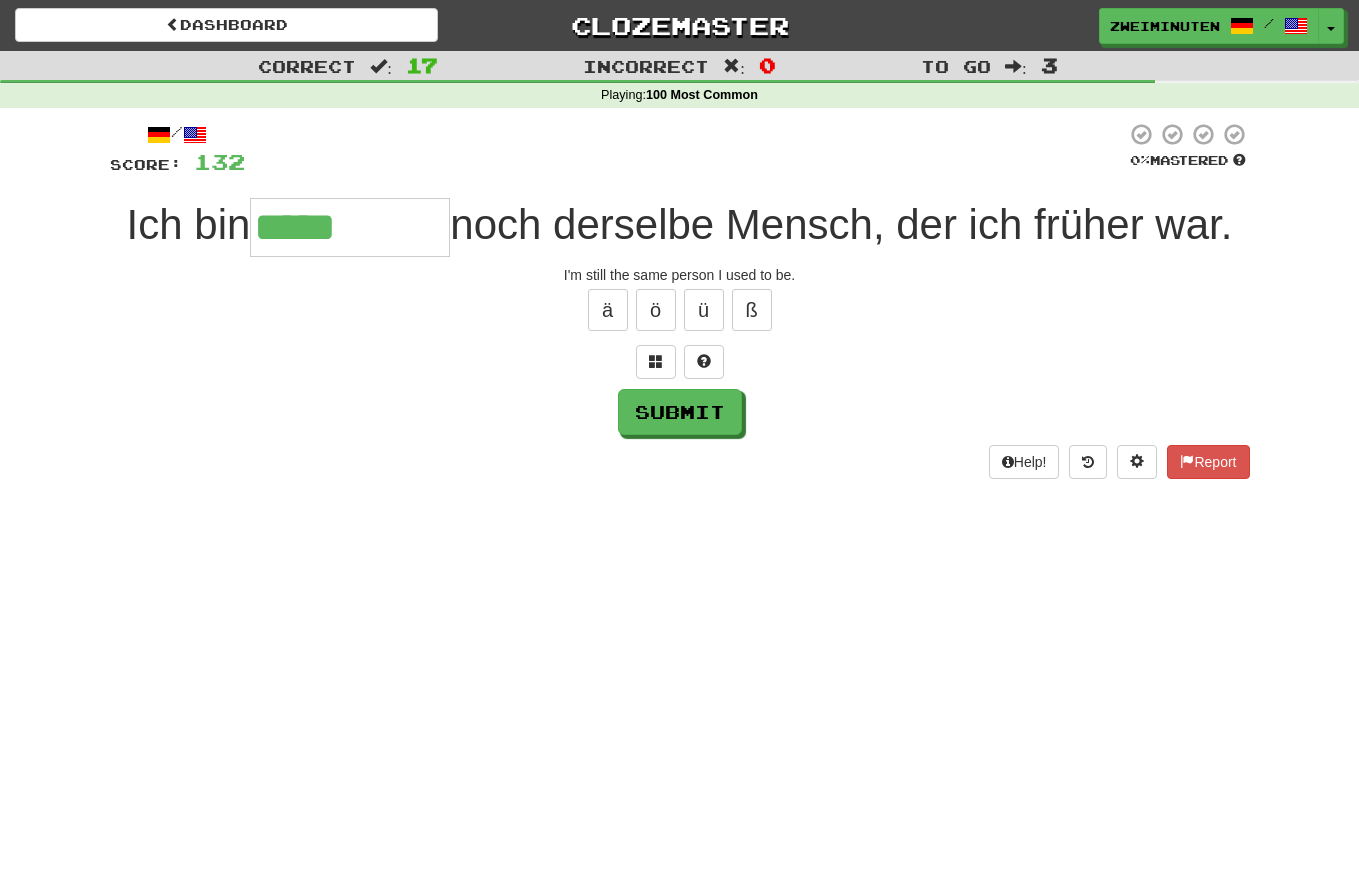 type on "*****" 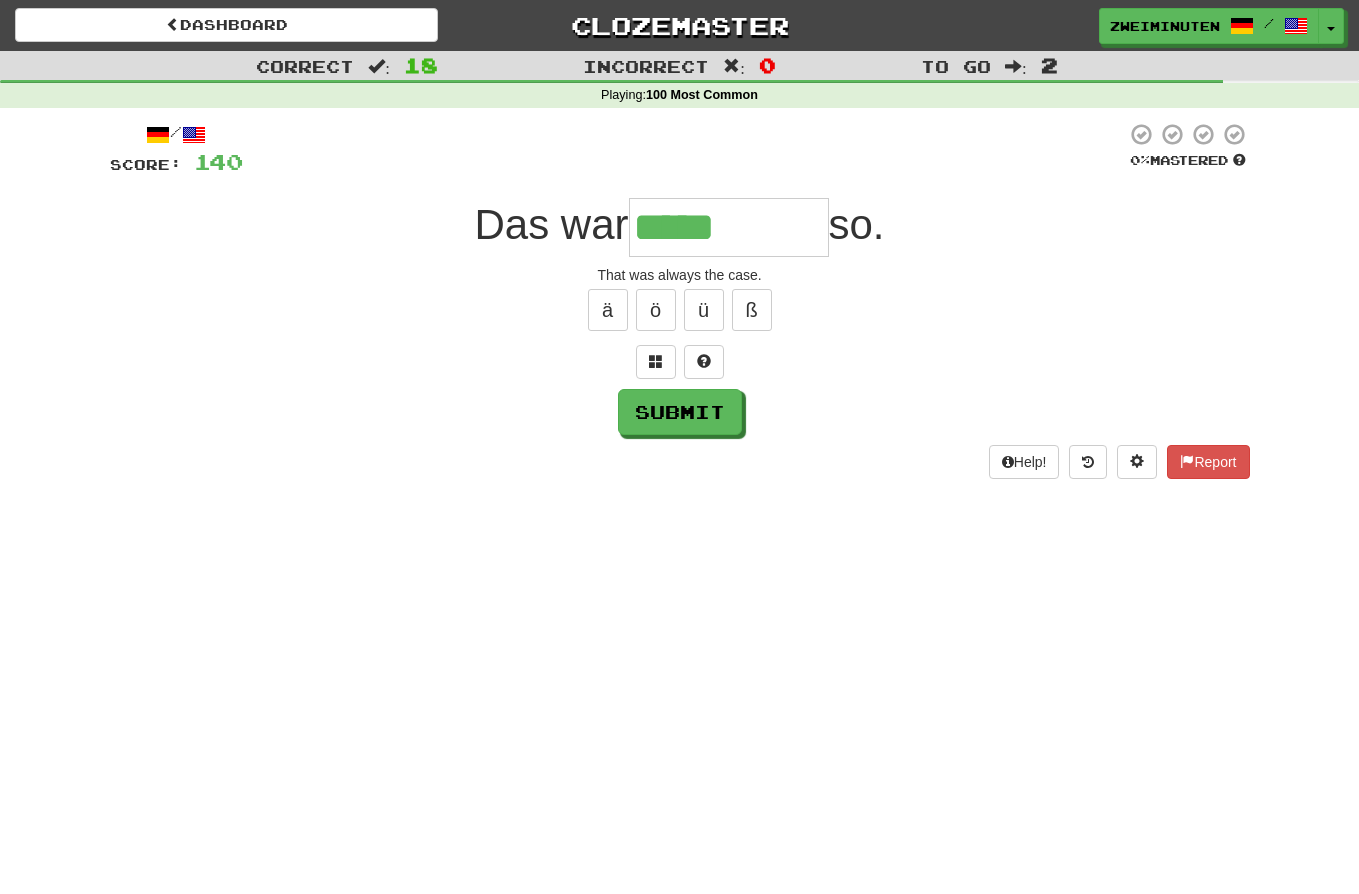 type on "*****" 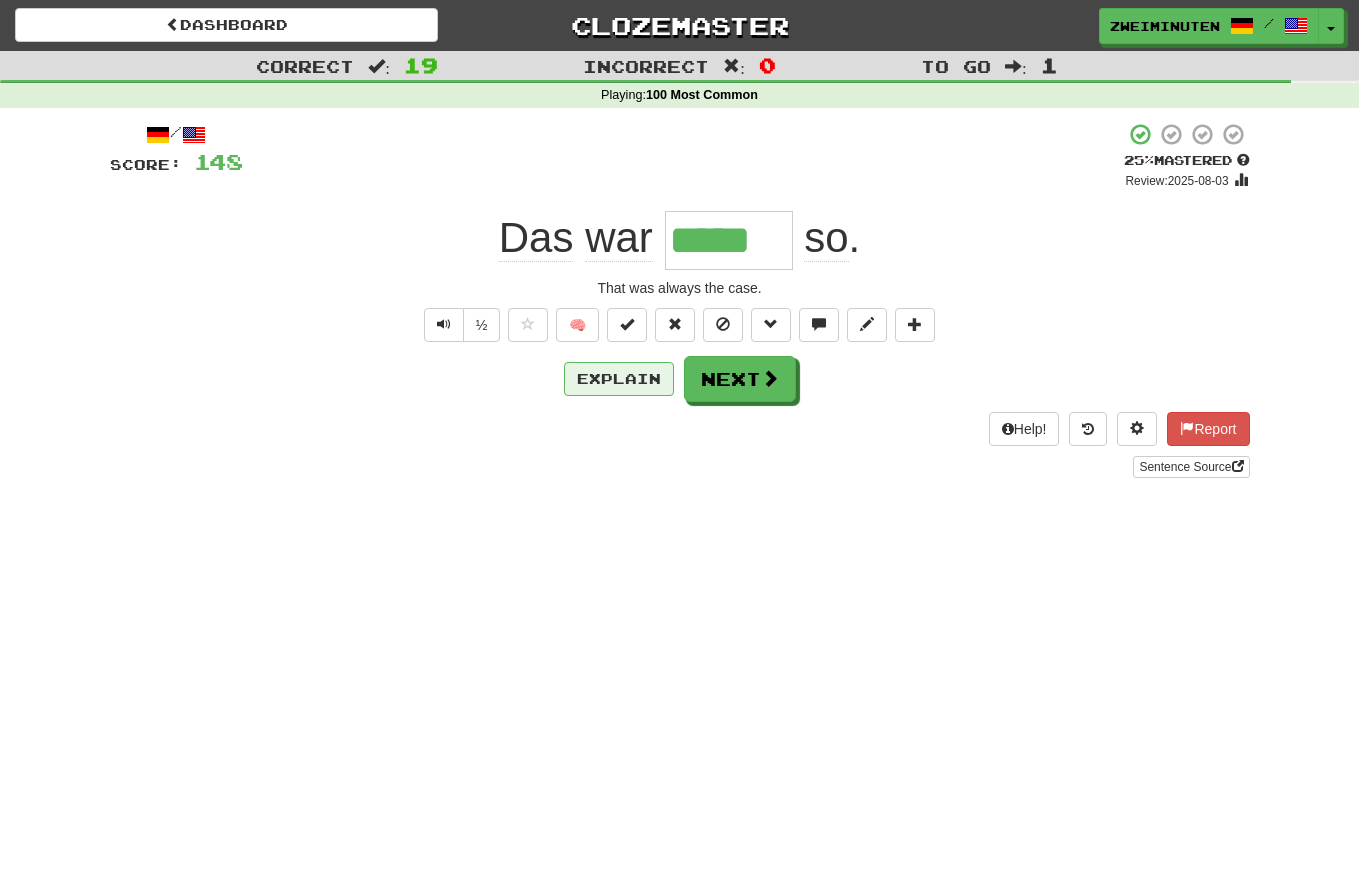 click on "Explain" at bounding box center (619, 379) 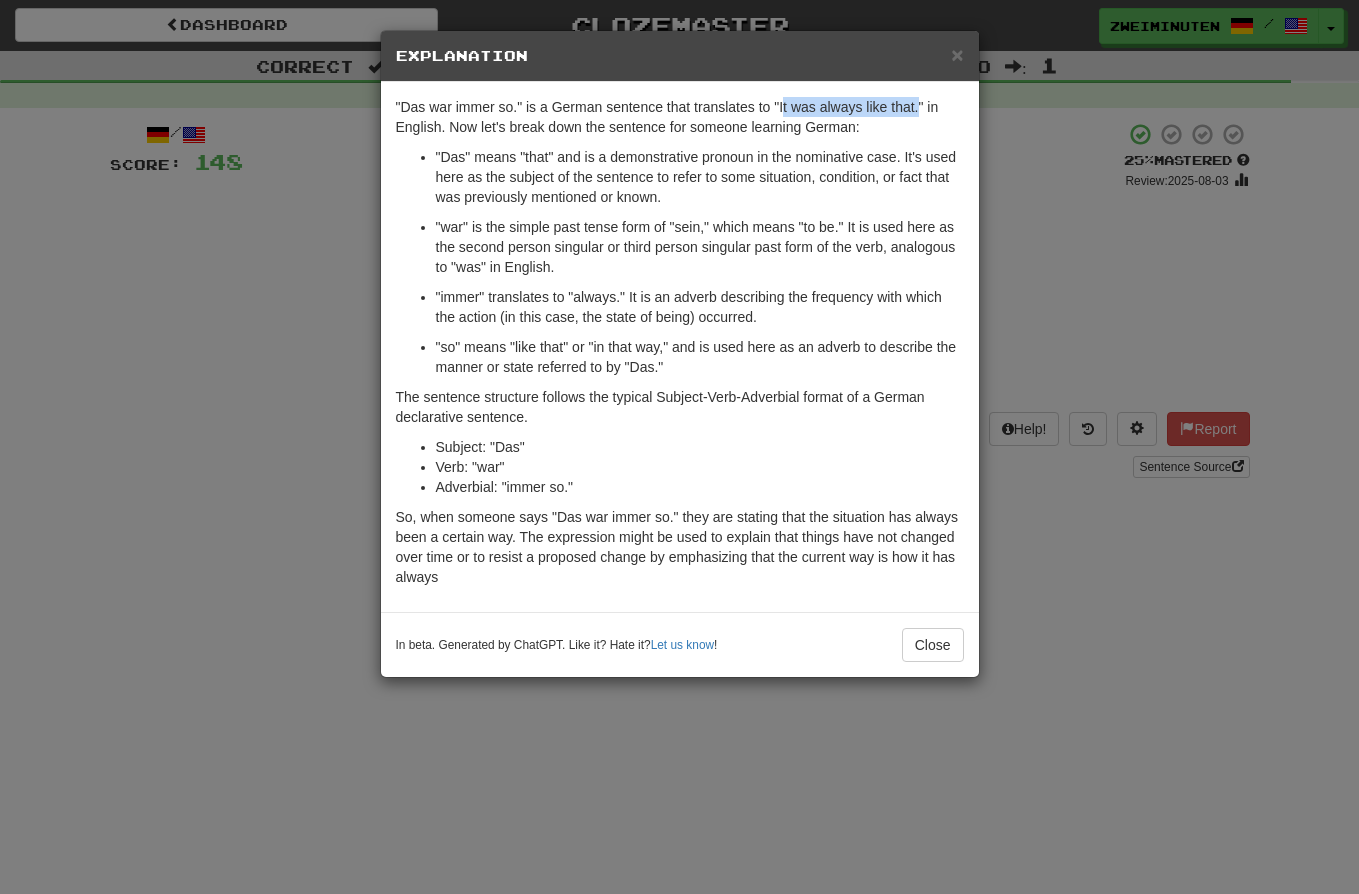 drag, startPoint x: 925, startPoint y: 109, endPoint x: 786, endPoint y: 107, distance: 139.01439 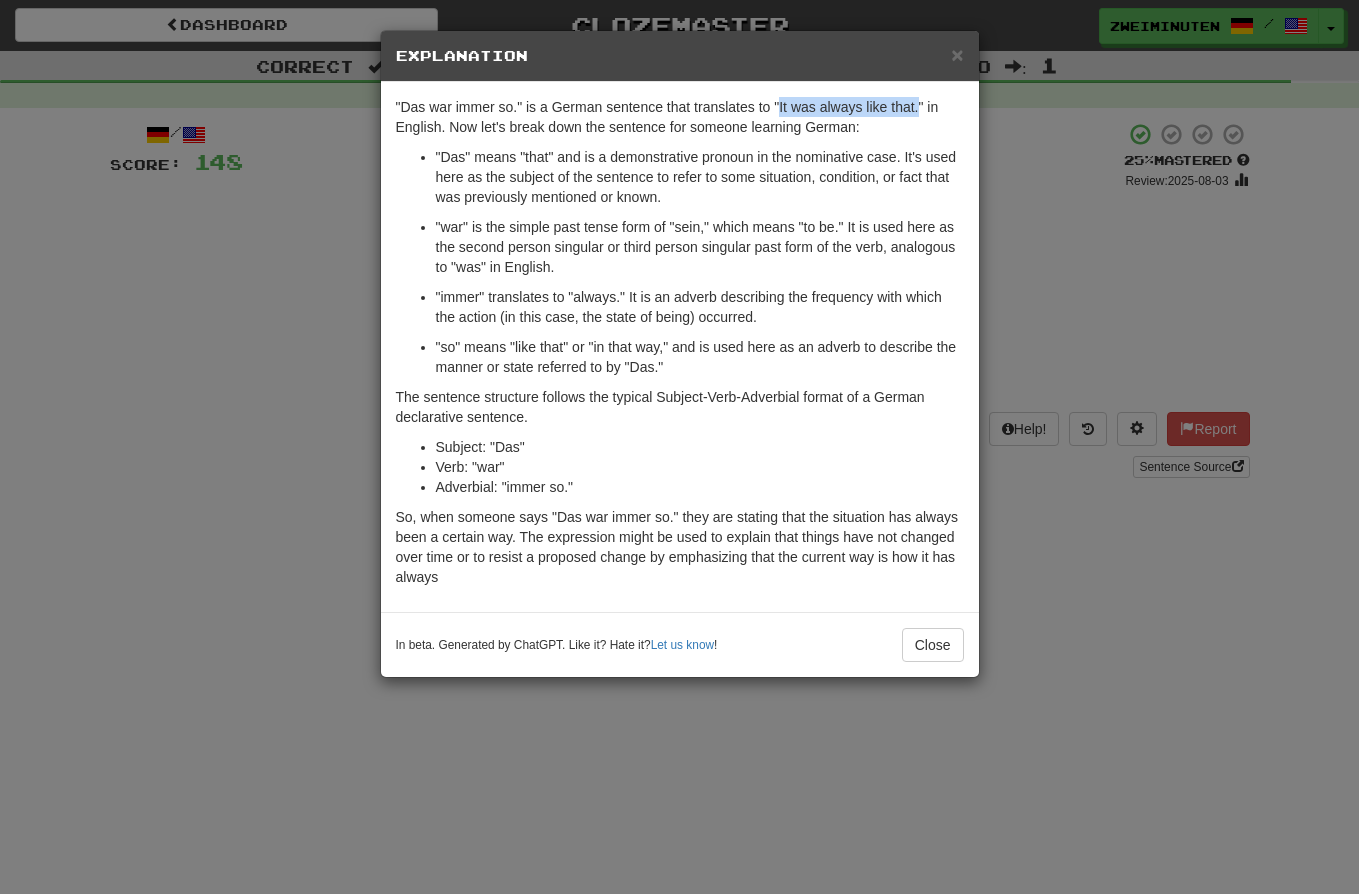 drag, startPoint x: 923, startPoint y: 108, endPoint x: 784, endPoint y: 108, distance: 139 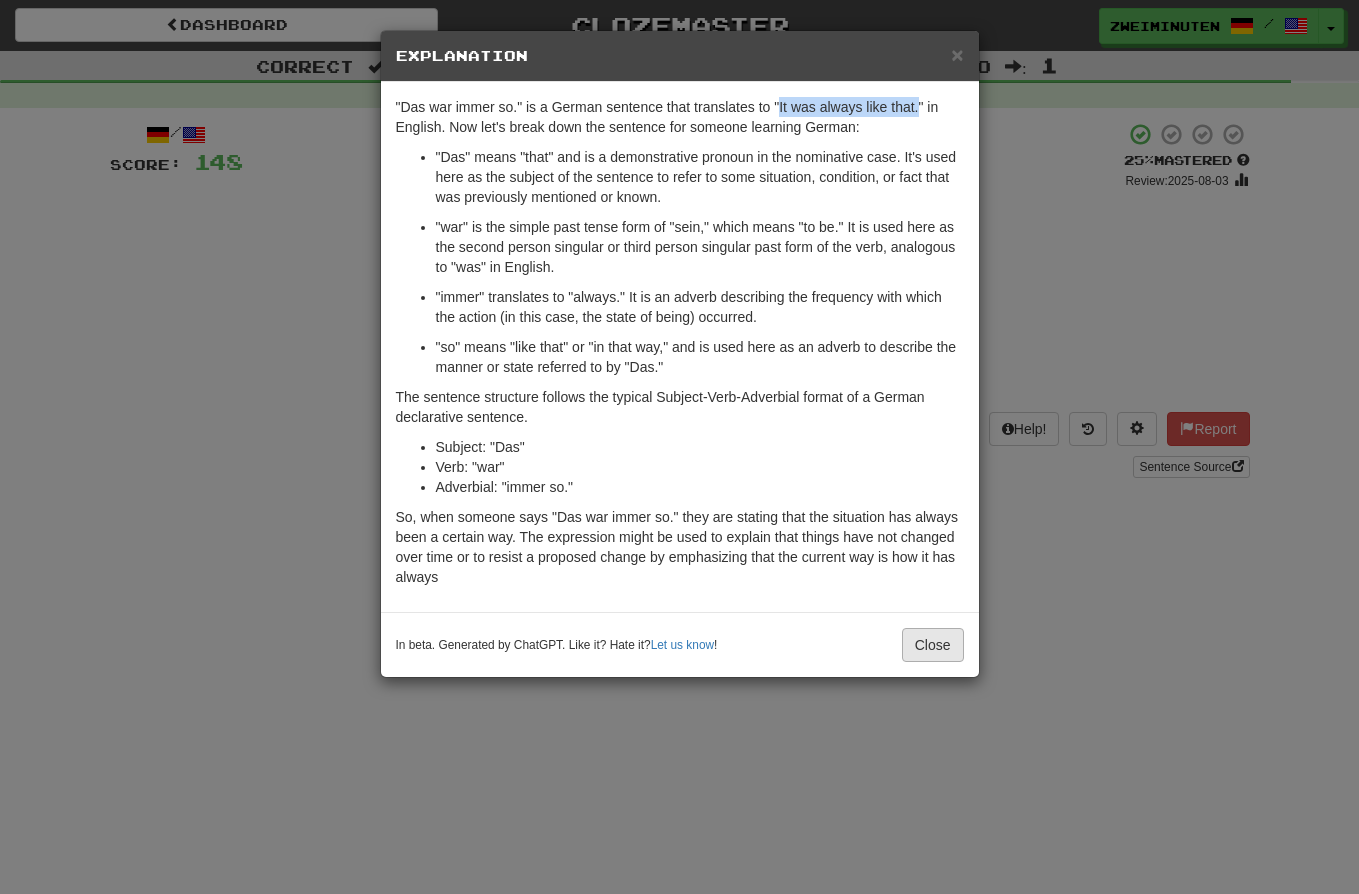 click on "Close" at bounding box center [933, 645] 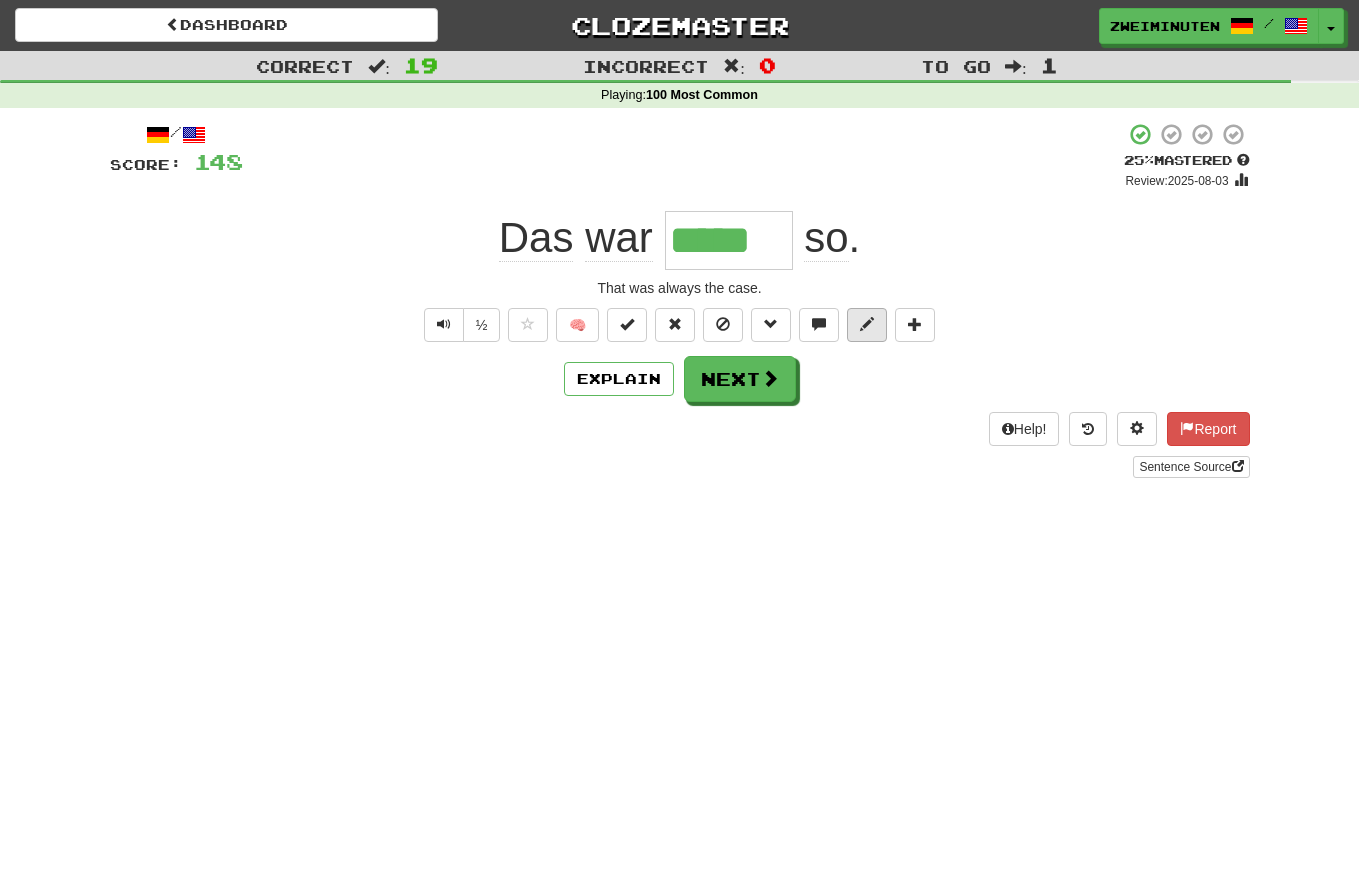 click at bounding box center [867, 325] 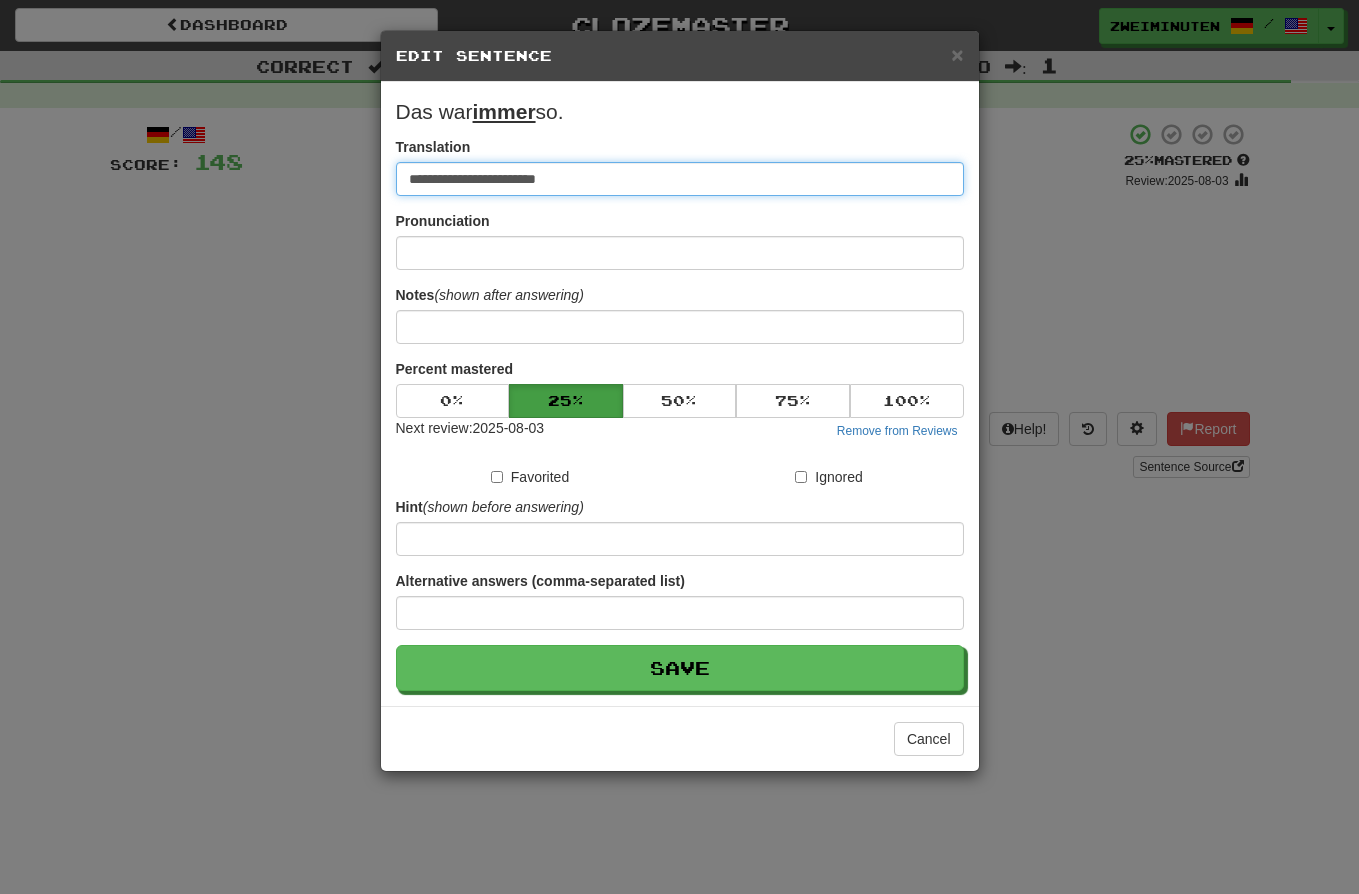 drag, startPoint x: 595, startPoint y: 182, endPoint x: 392, endPoint y: 185, distance: 203.02217 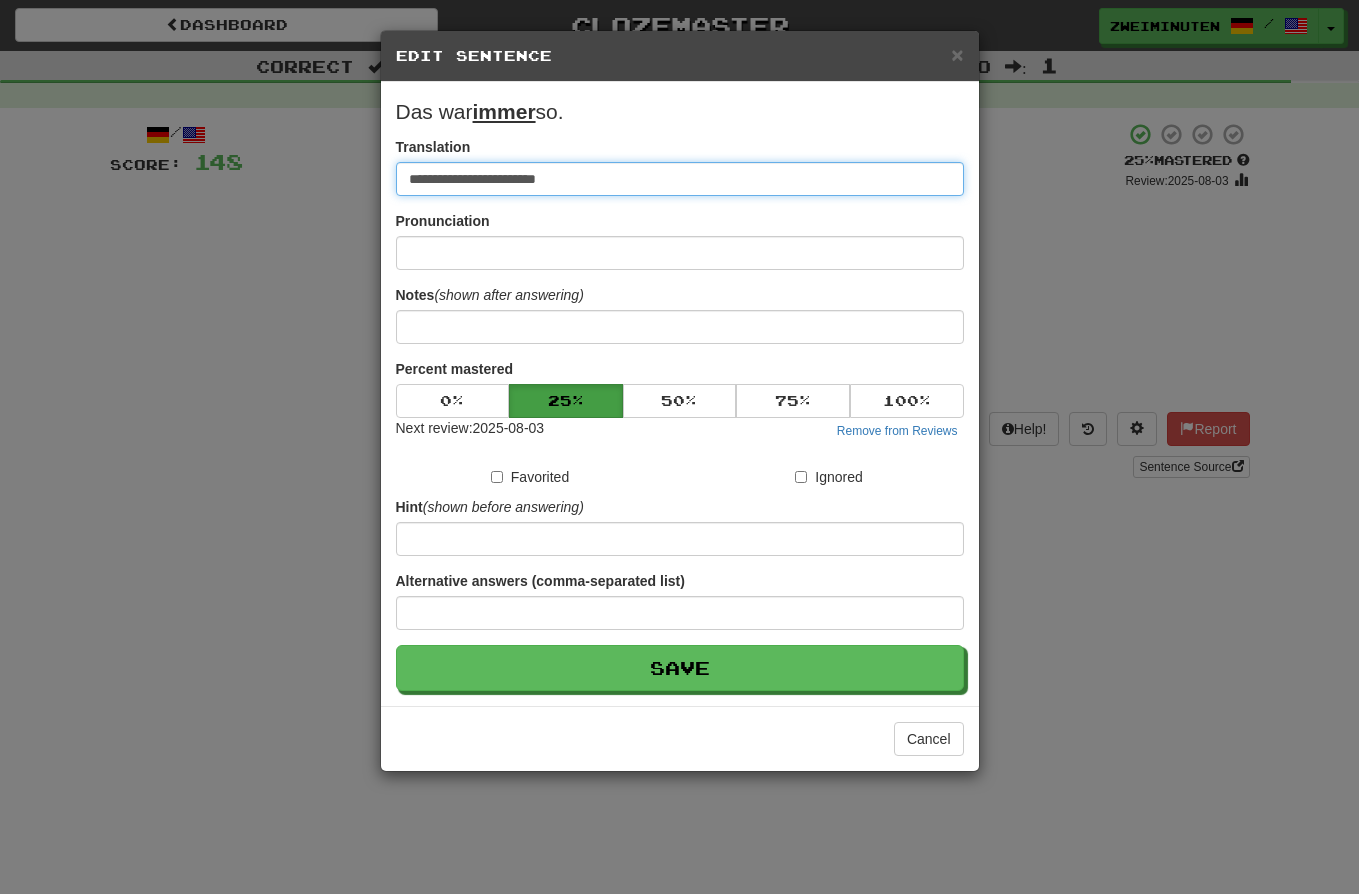 paste 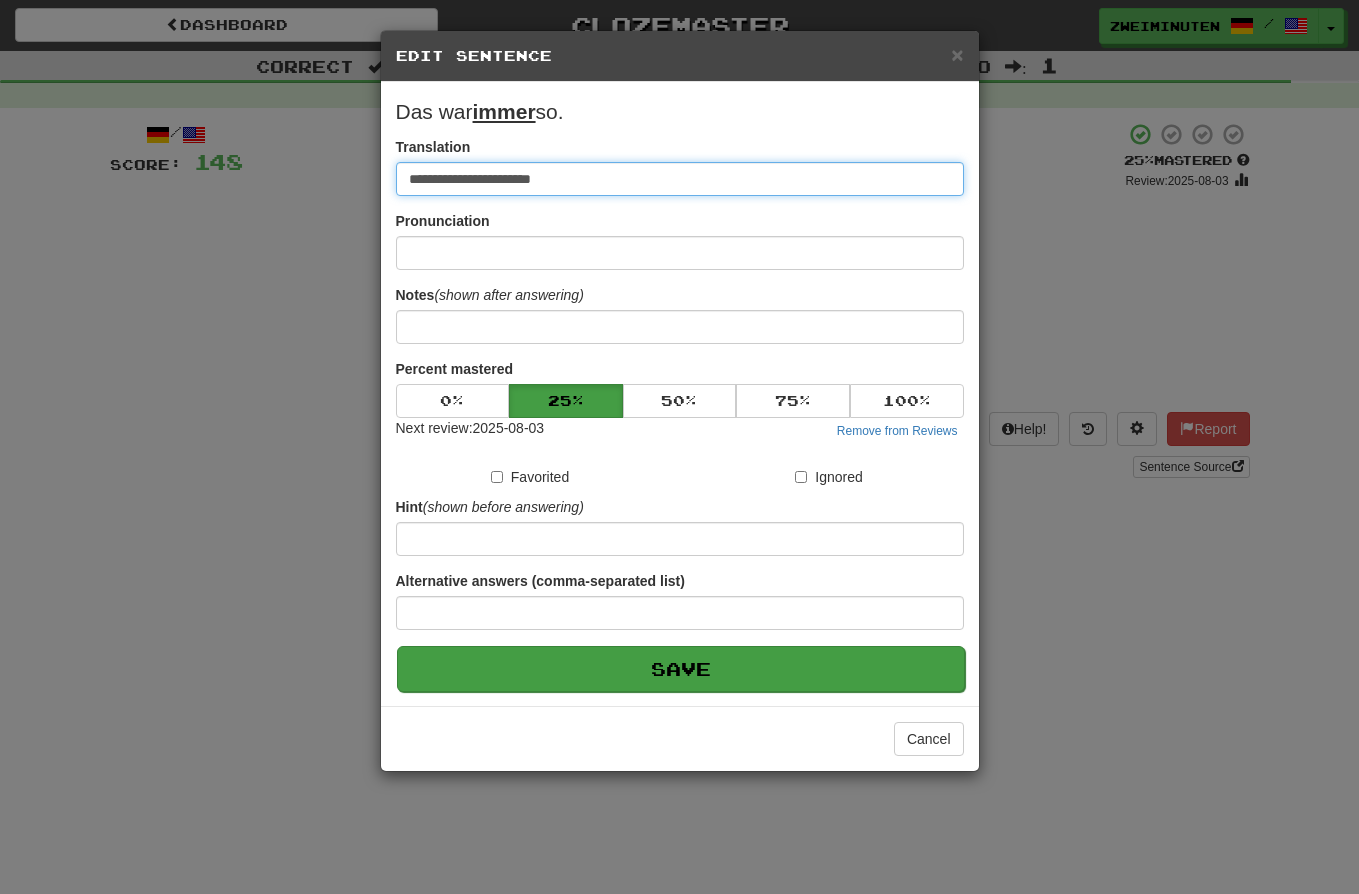 type on "**********" 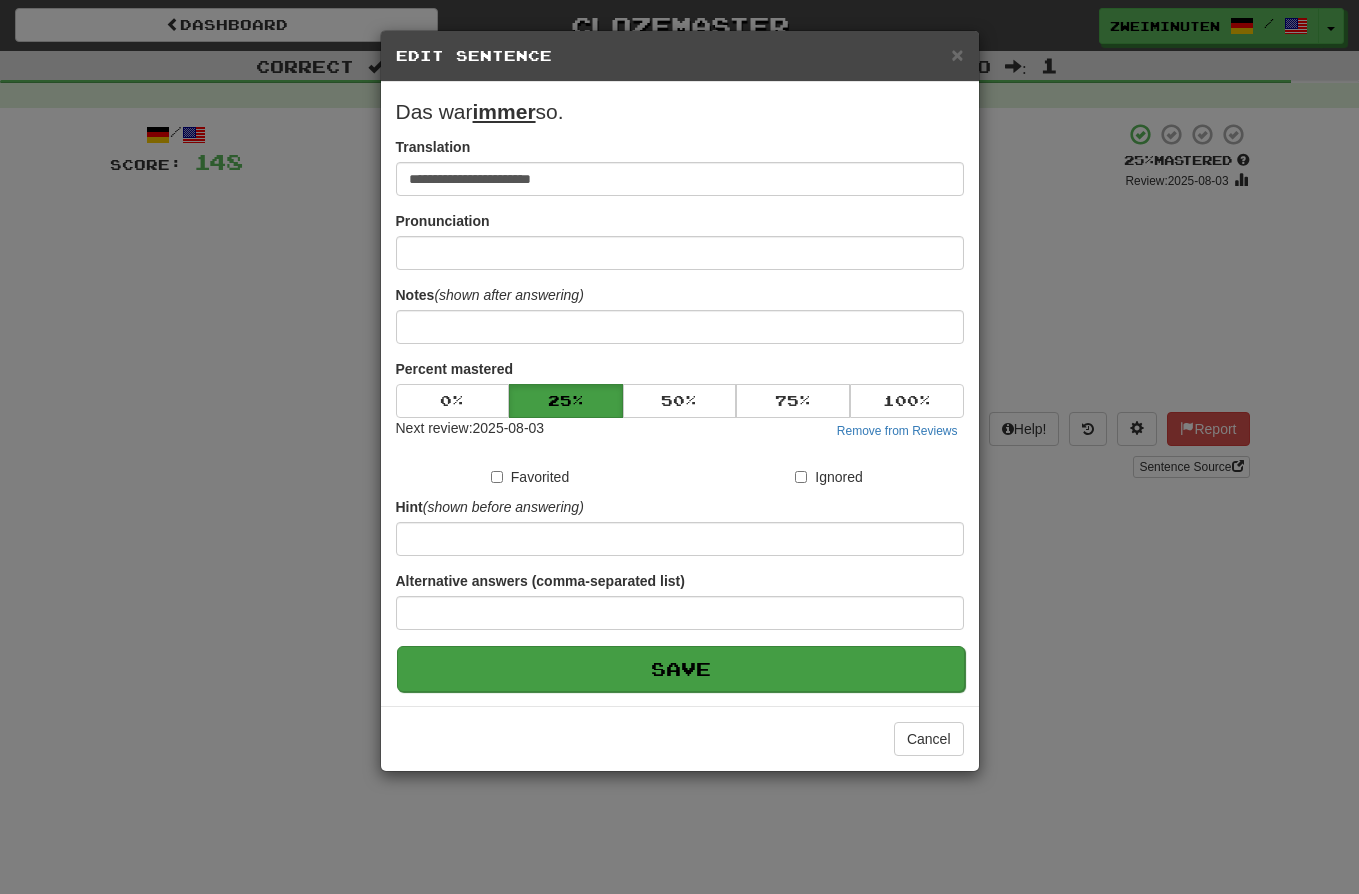 click on "Save" at bounding box center (681, 669) 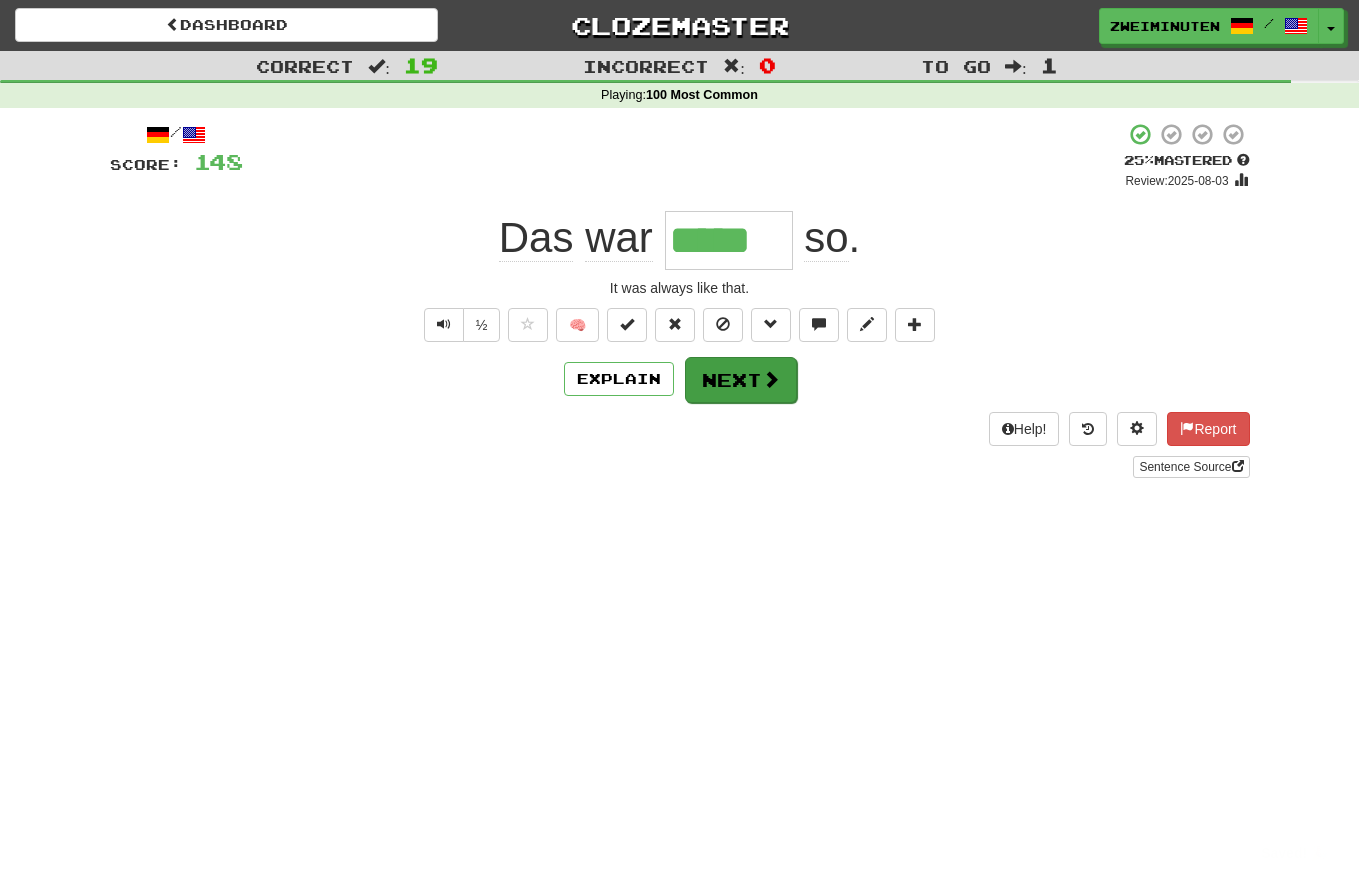 click on "Next" at bounding box center (741, 380) 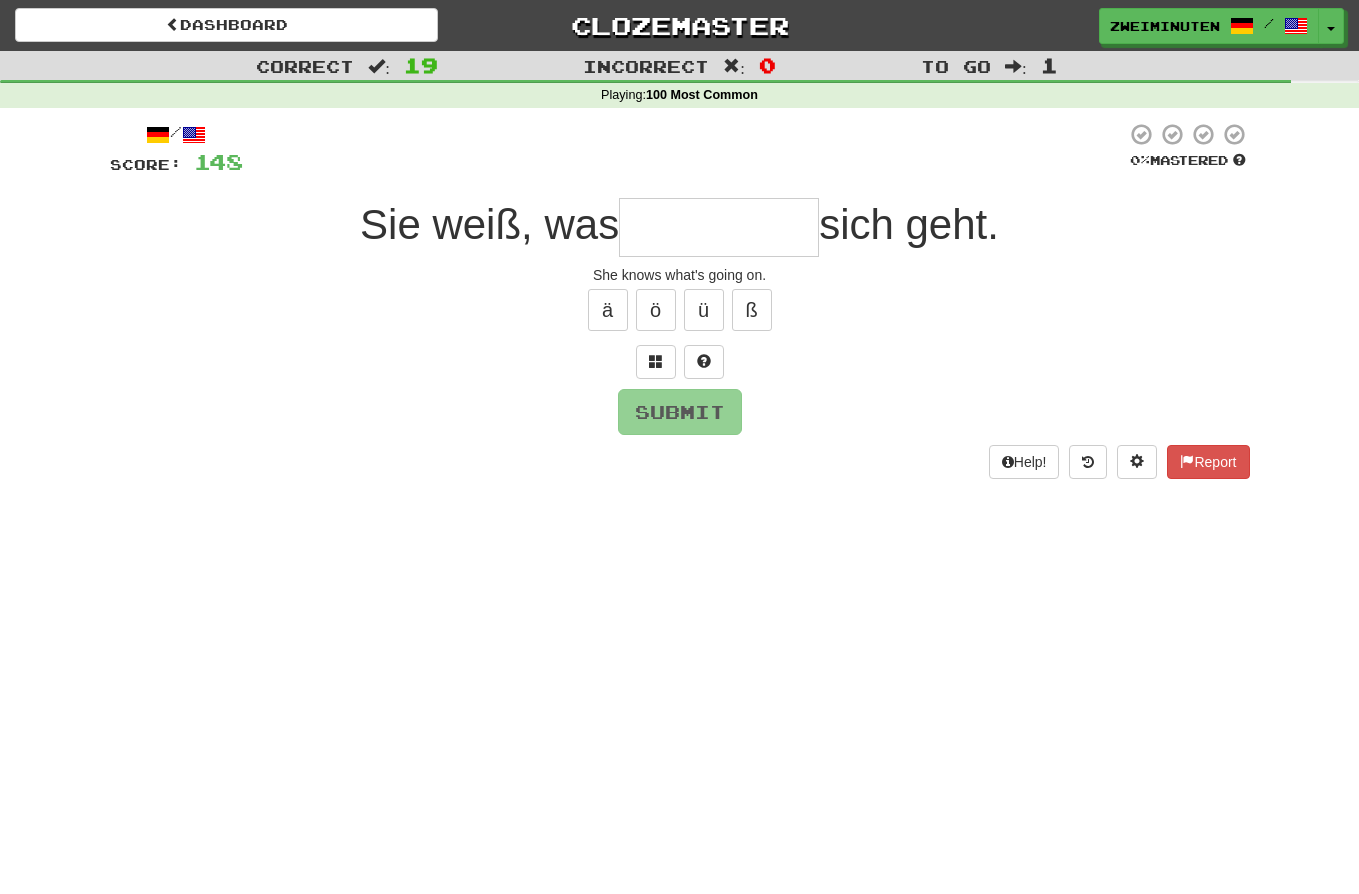 type on "*" 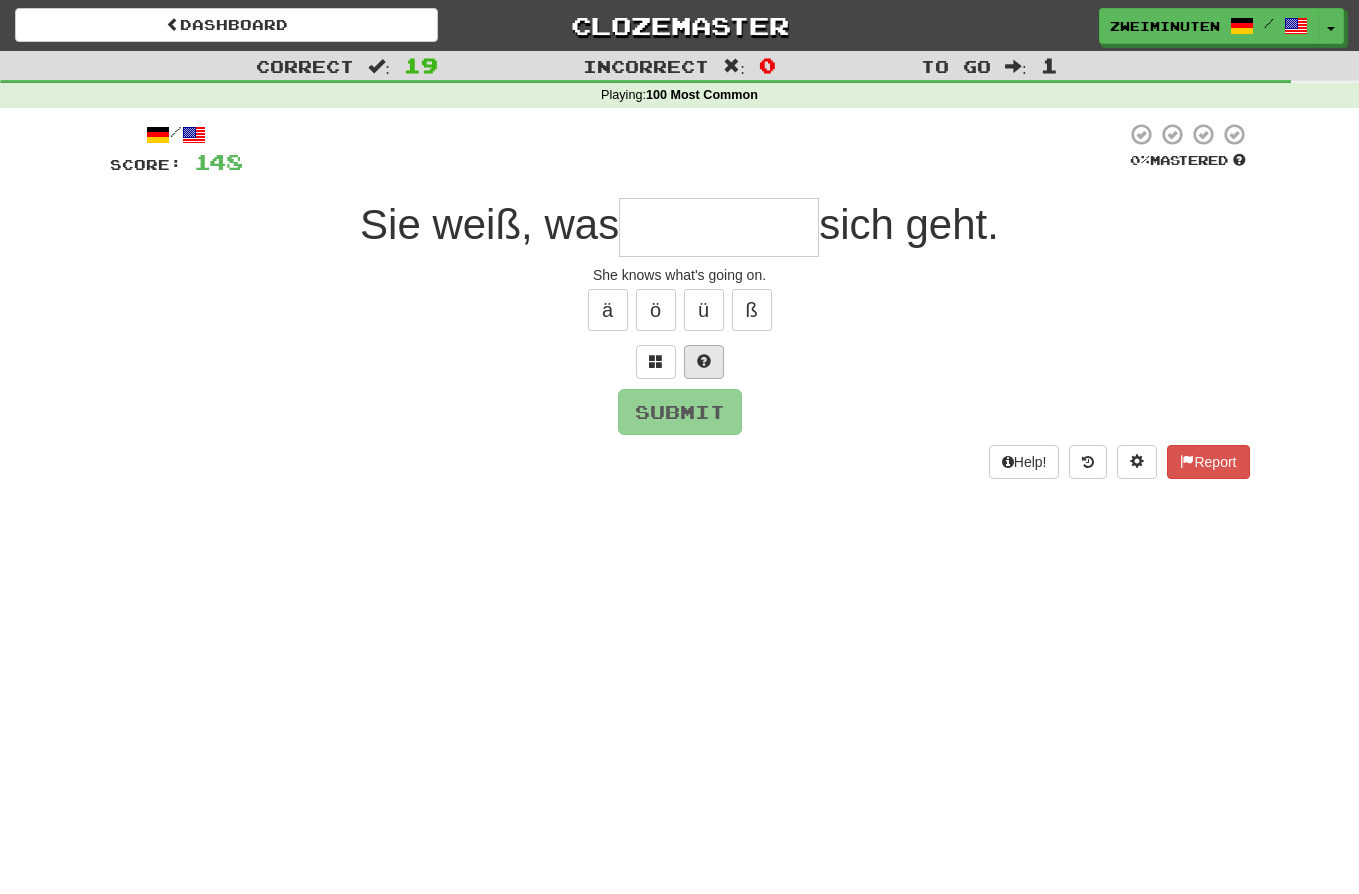 click at bounding box center (704, 361) 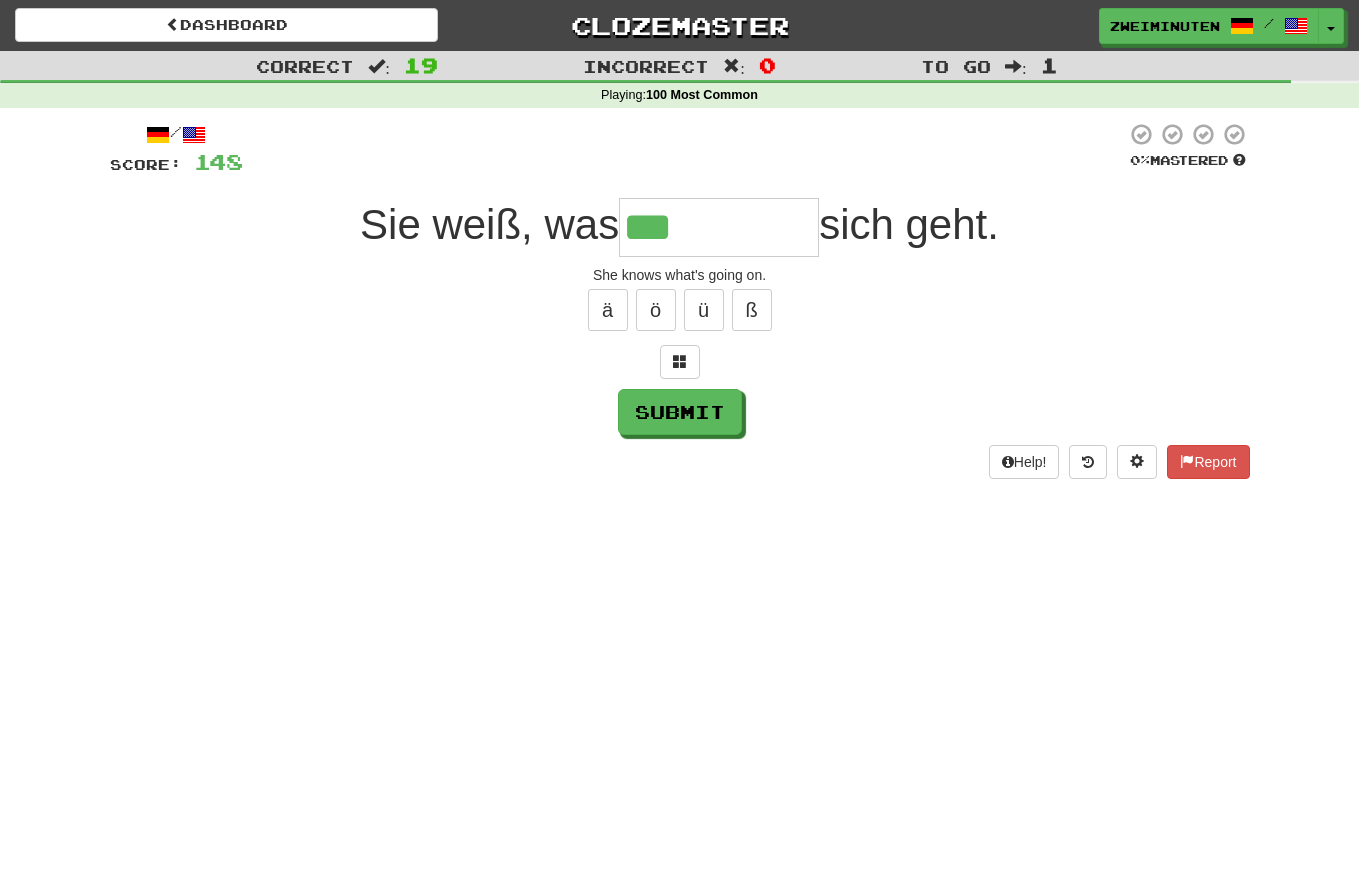 type on "***" 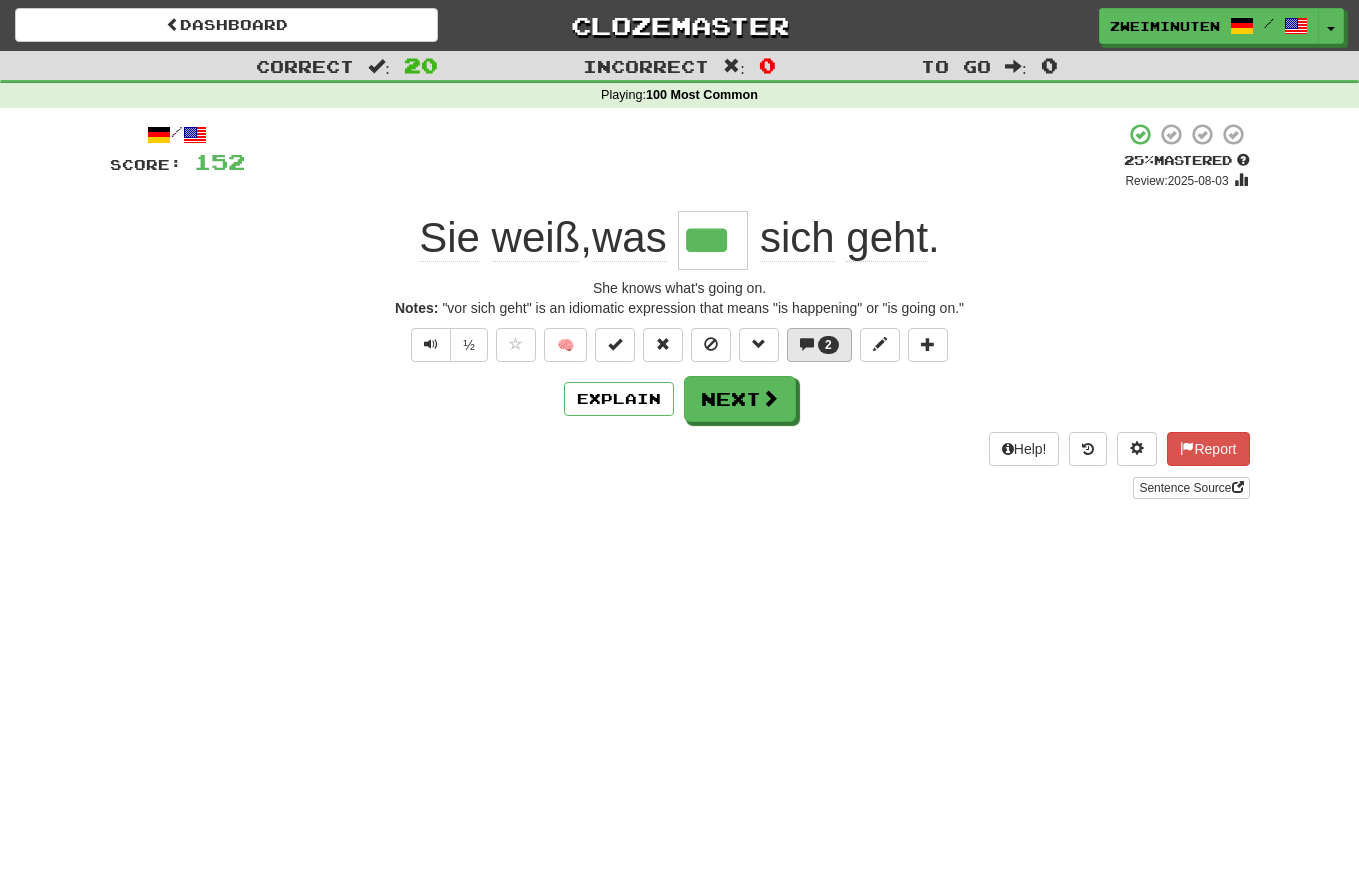 click on "2" at bounding box center [819, 345] 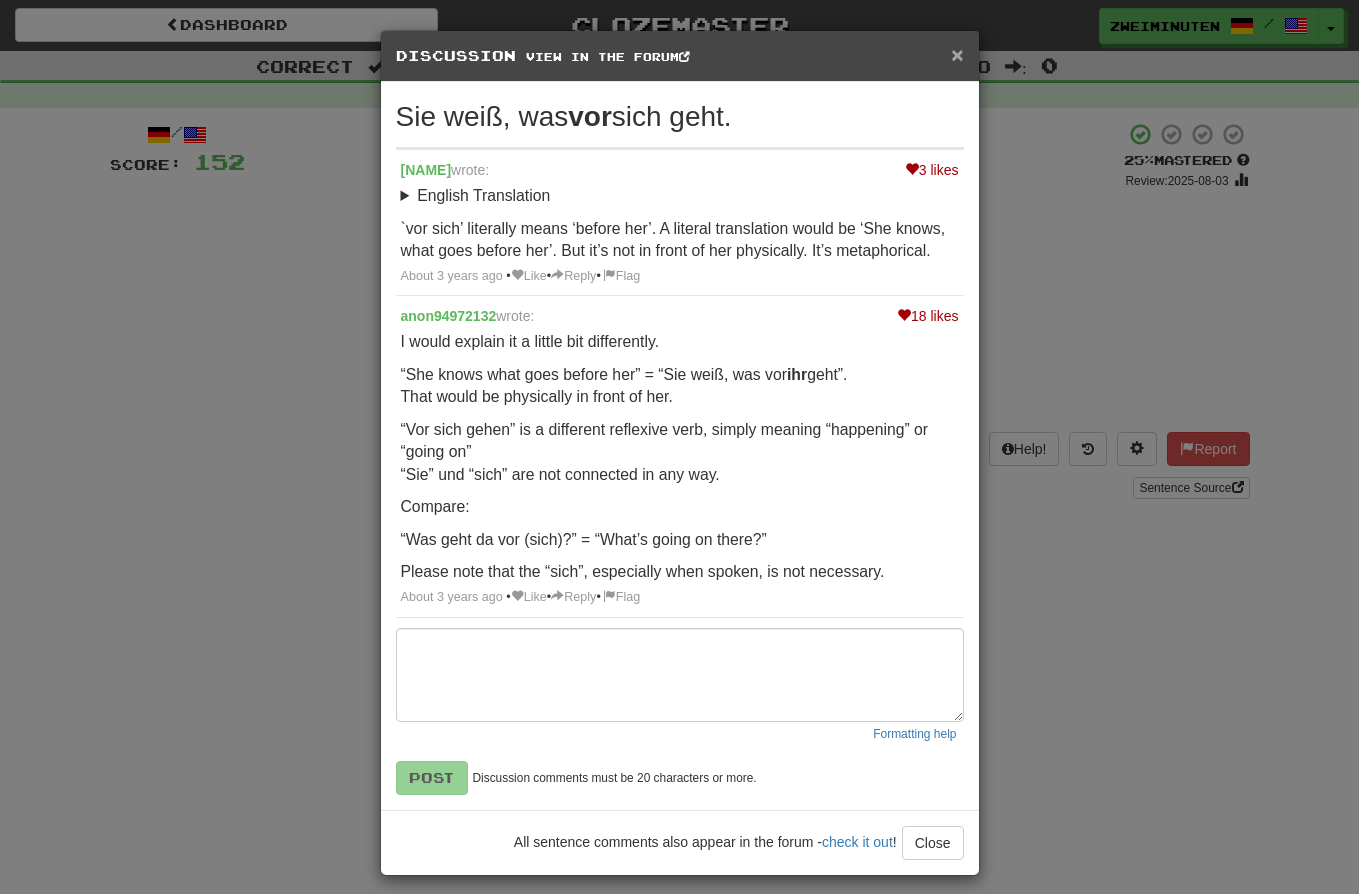 click on "×" at bounding box center (957, 54) 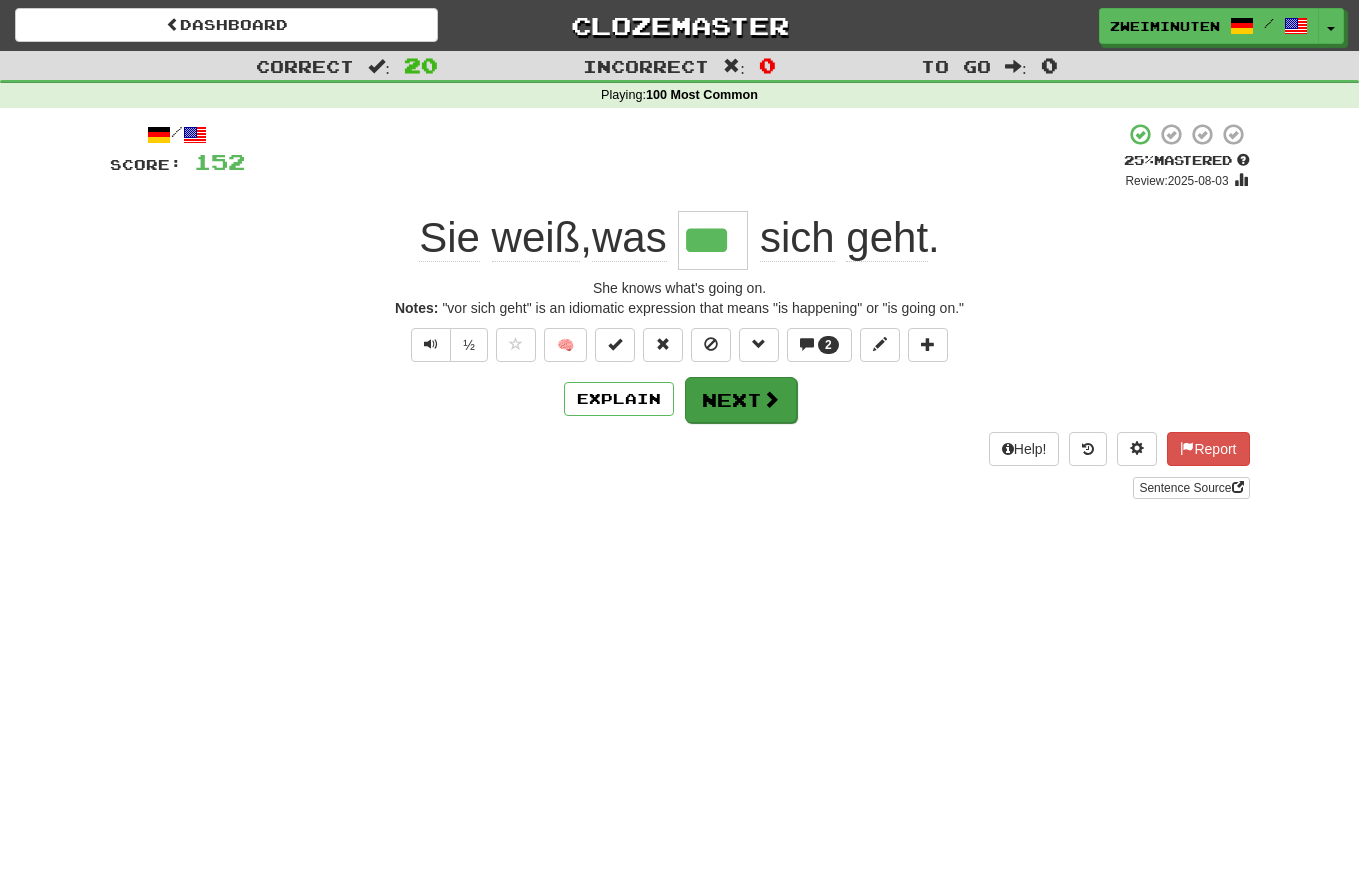 click on "Next" at bounding box center [741, 400] 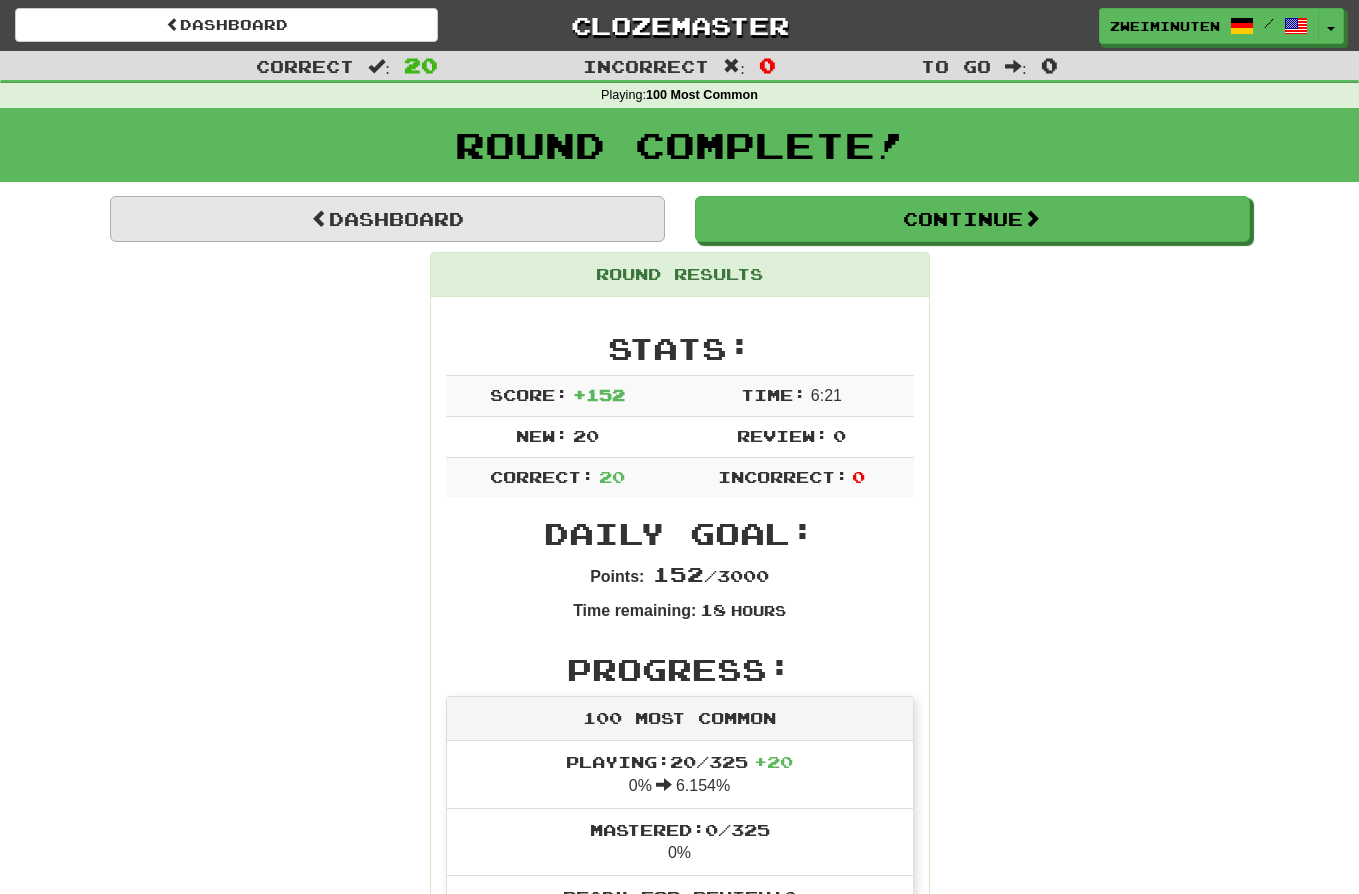click on "Dashboard" at bounding box center (387, 219) 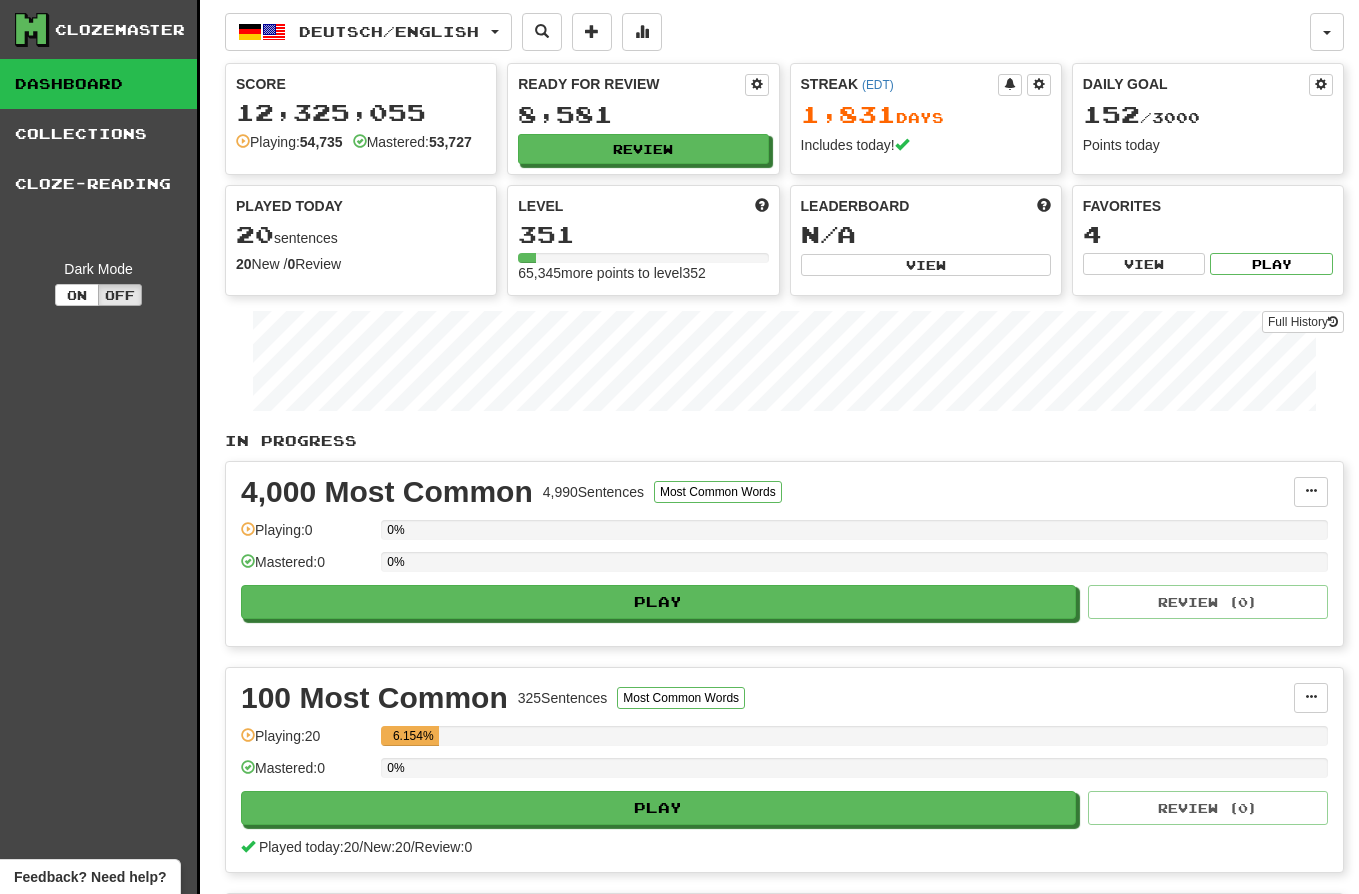 scroll, scrollTop: 0, scrollLeft: 0, axis: both 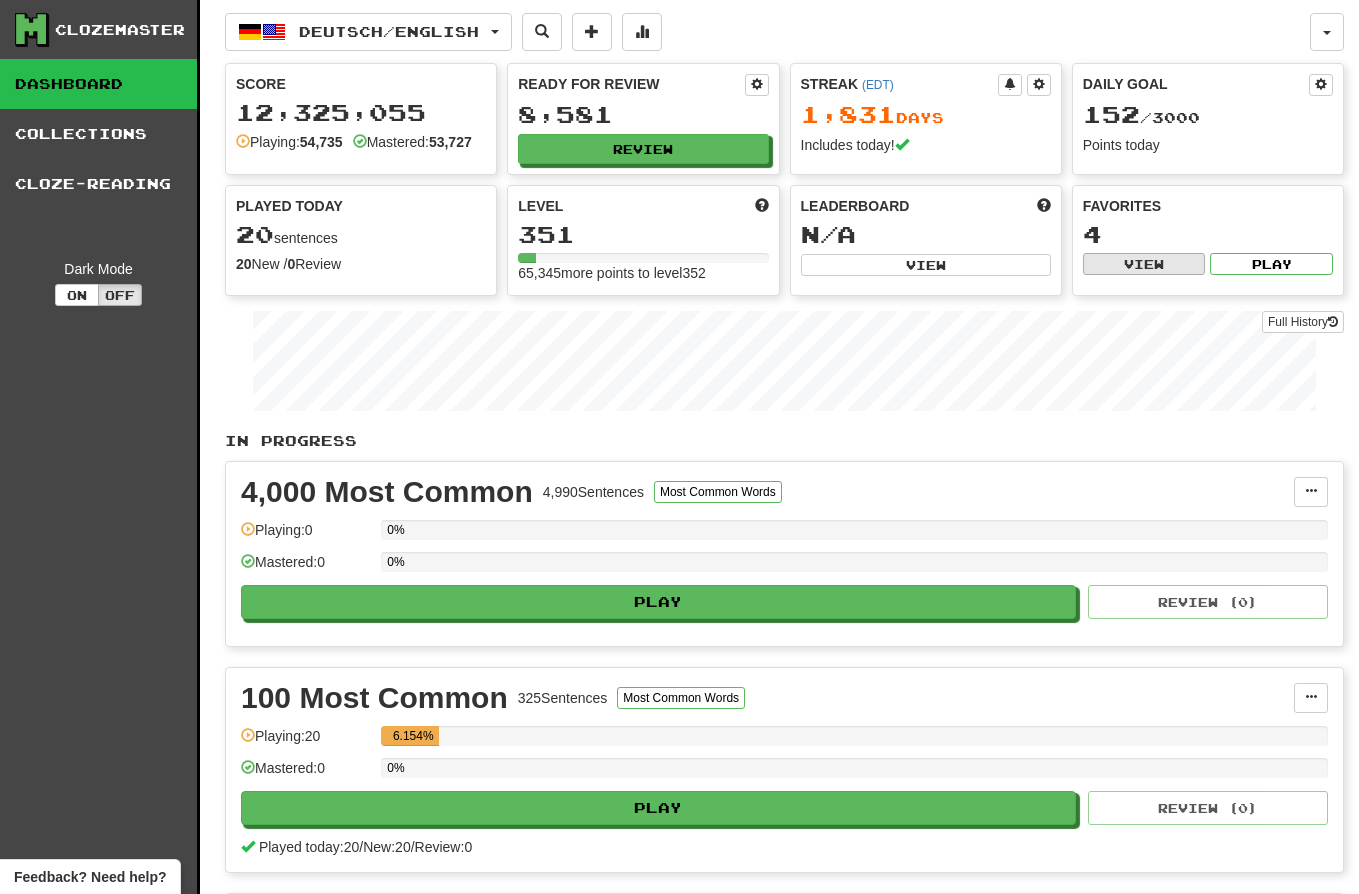 click on "View" at bounding box center (1144, 264) 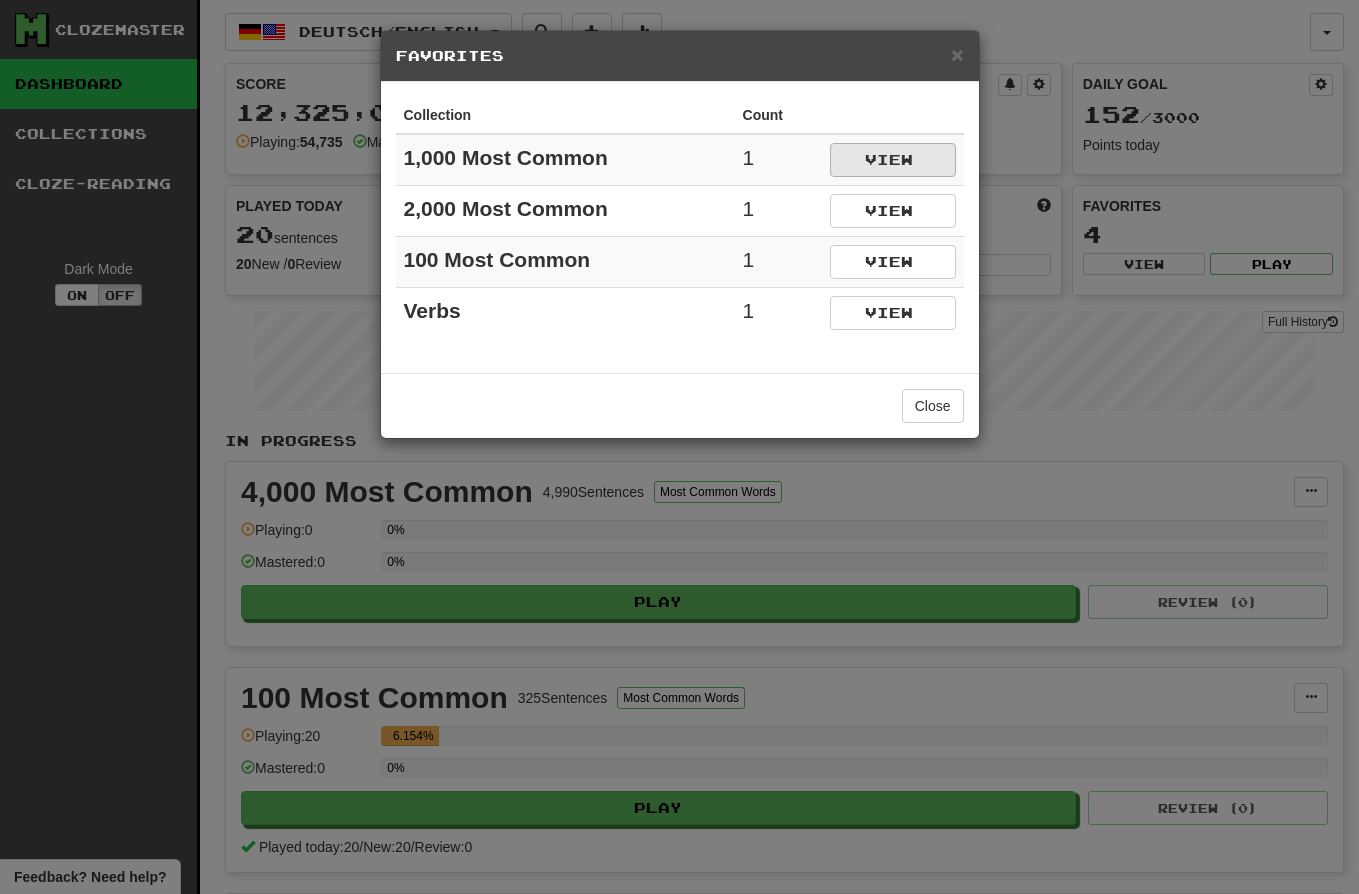 click on "View" at bounding box center (893, 160) 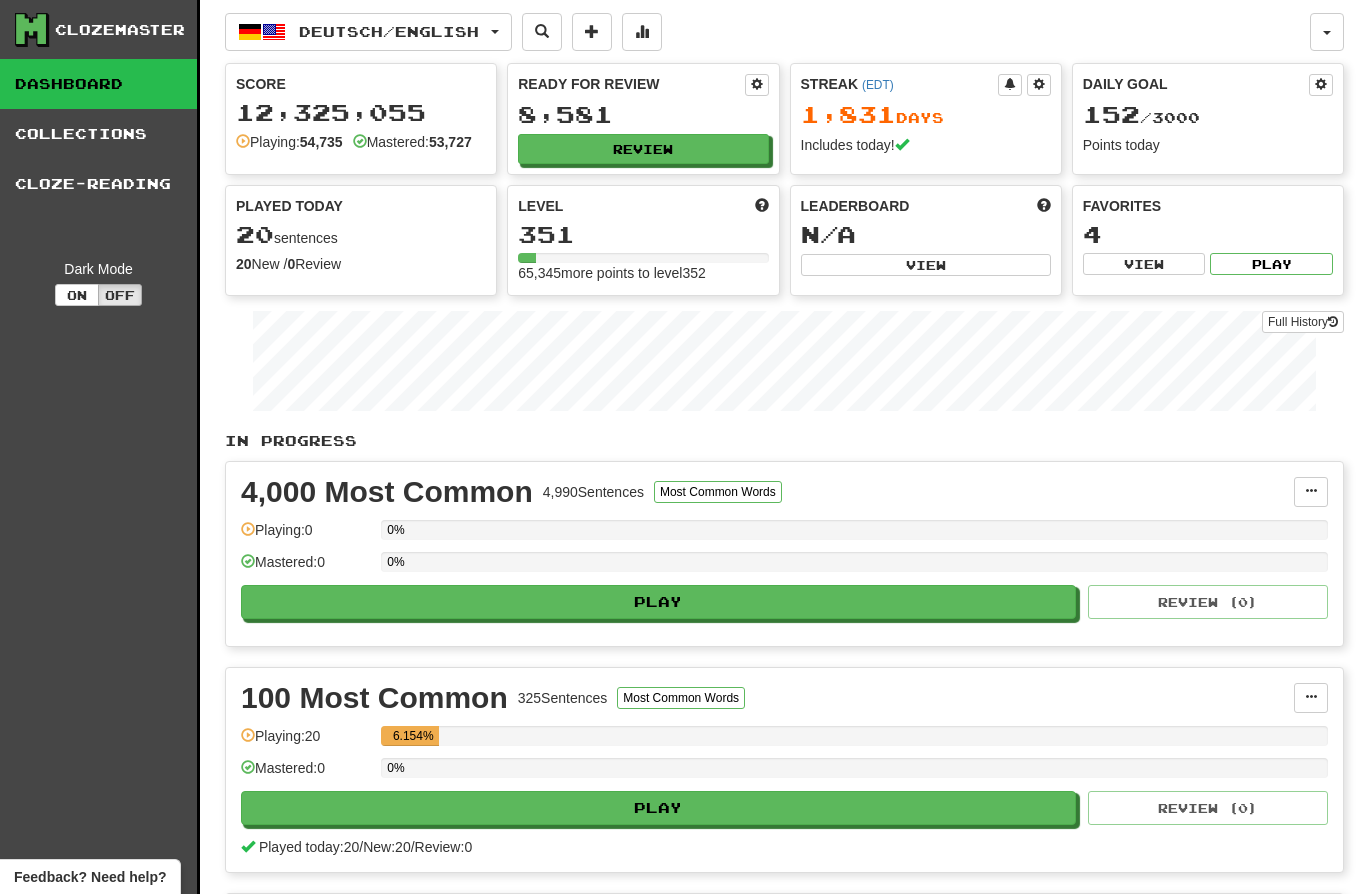 select on "*********" 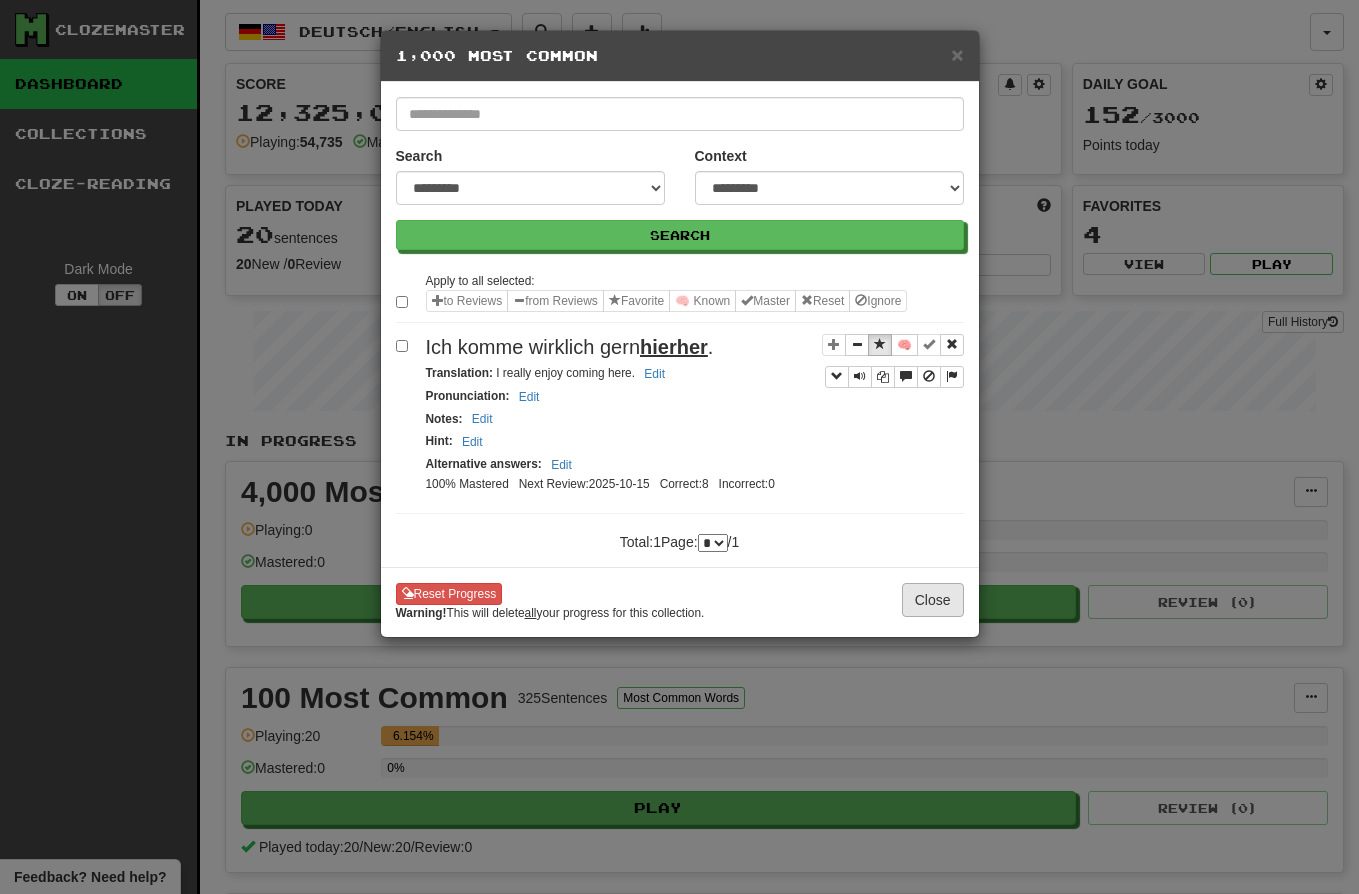 click on "Close" at bounding box center (933, 600) 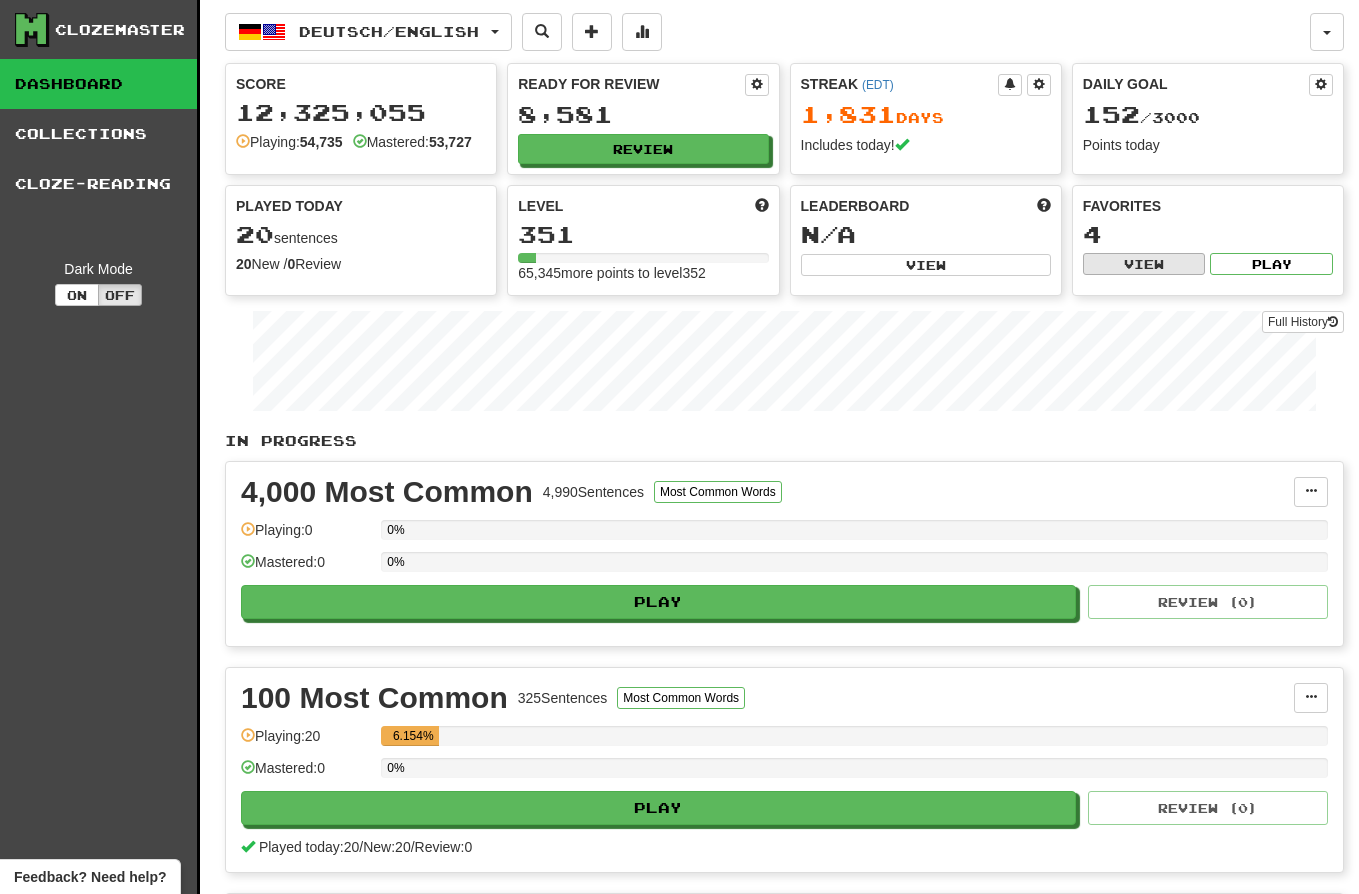 click on "View" at bounding box center (1144, 264) 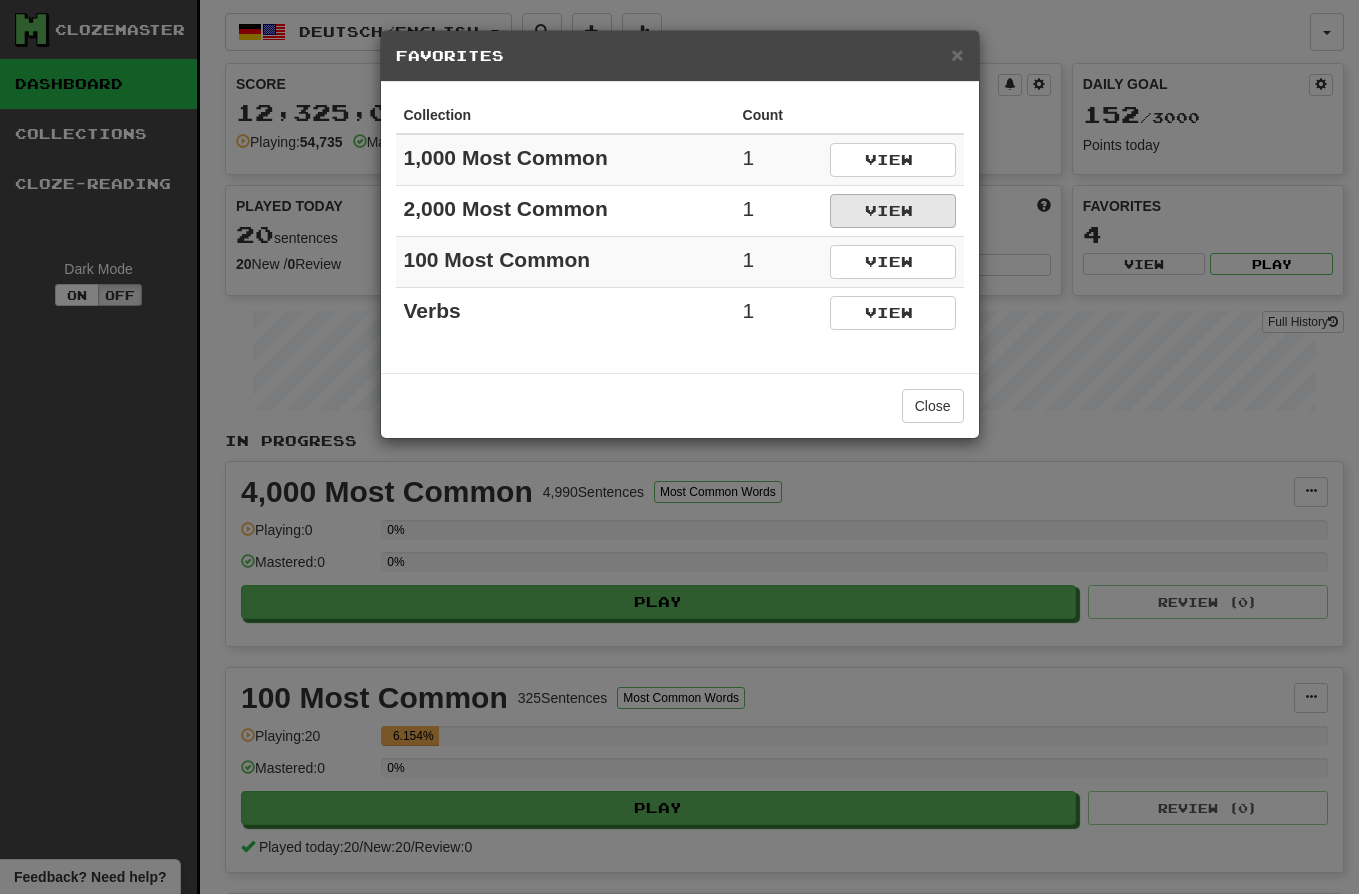click on "View" at bounding box center [893, 211] 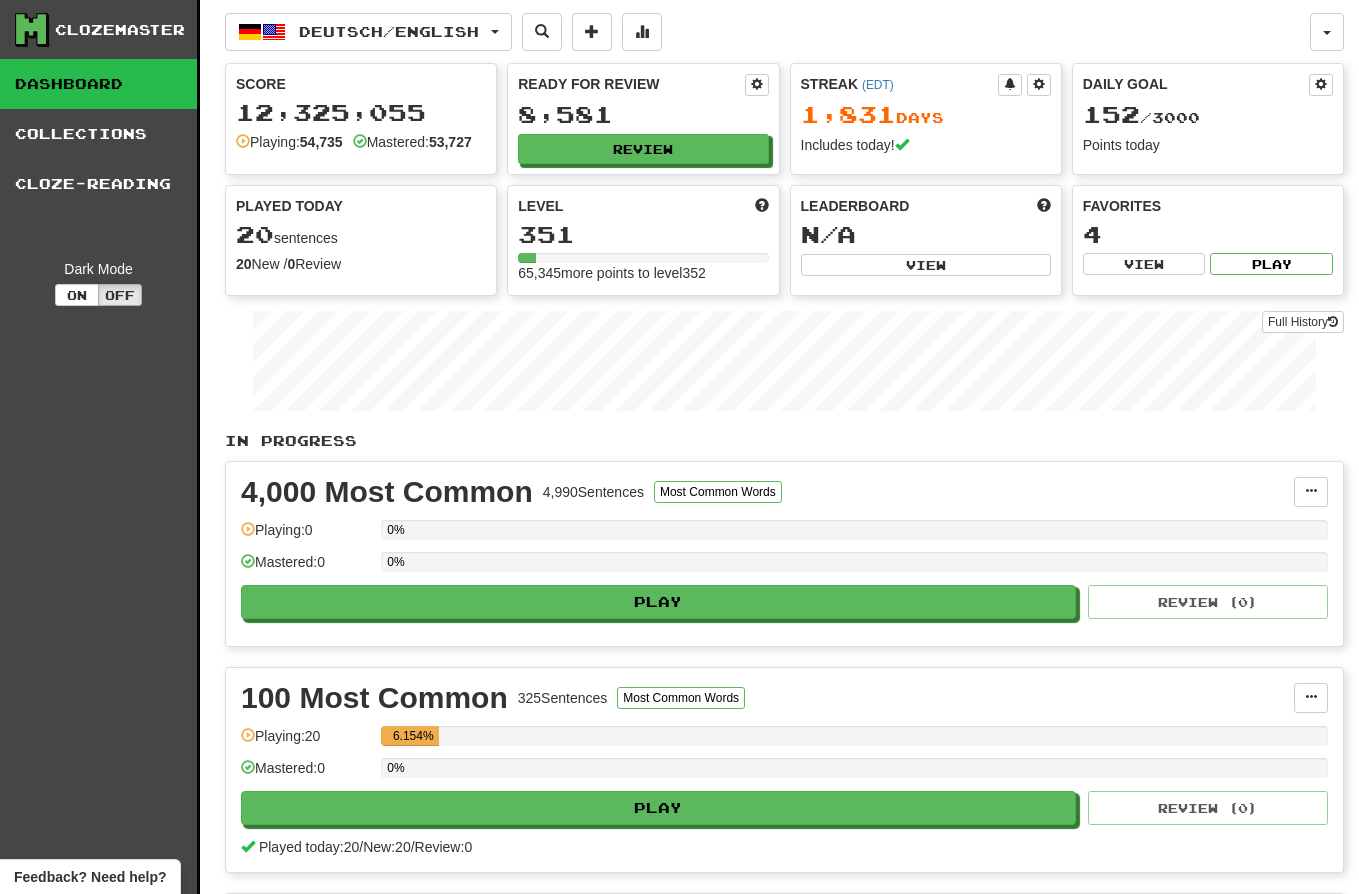 select on "*********" 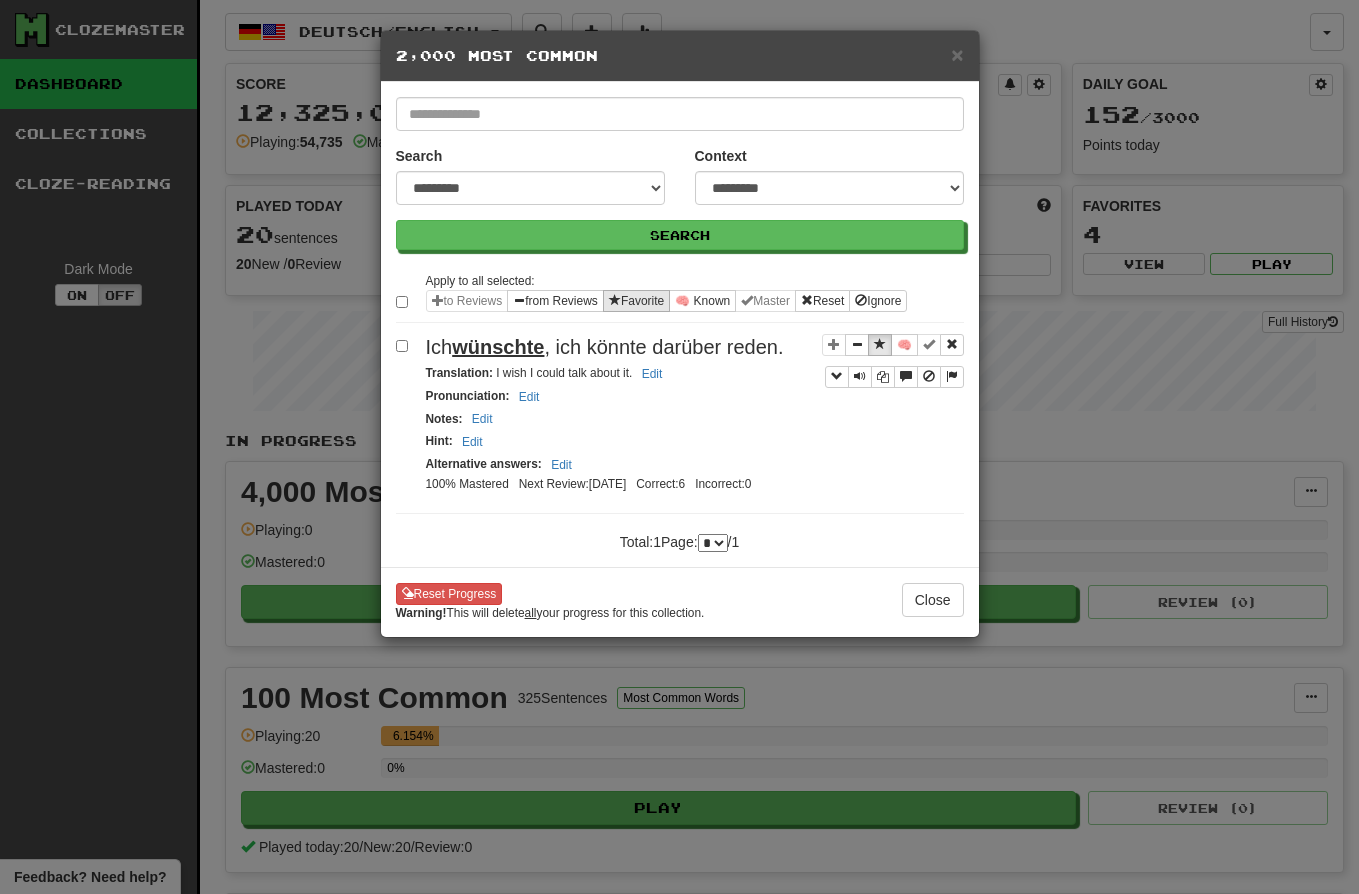 click on "Favorite" at bounding box center [636, 301] 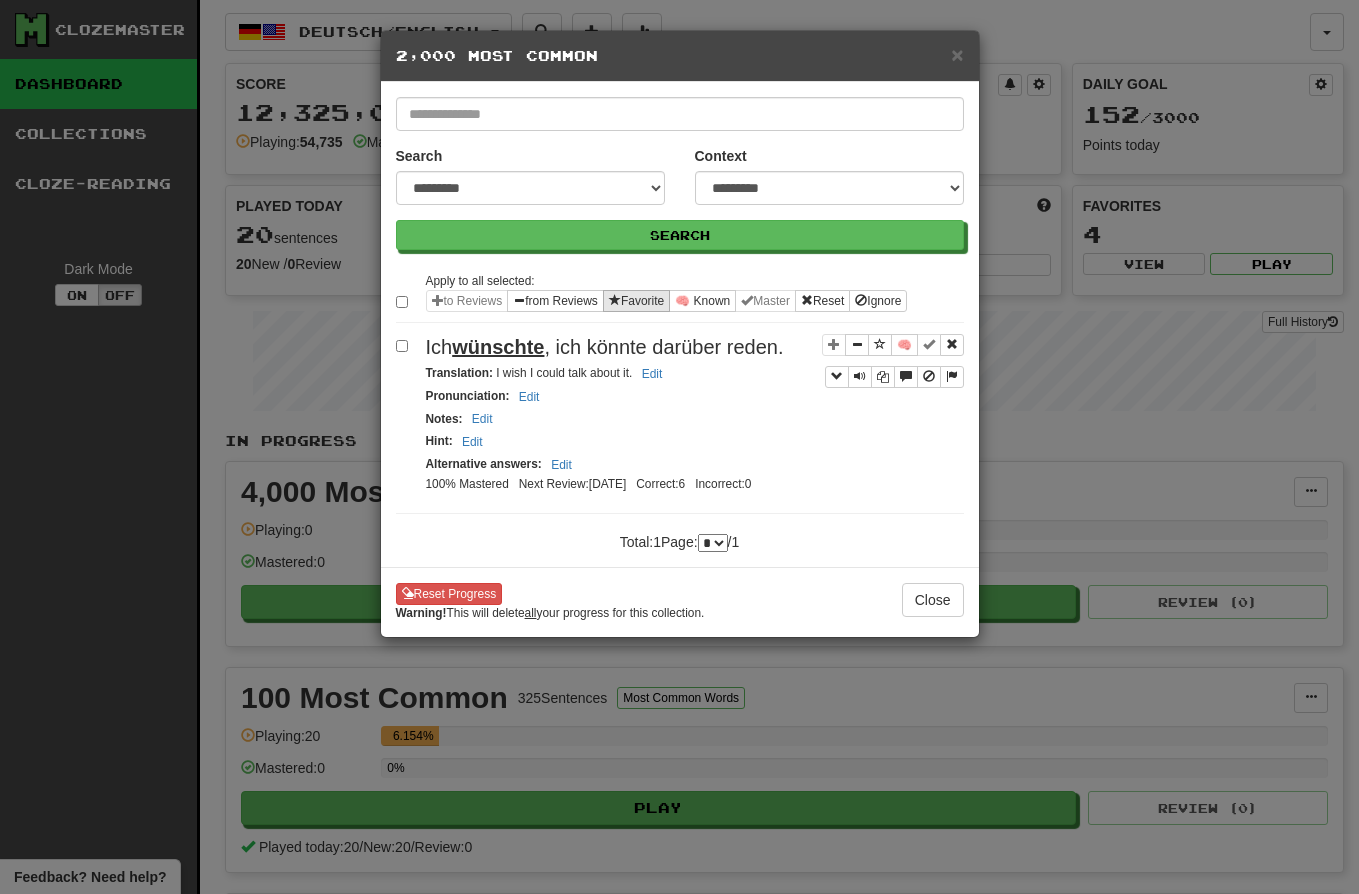 click on "Favorite" at bounding box center [636, 301] 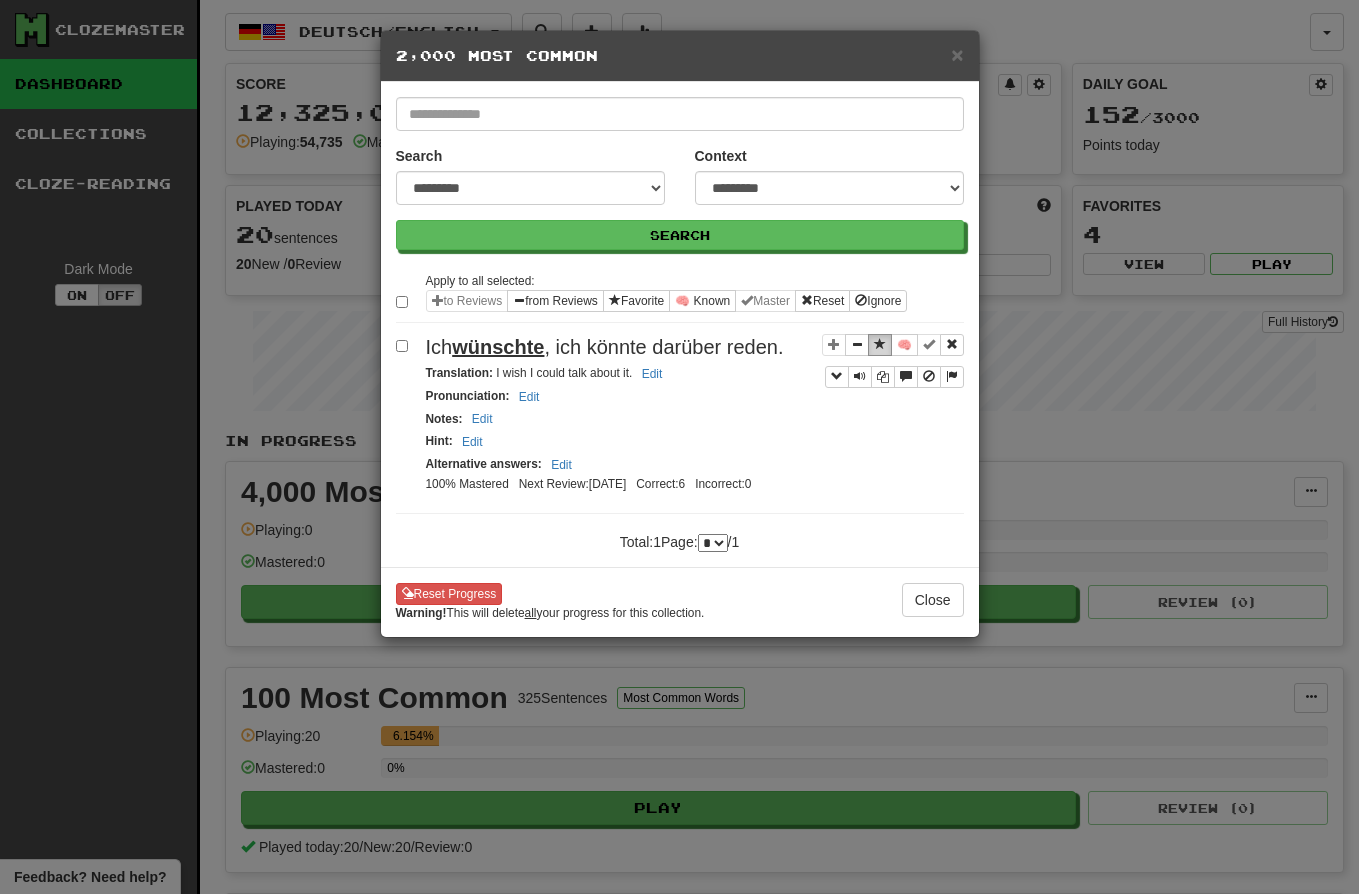 click at bounding box center (880, 344) 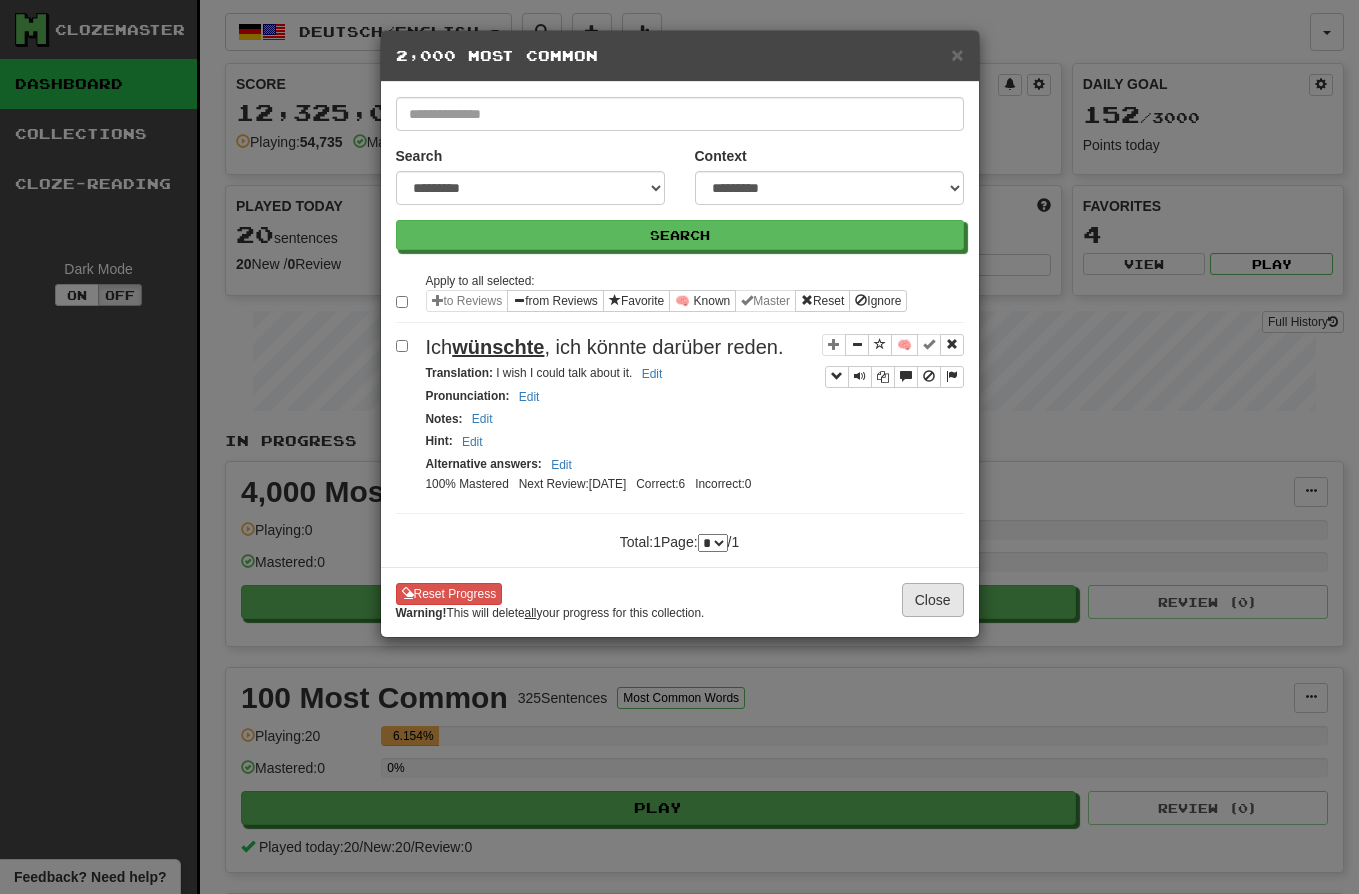 click on "Close" at bounding box center [933, 600] 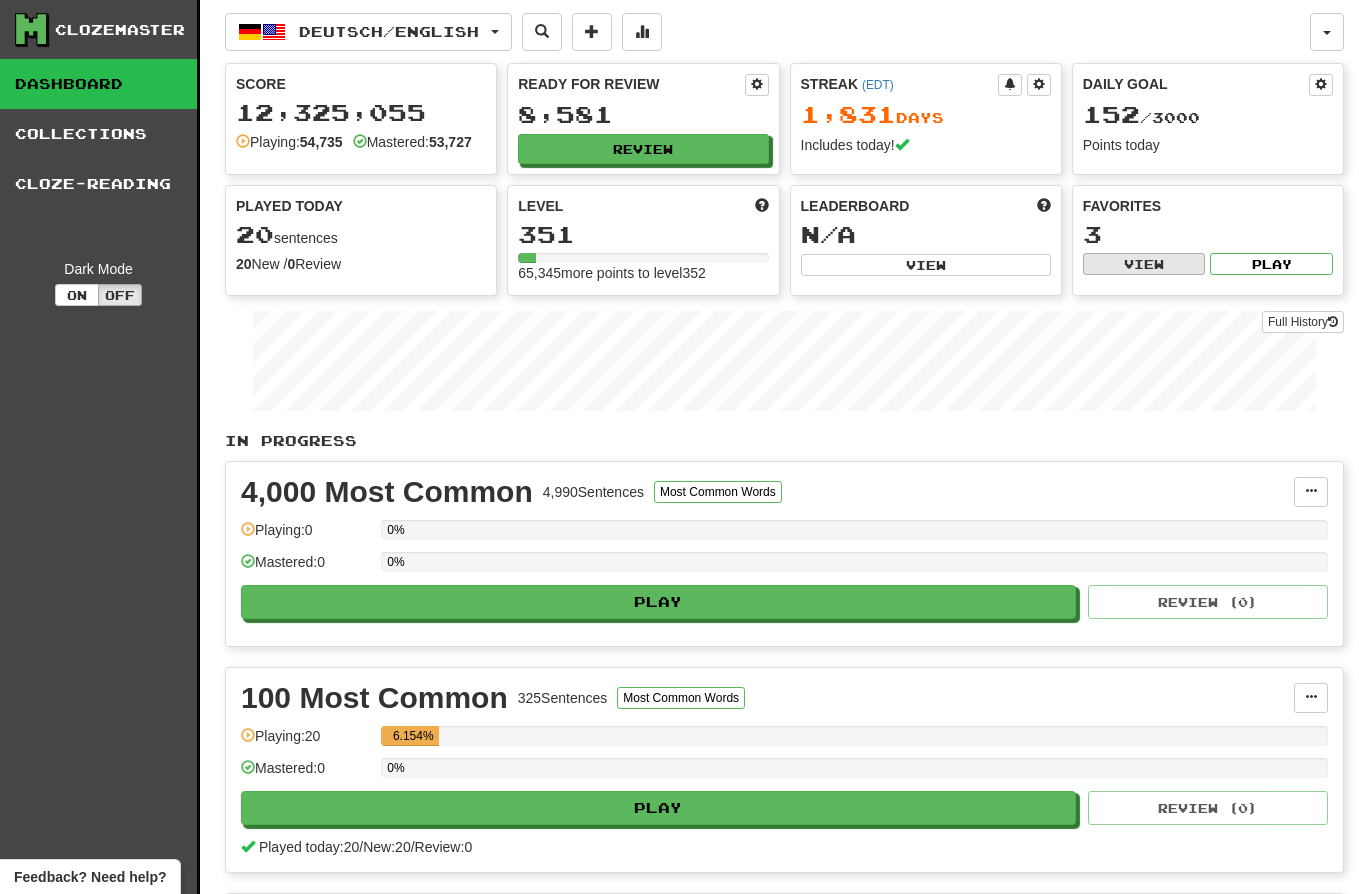 click on "View" at bounding box center (1144, 264) 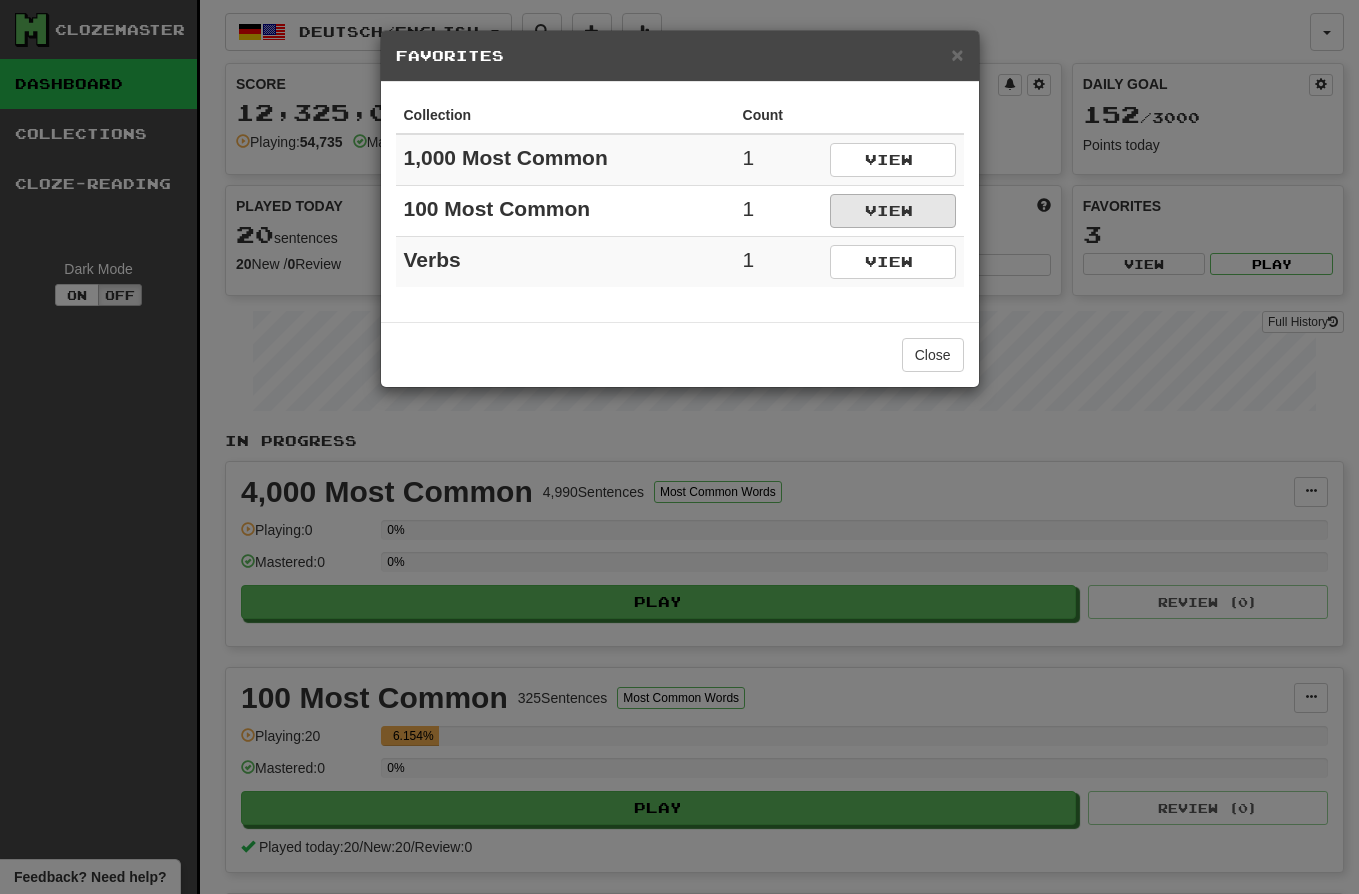 click on "View" at bounding box center (893, 211) 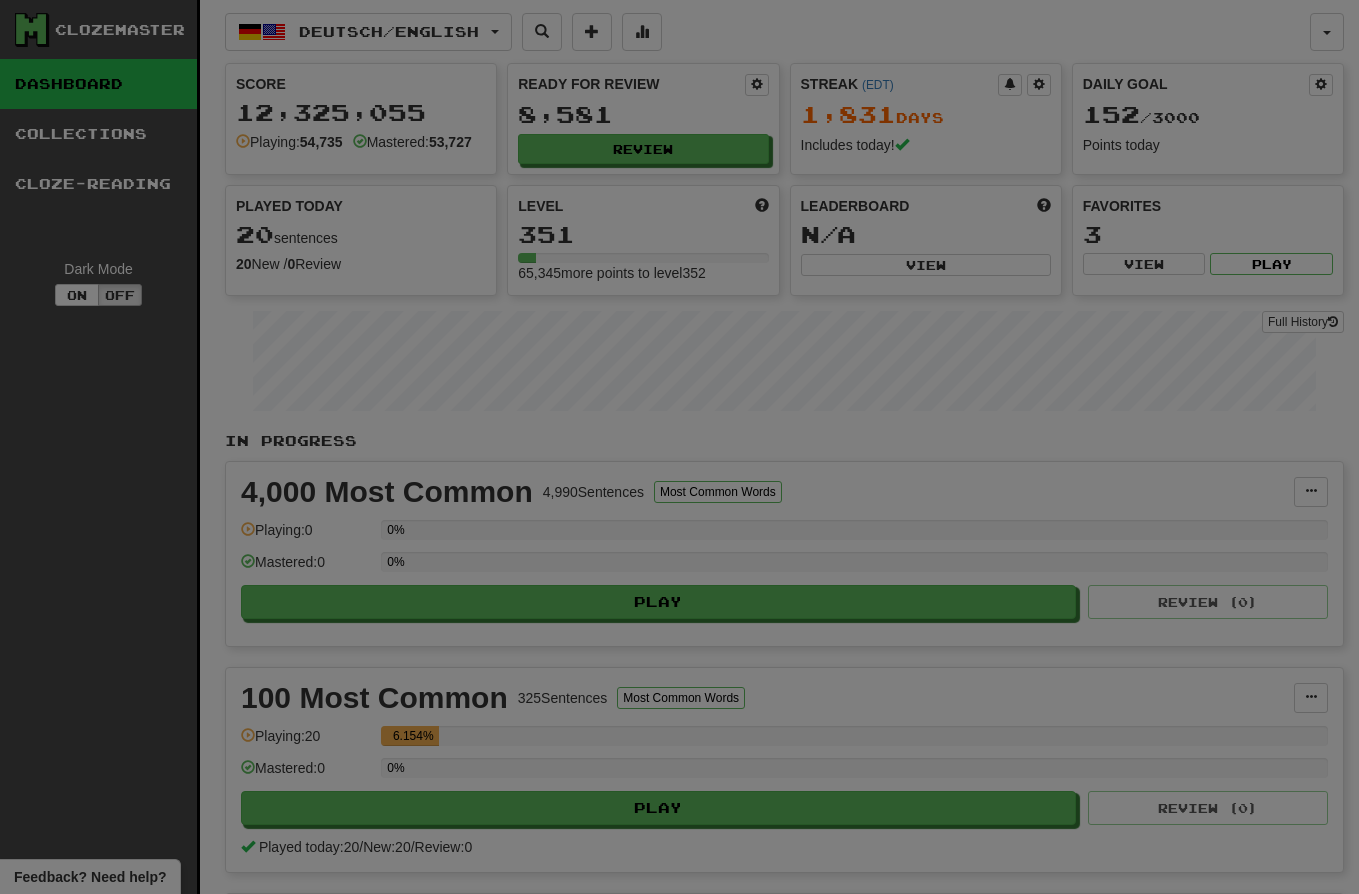 select on "*********" 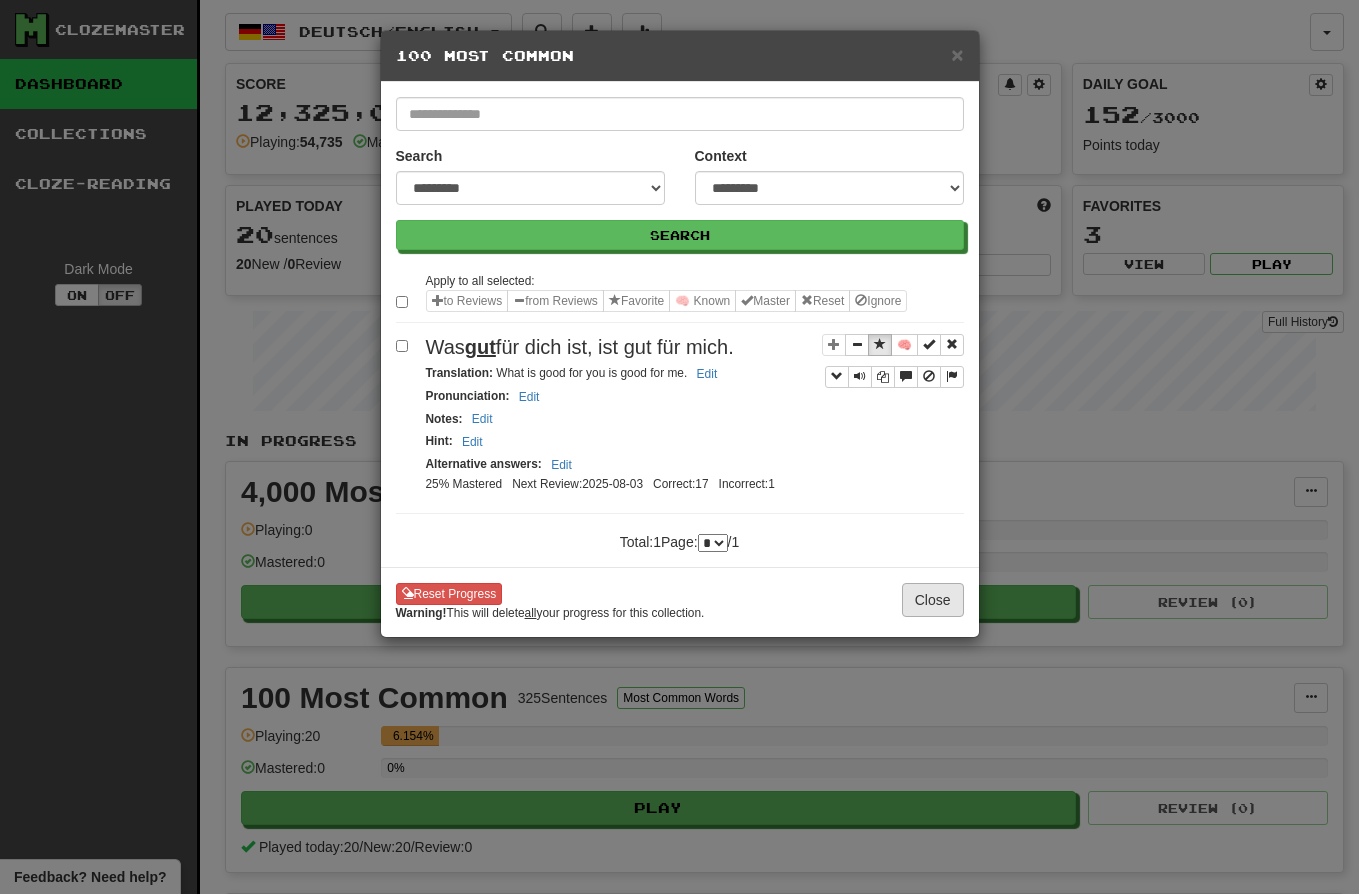 click on "Close" at bounding box center [933, 600] 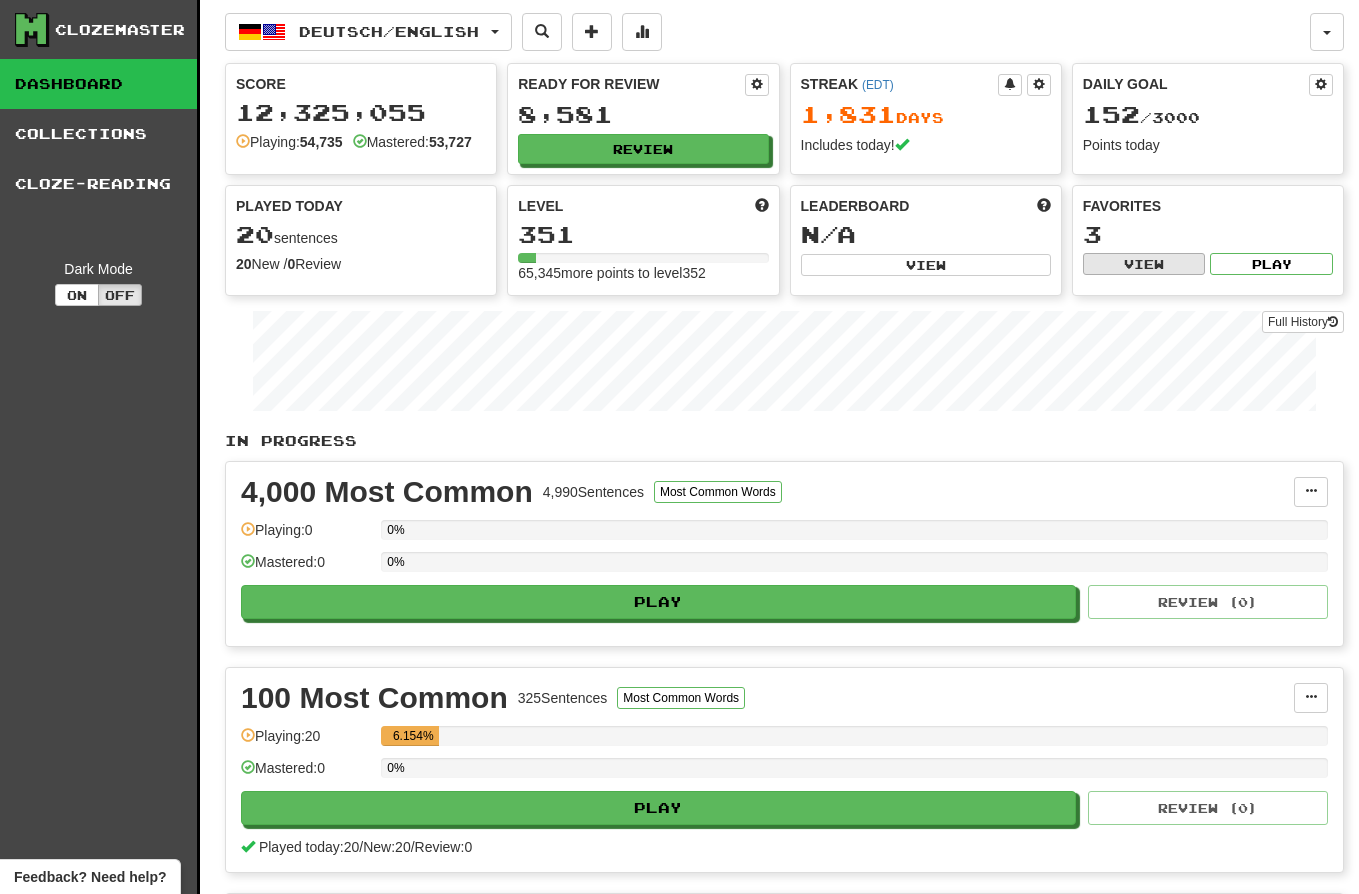 click on "View" at bounding box center (1144, 264) 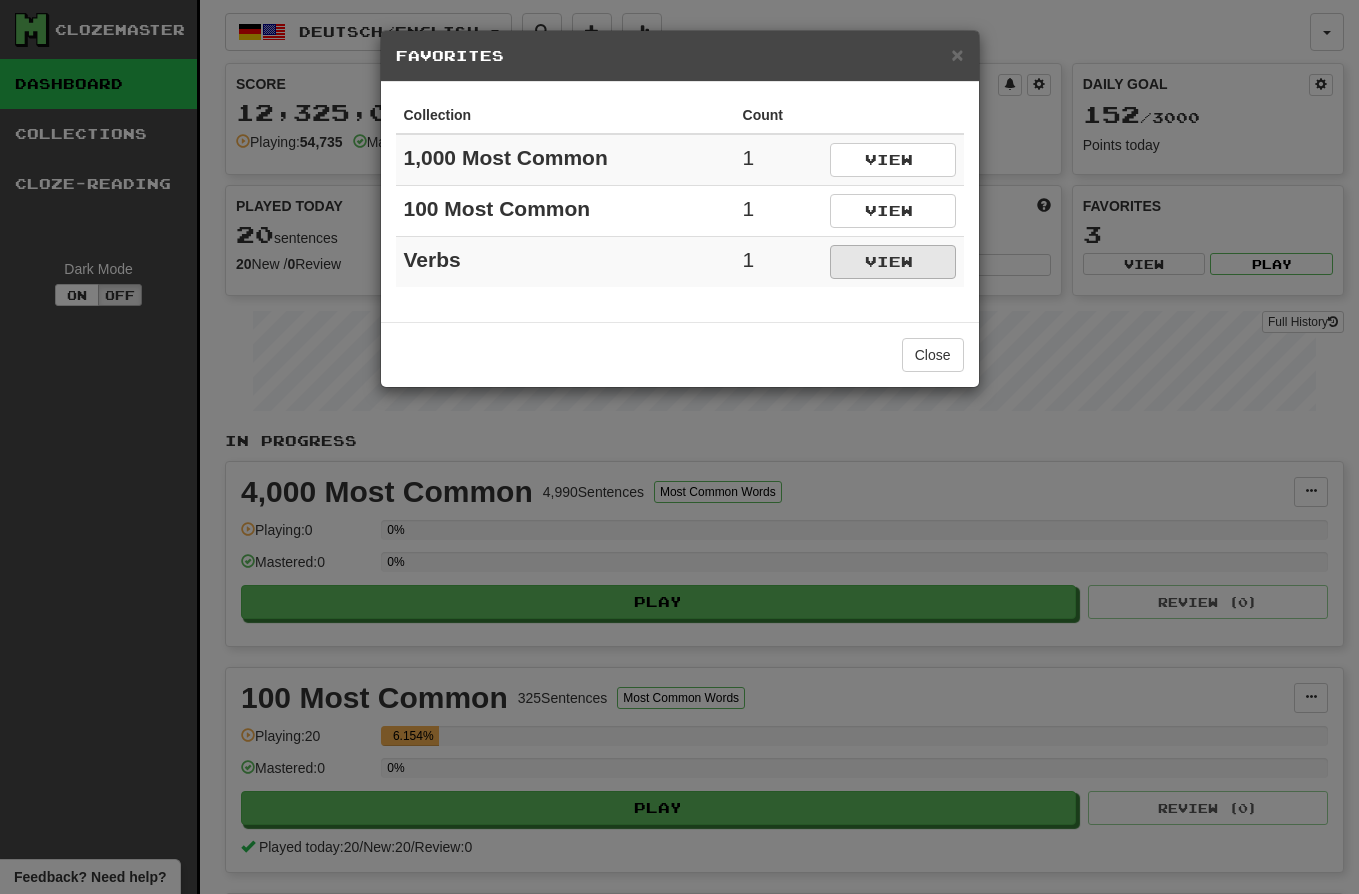 click on "View" at bounding box center [893, 262] 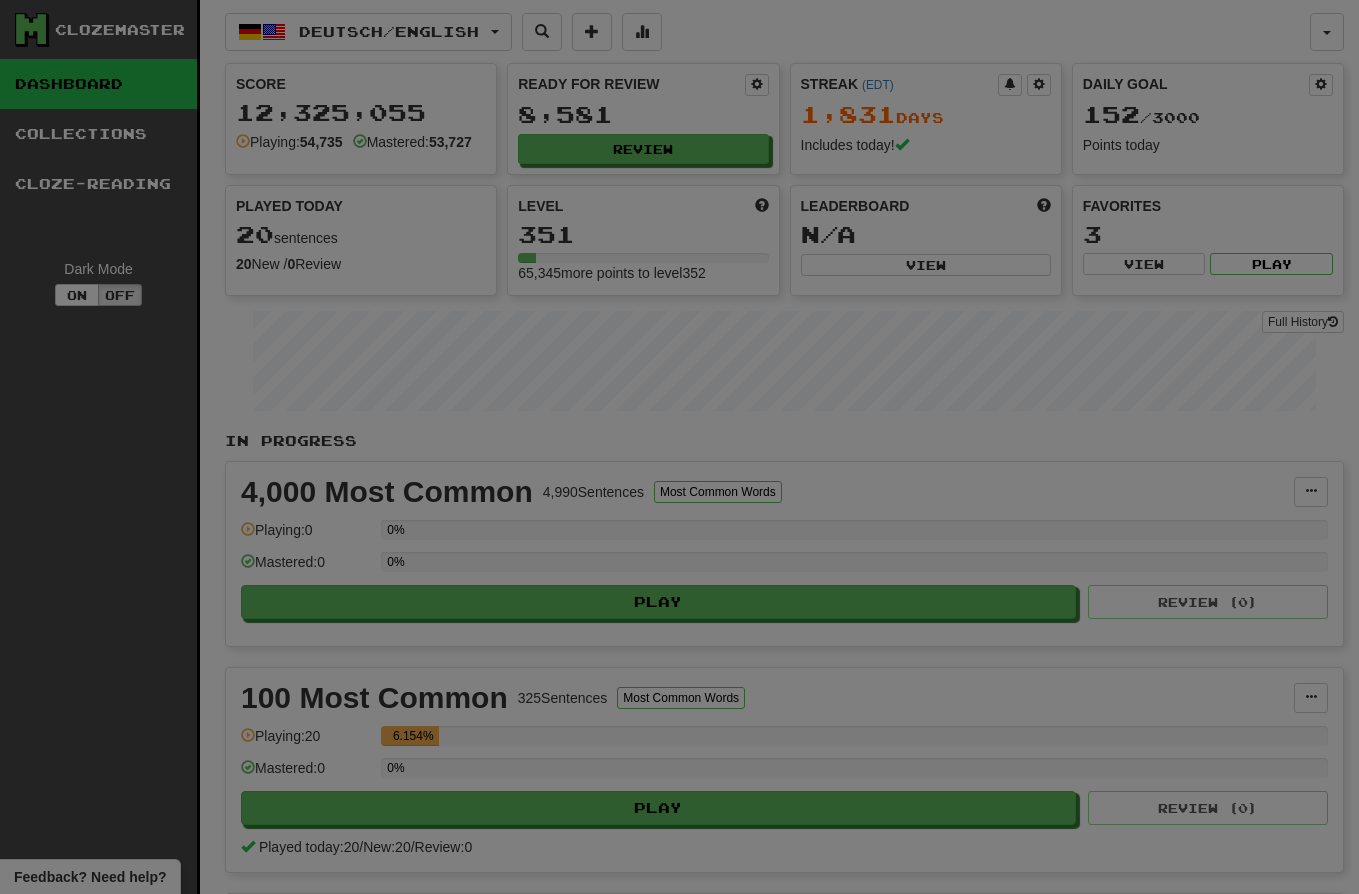 select on "*********" 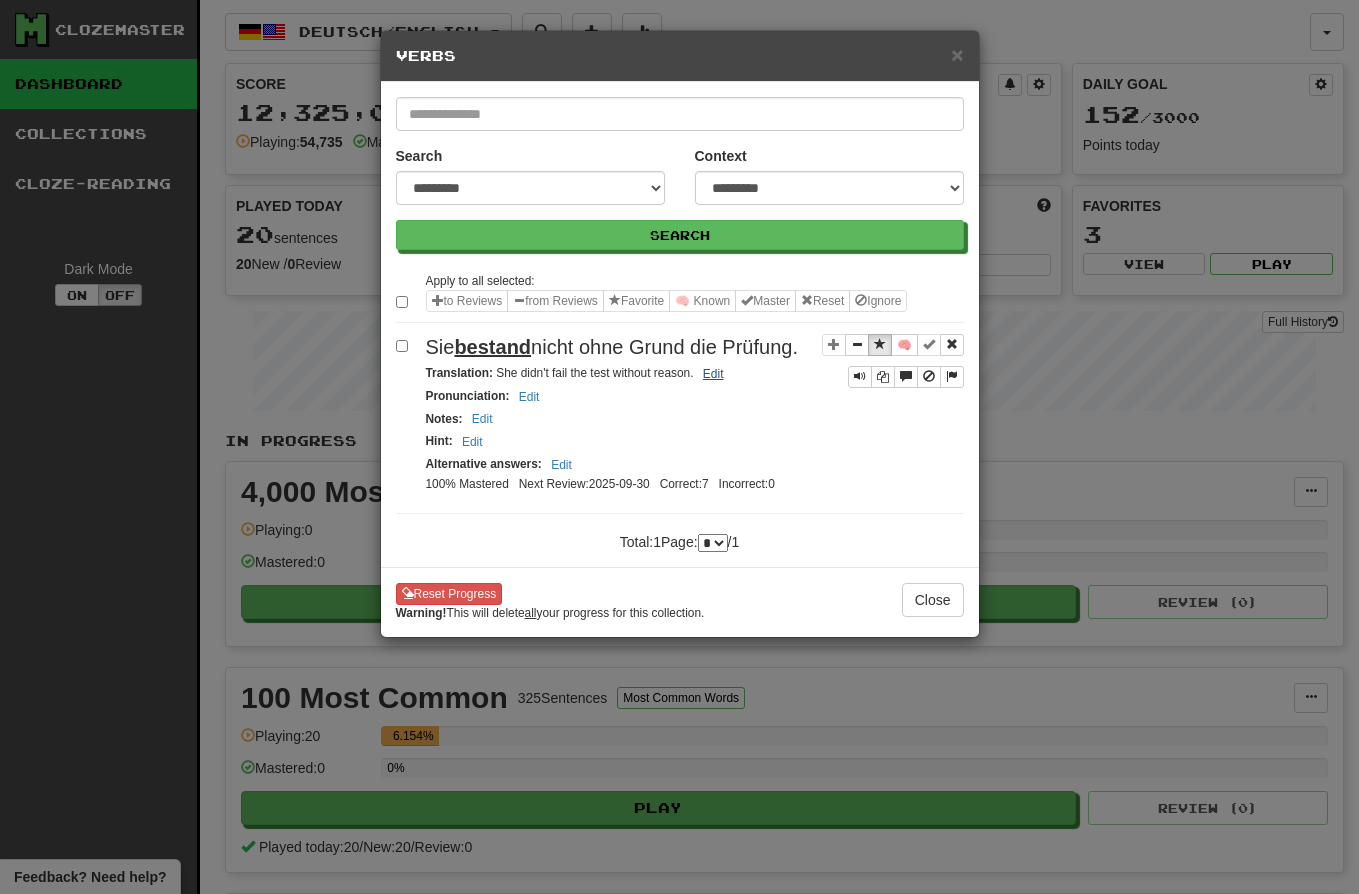 click on "Edit" at bounding box center (713, 374) 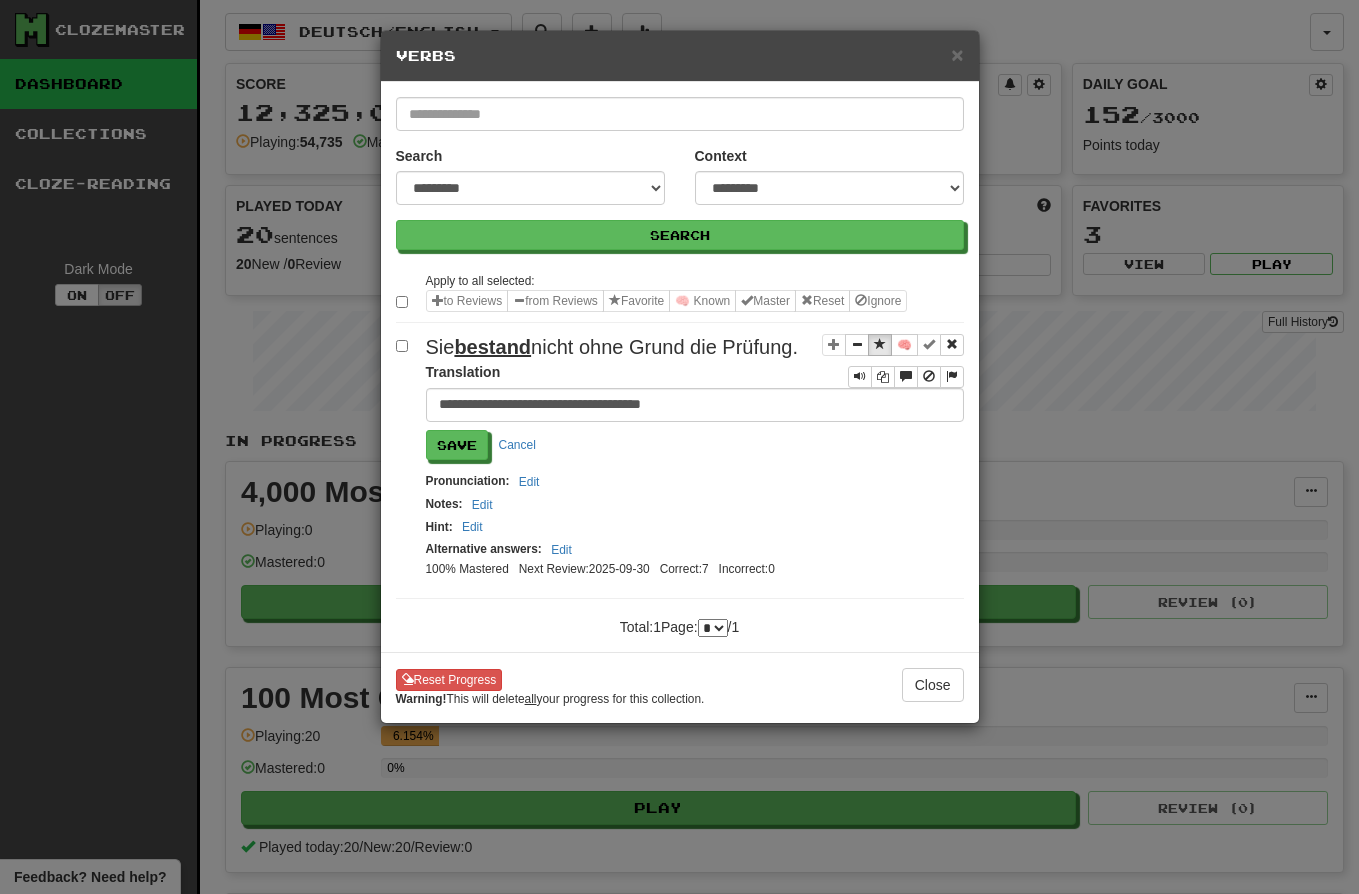 click on "**********" at bounding box center (695, 405) 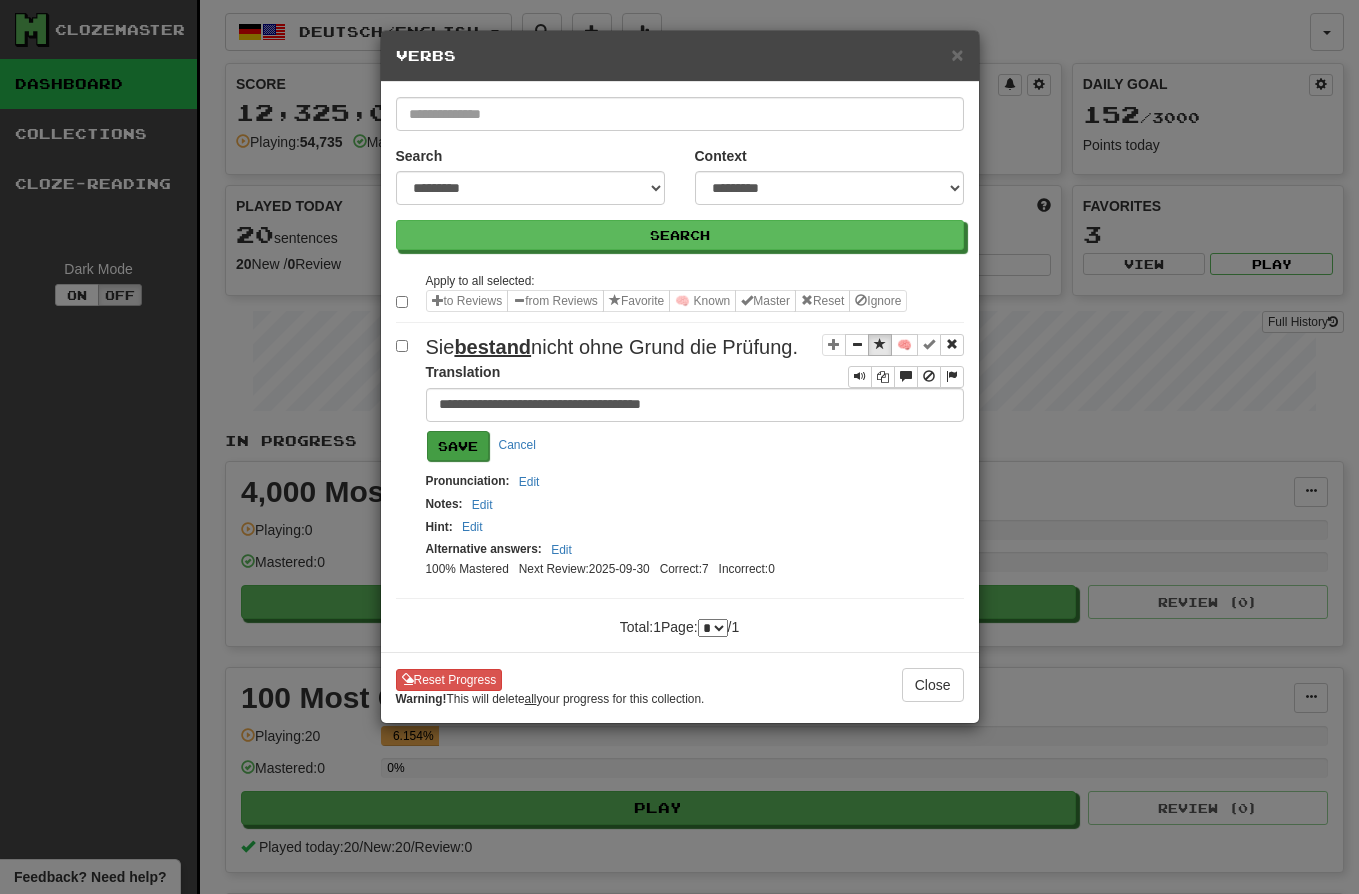 type on "**********" 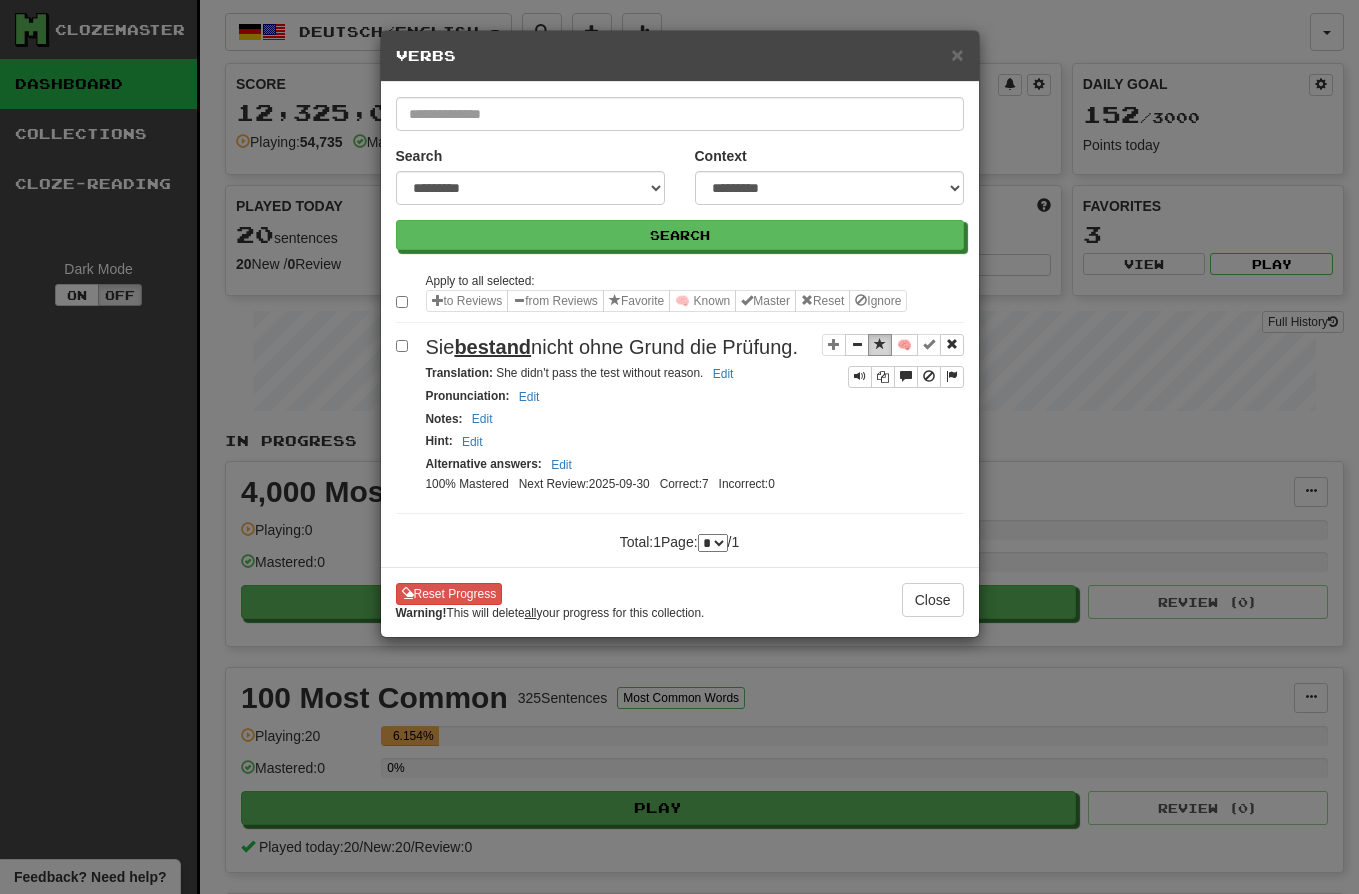 click at bounding box center (880, 344) 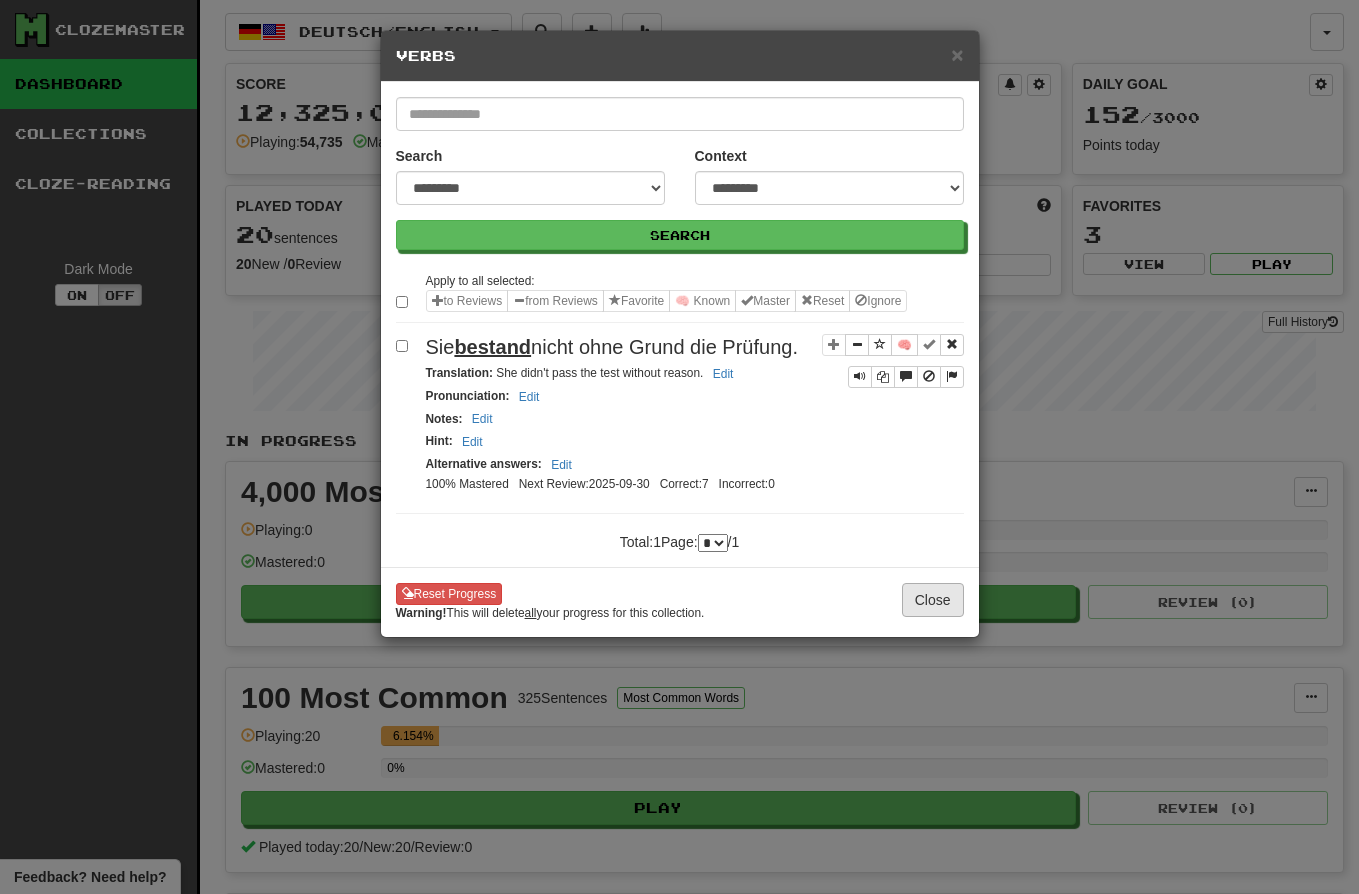 click on "Close" at bounding box center (933, 600) 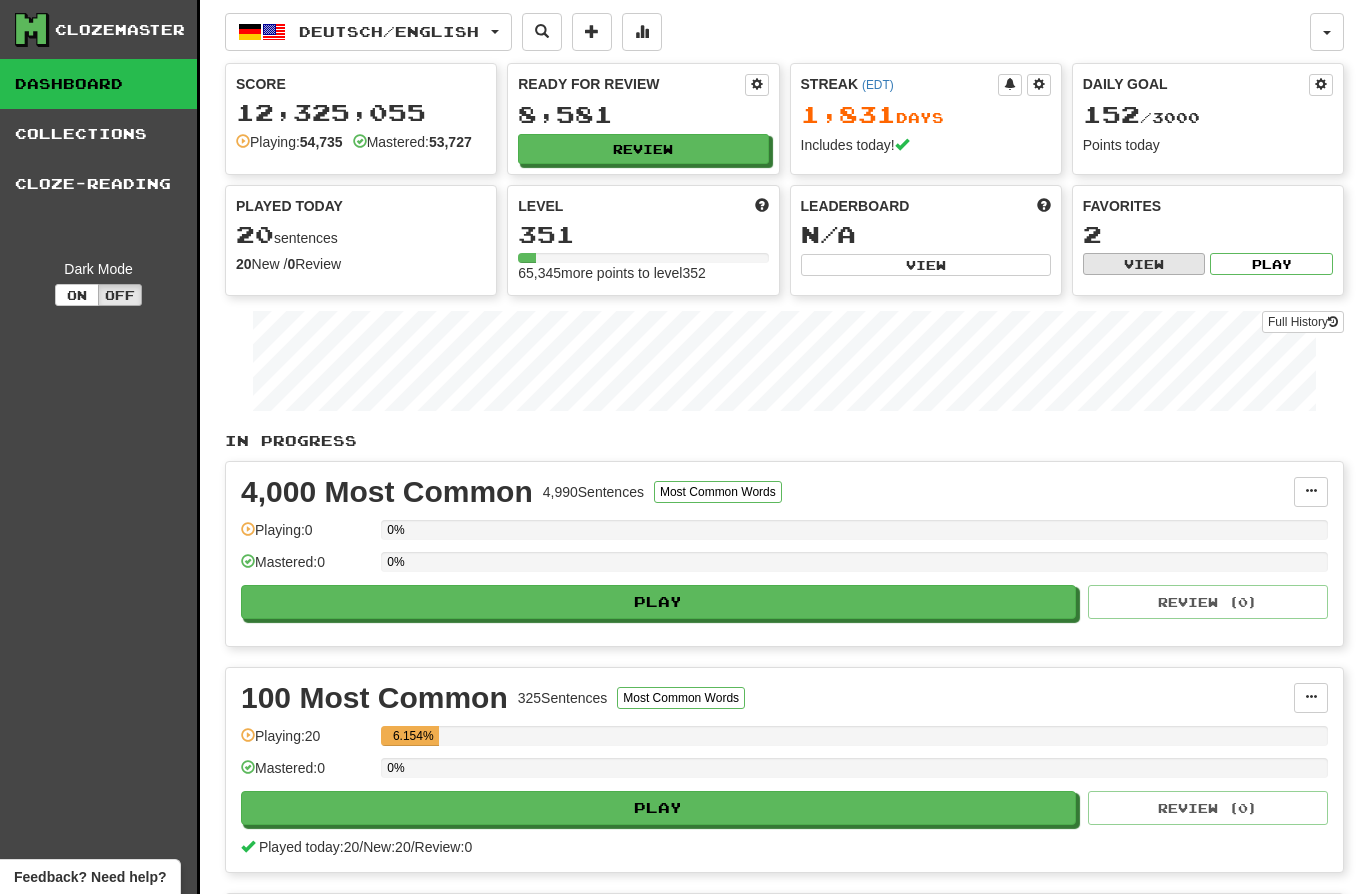 click on "View" at bounding box center (1144, 264) 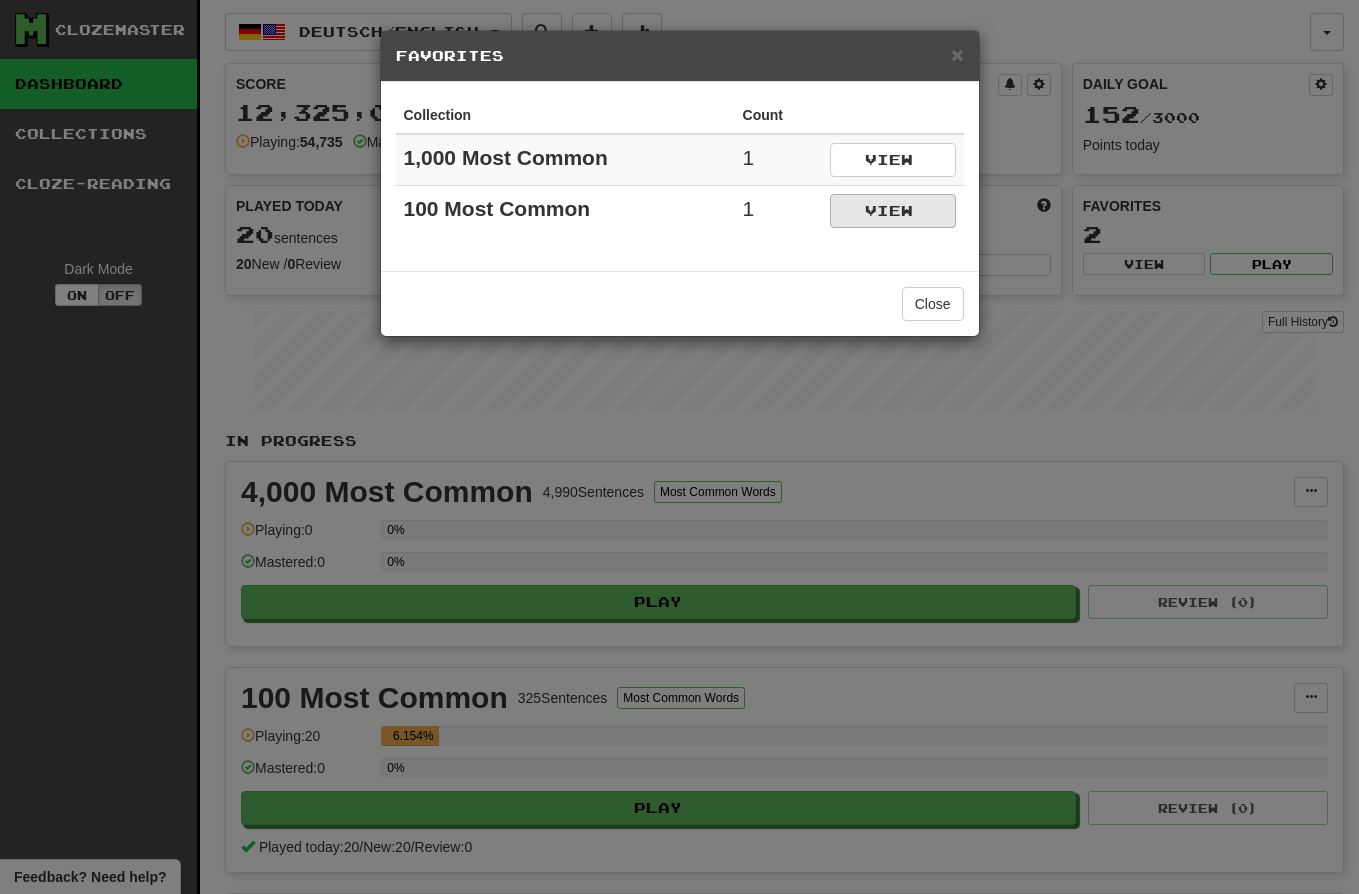 click on "View" at bounding box center [893, 211] 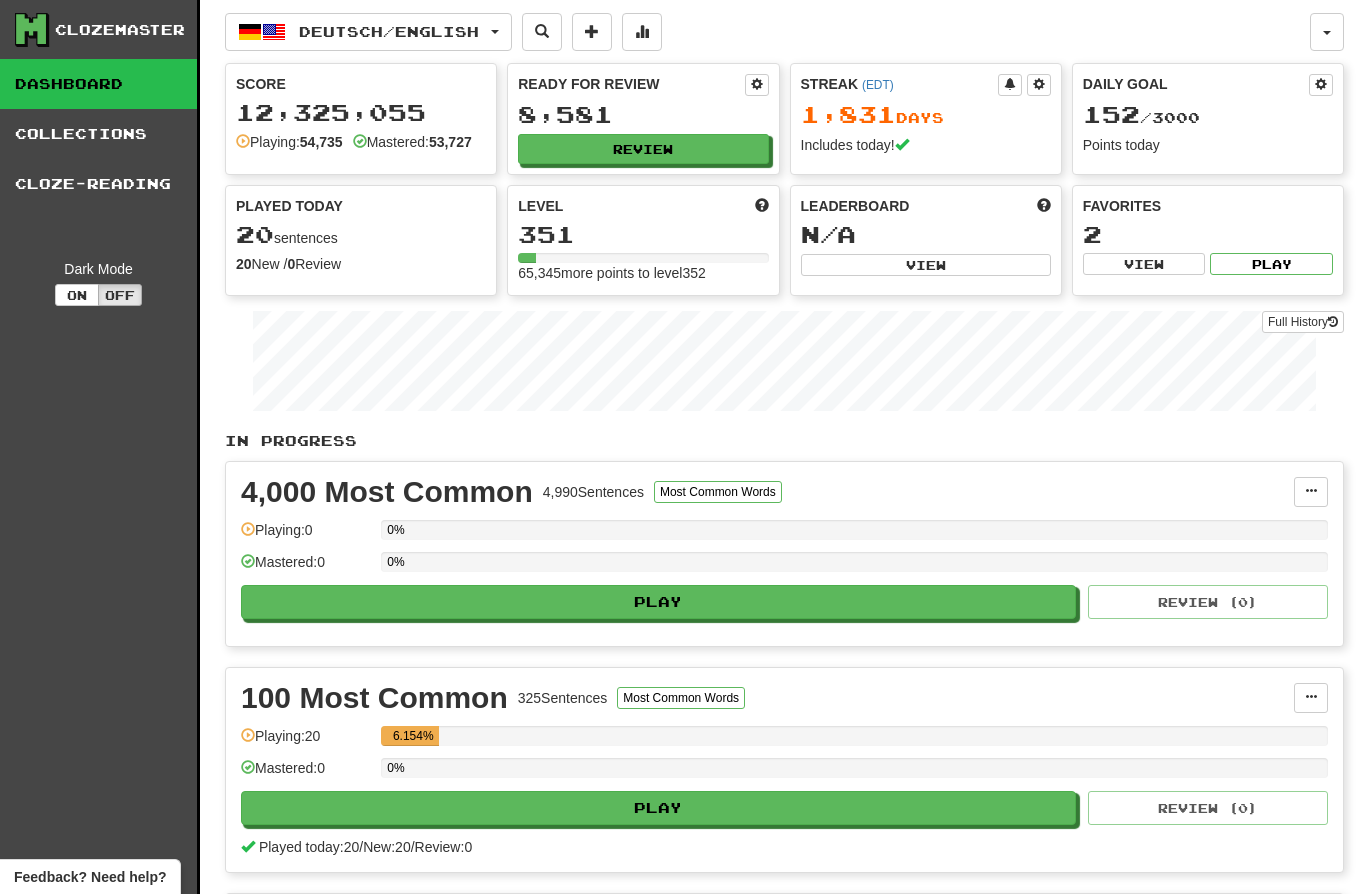 select on "*********" 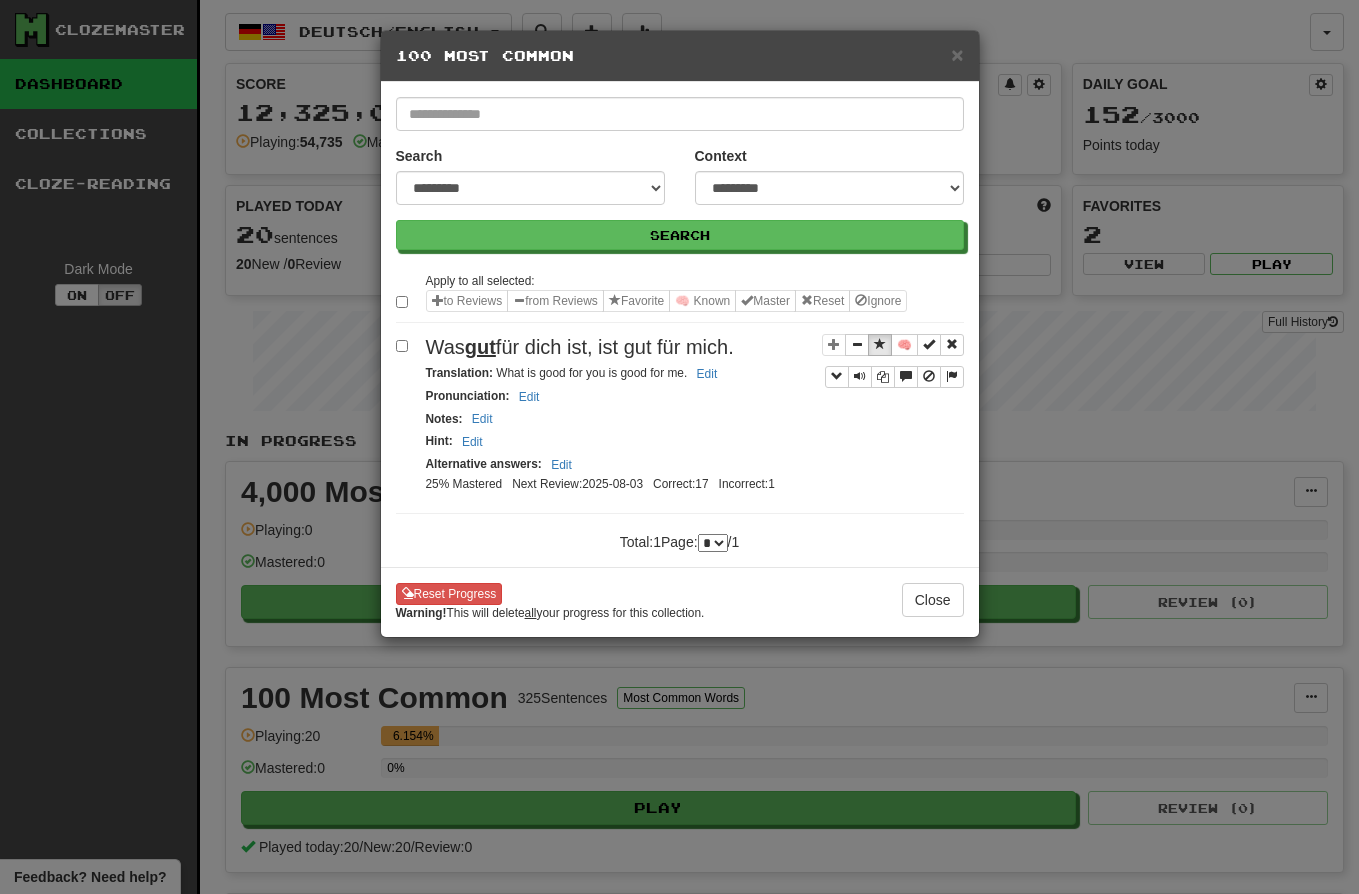 drag, startPoint x: 750, startPoint y: 351, endPoint x: 428, endPoint y: 357, distance: 322.0559 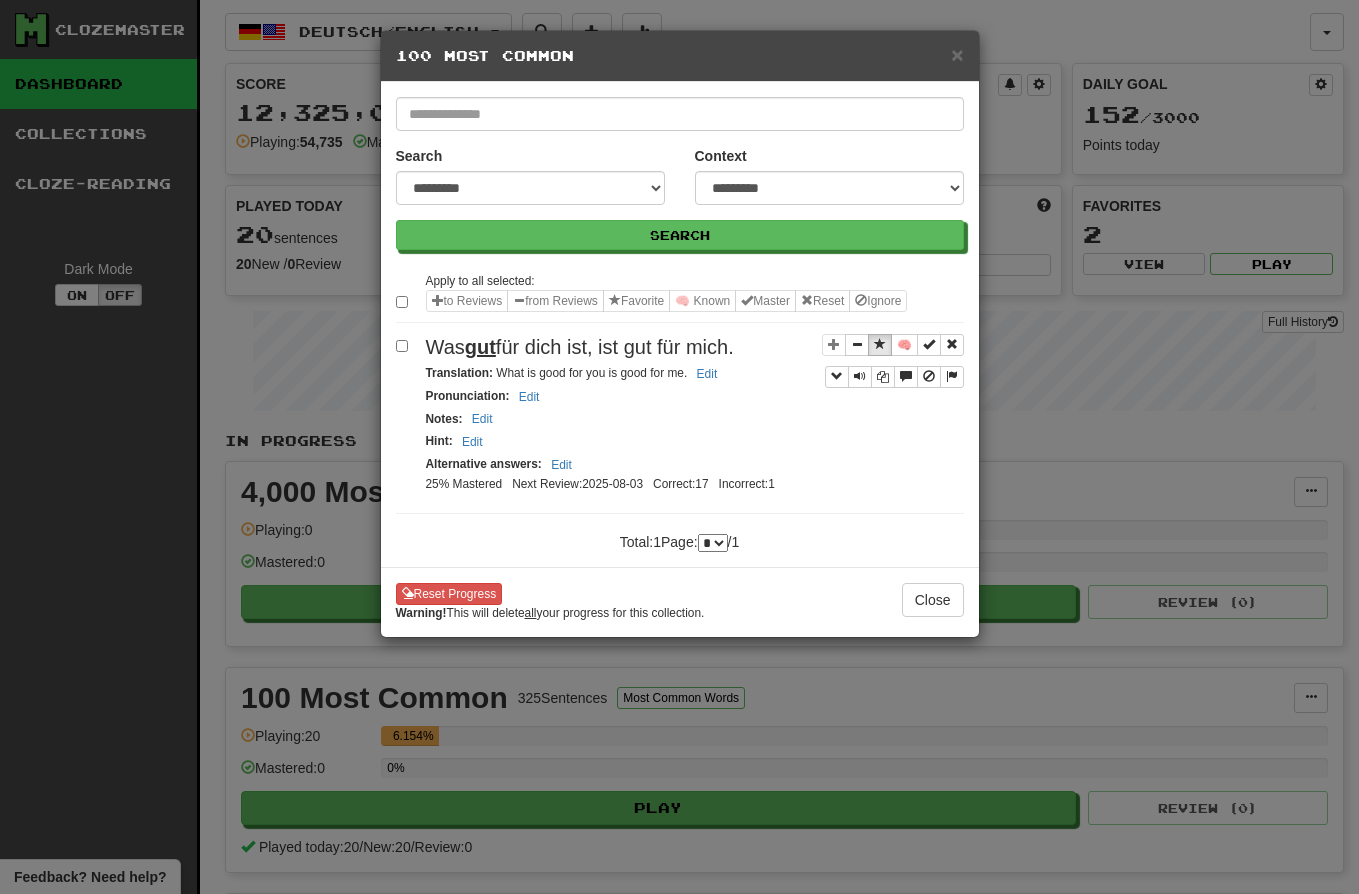 copy on "Was  gut  für dich ist, ist gut für mich." 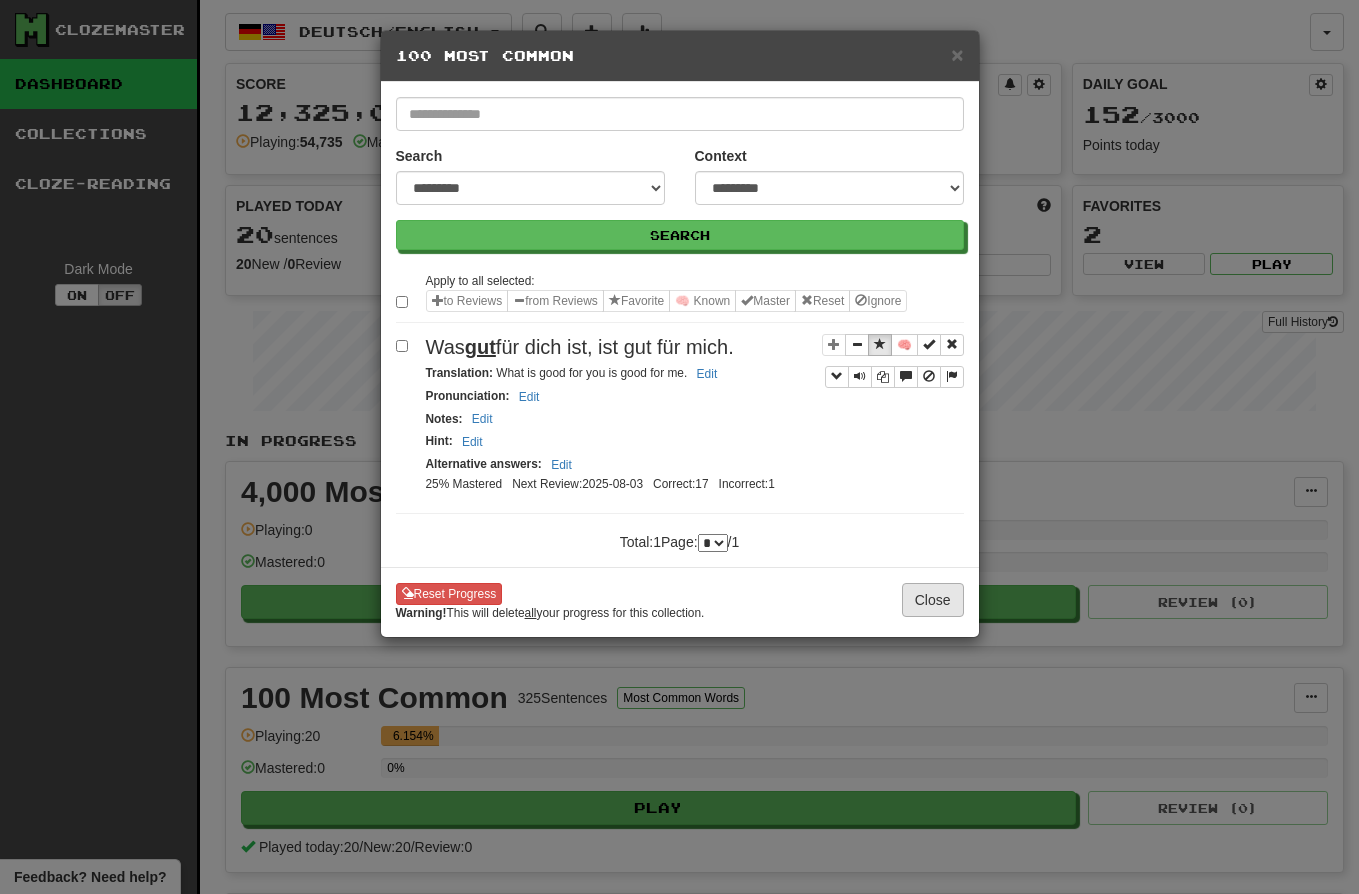 click on "Close" at bounding box center [933, 600] 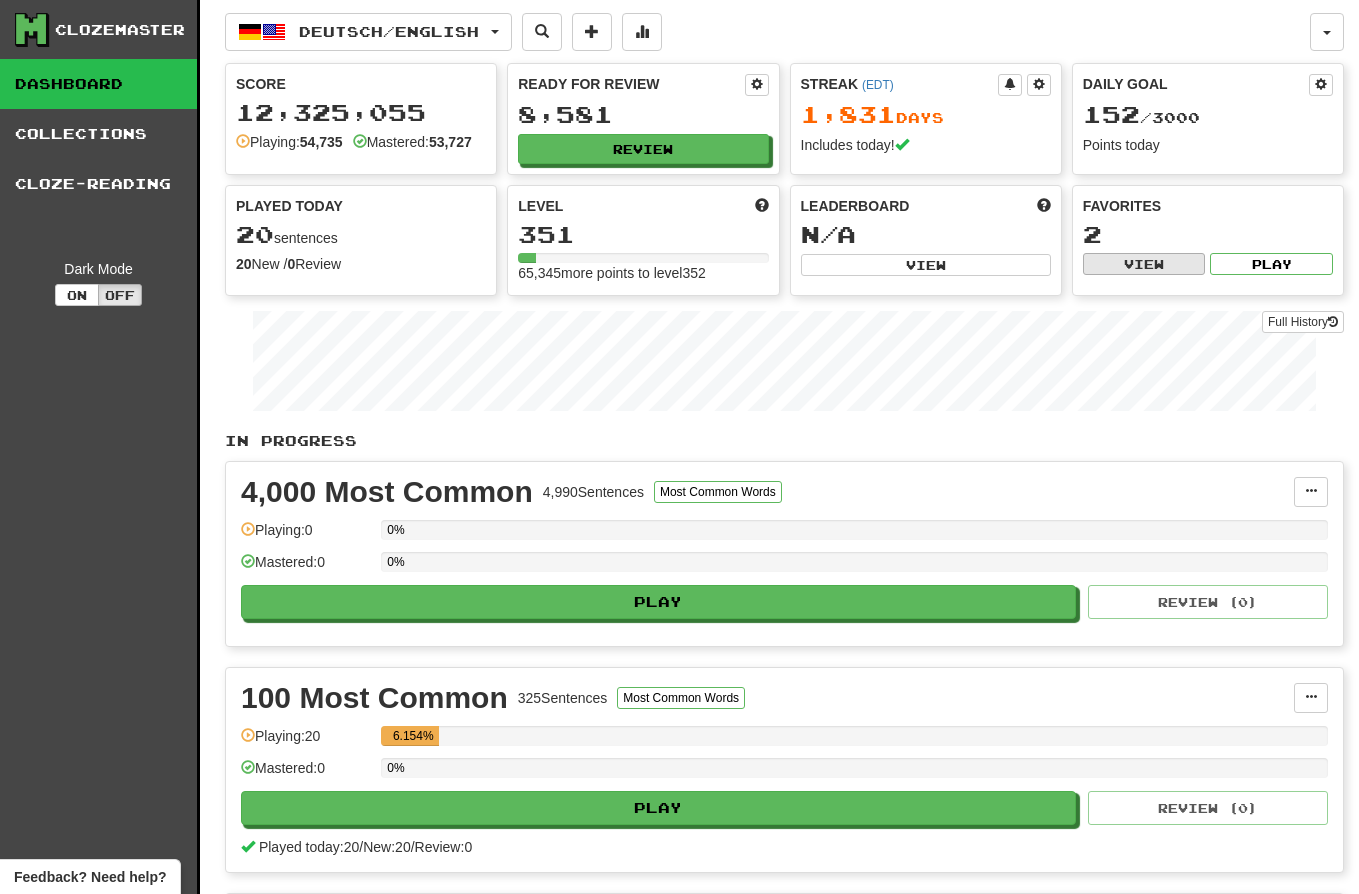 click on "View" at bounding box center [1144, 264] 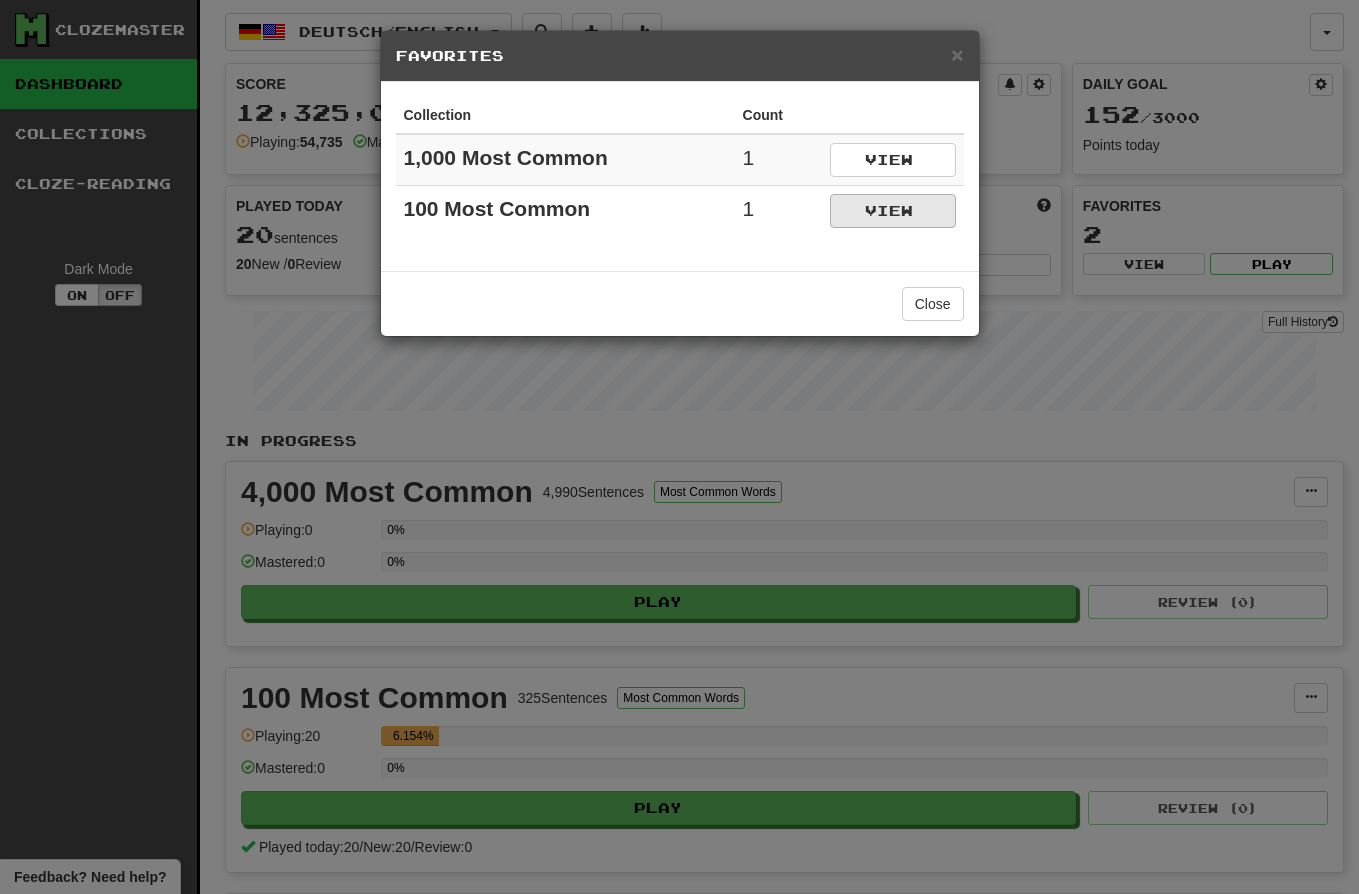 click on "View" at bounding box center [893, 211] 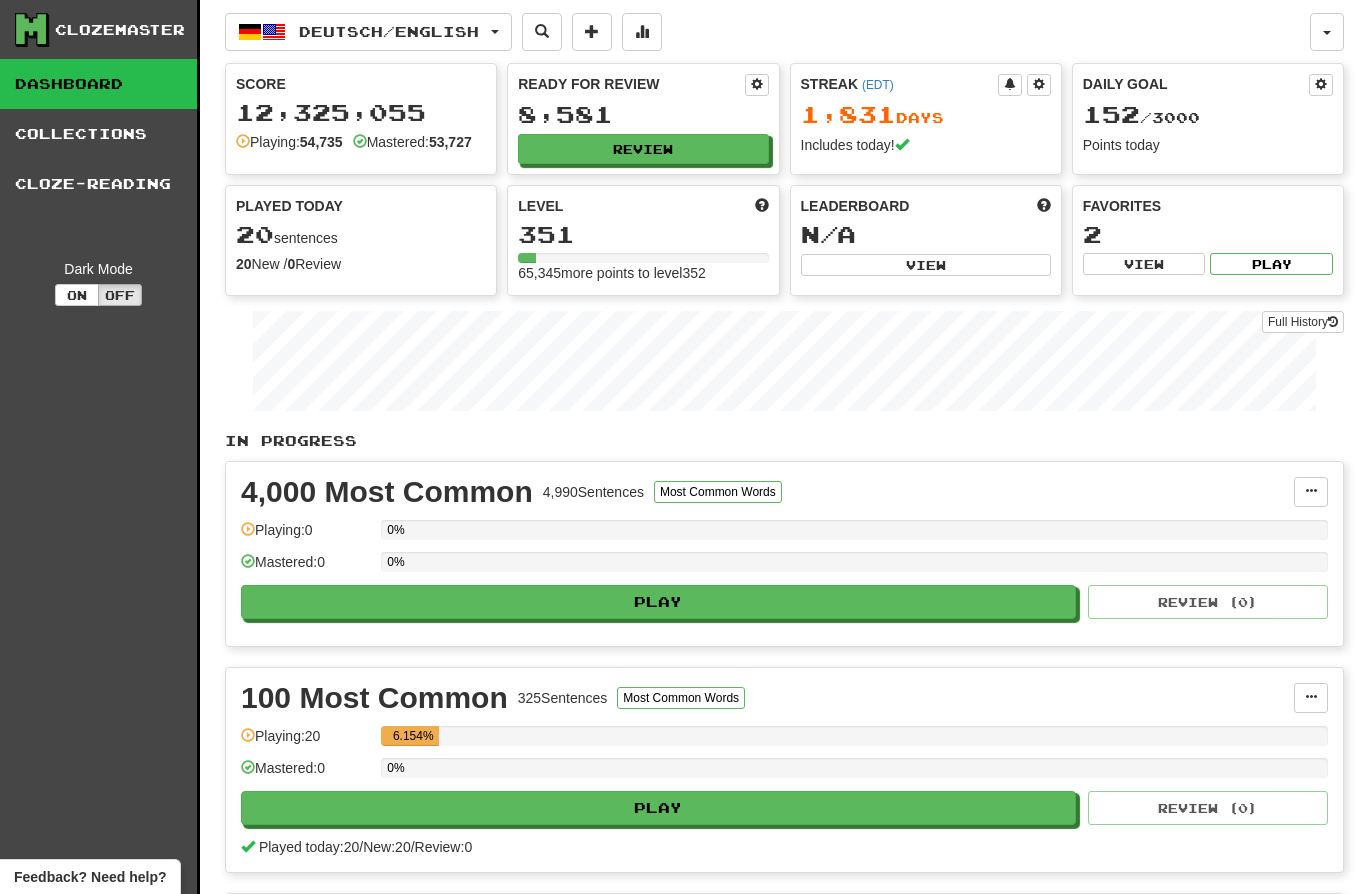 select on "*********" 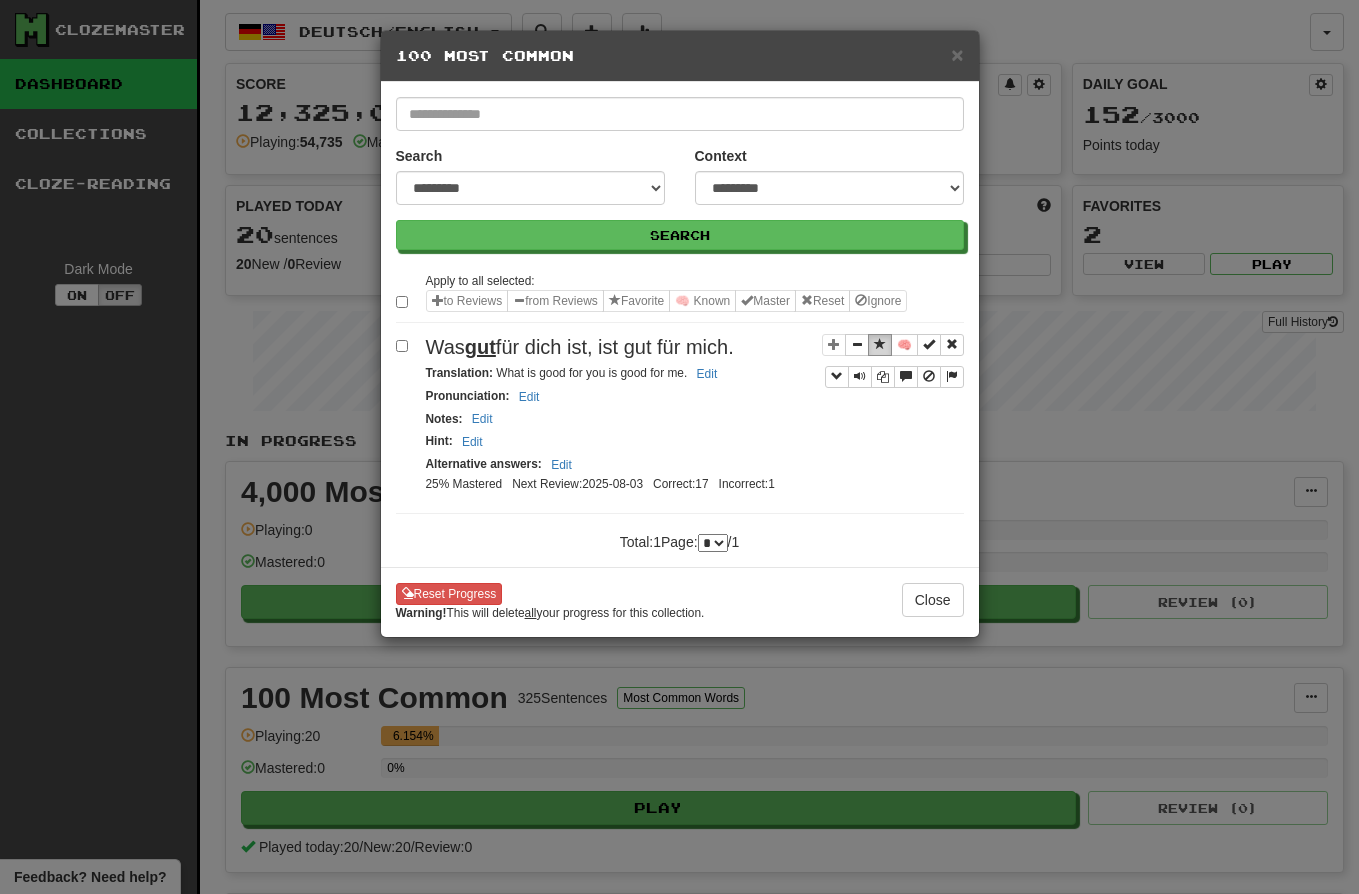 click at bounding box center [880, 344] 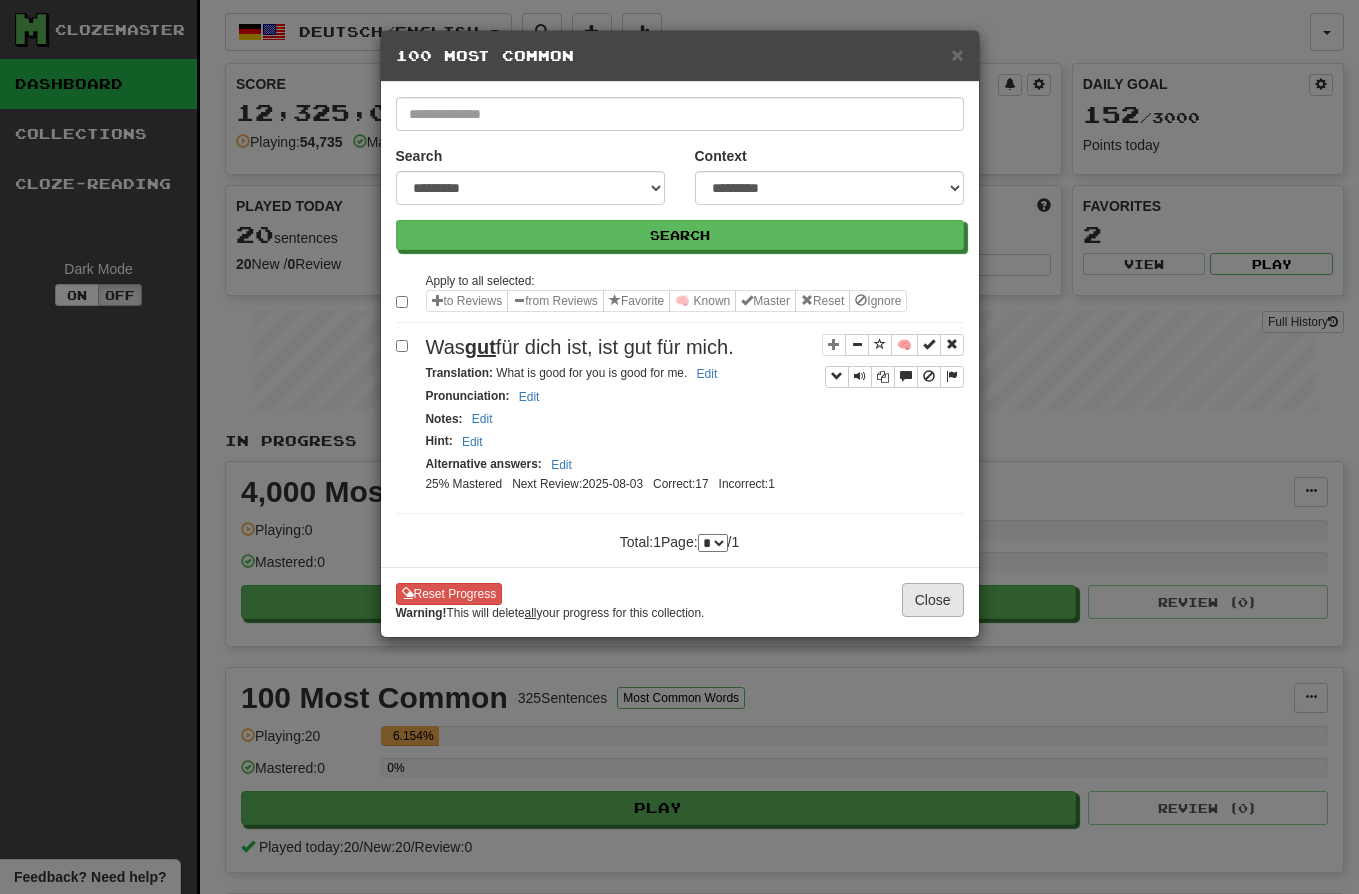 click on "Close" at bounding box center [933, 600] 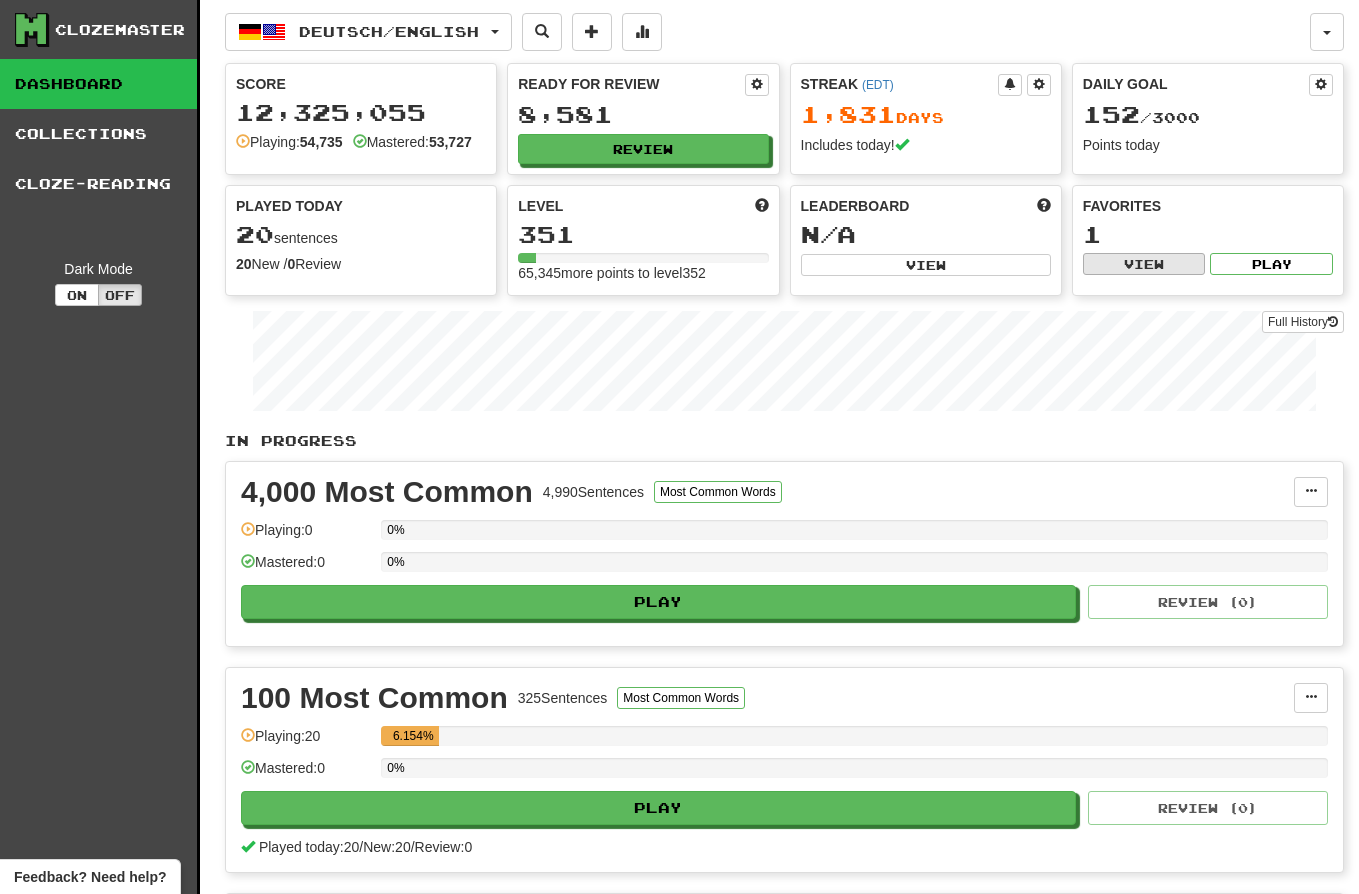 click on "View" at bounding box center (1144, 264) 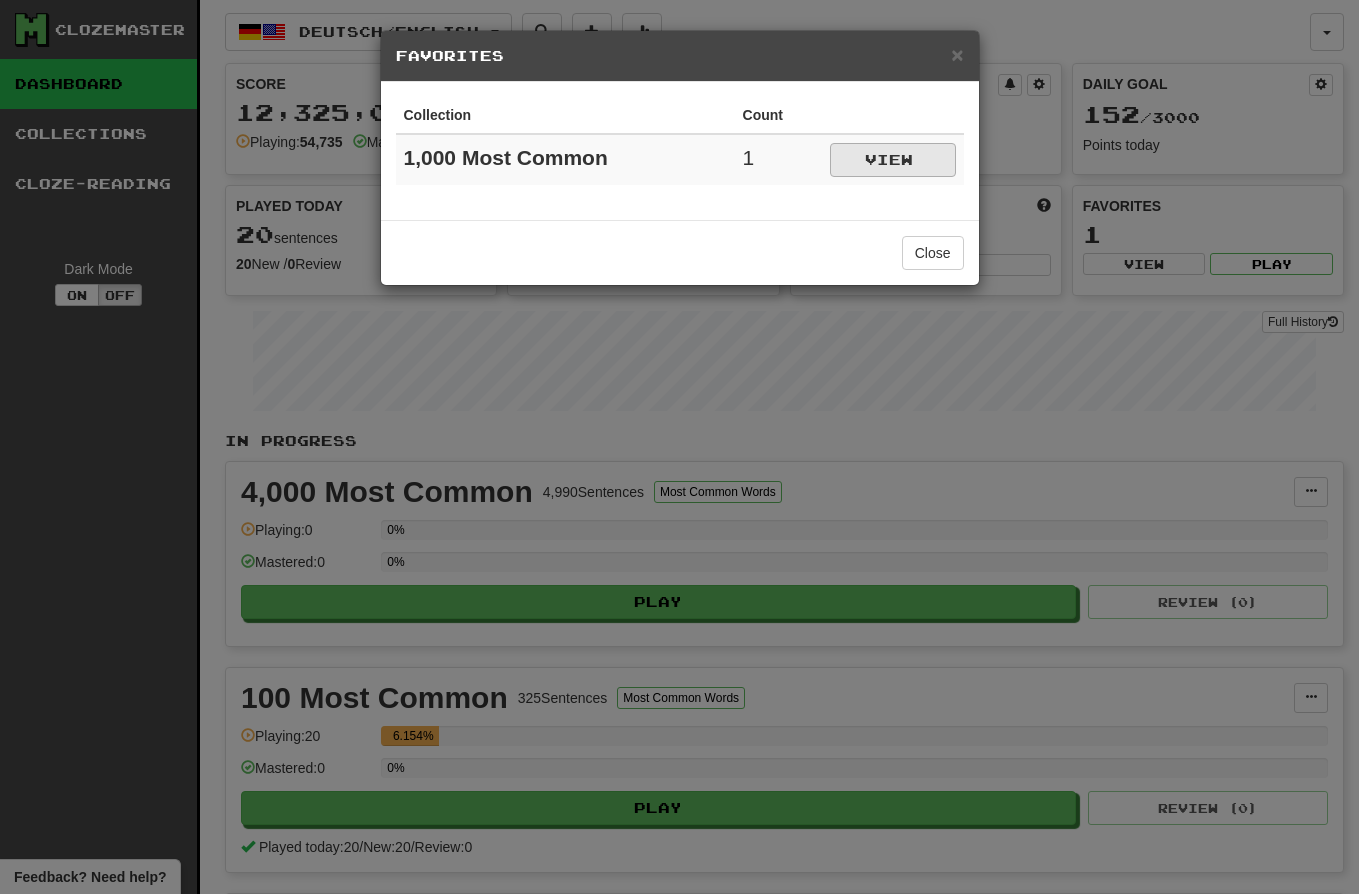 click on "View" at bounding box center (893, 160) 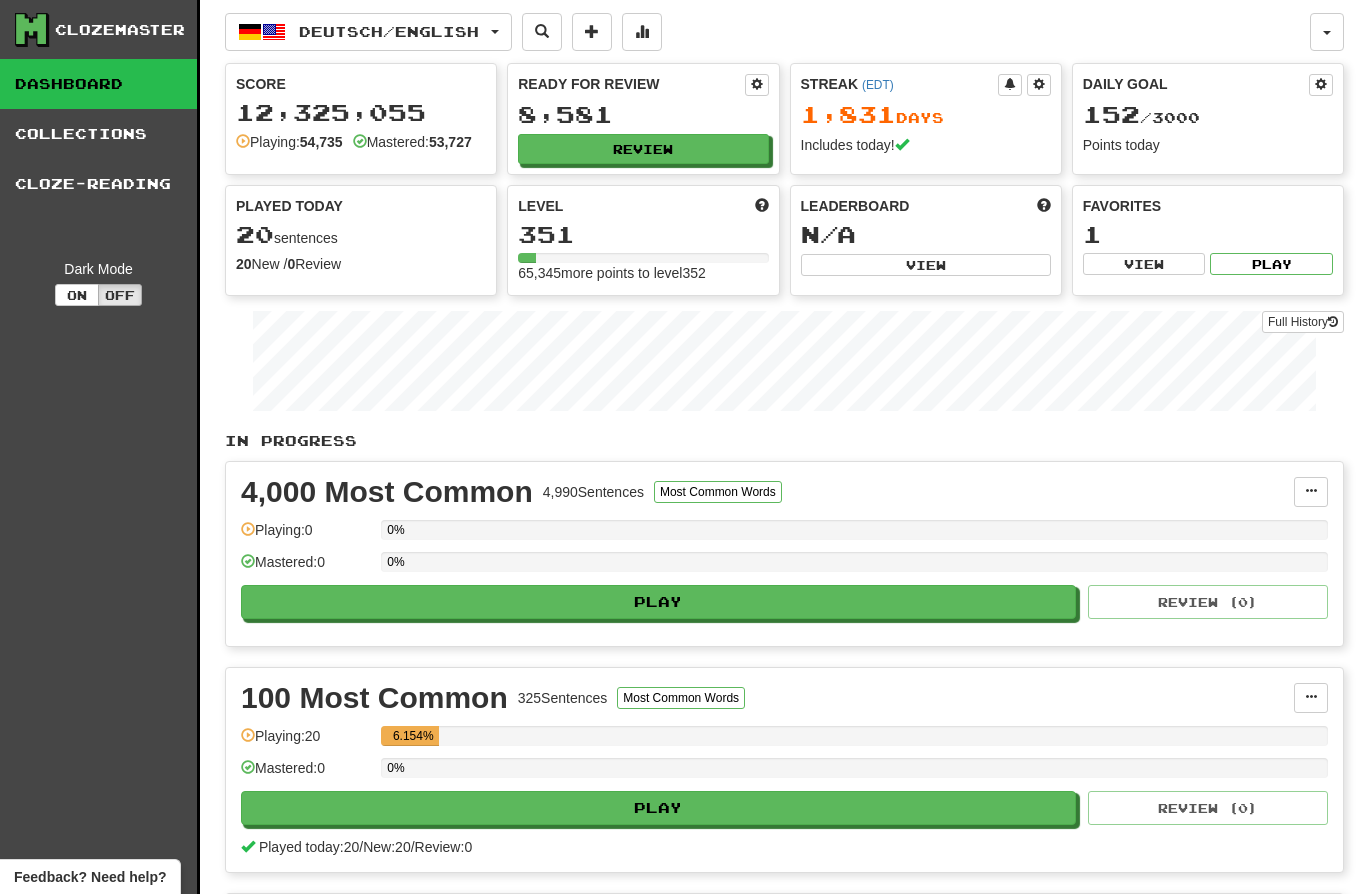 select on "*********" 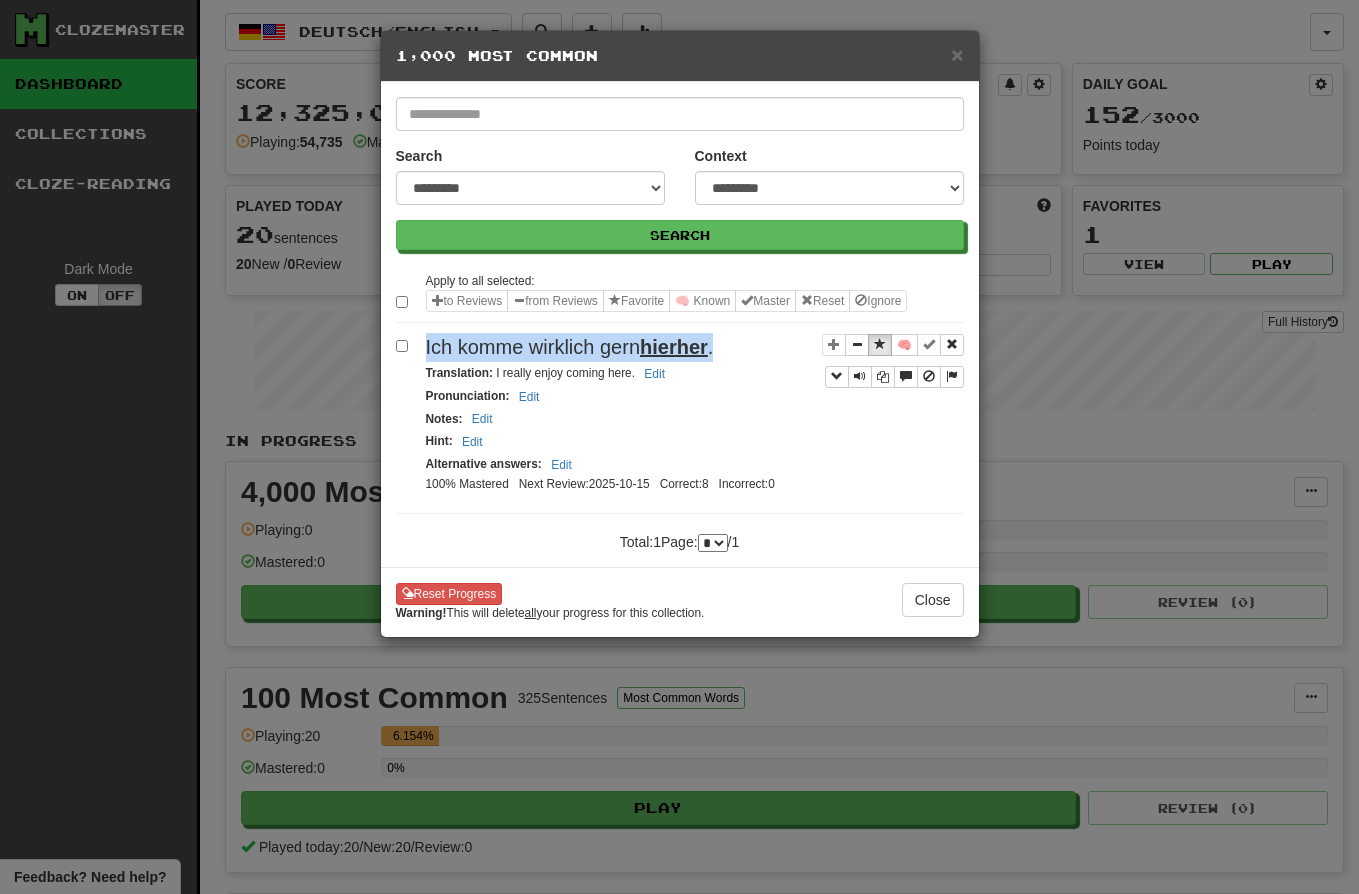 drag, startPoint x: 426, startPoint y: 349, endPoint x: 729, endPoint y: 356, distance: 303.08084 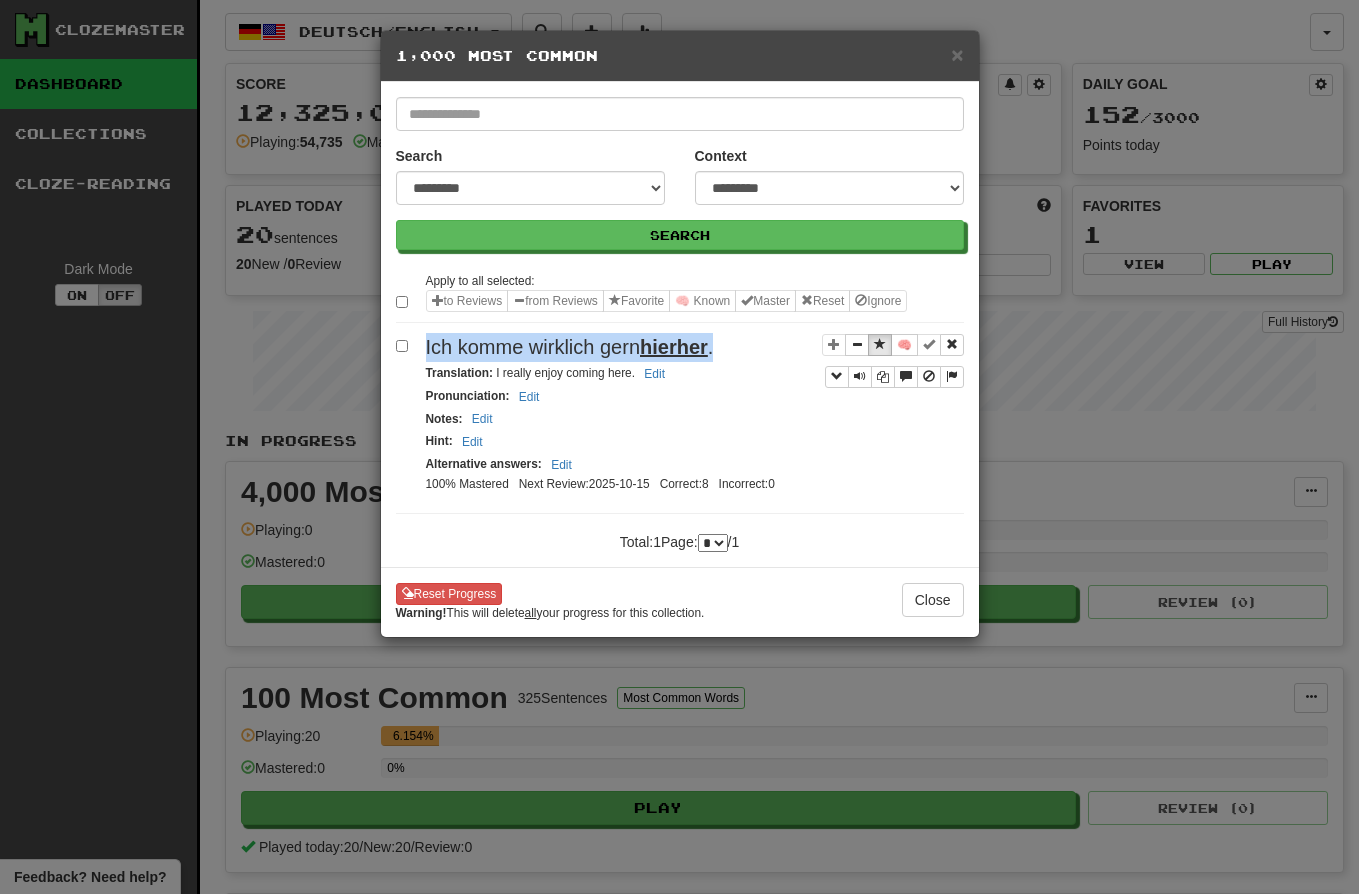 copy on "Ich komme wirklich gern  hierher ." 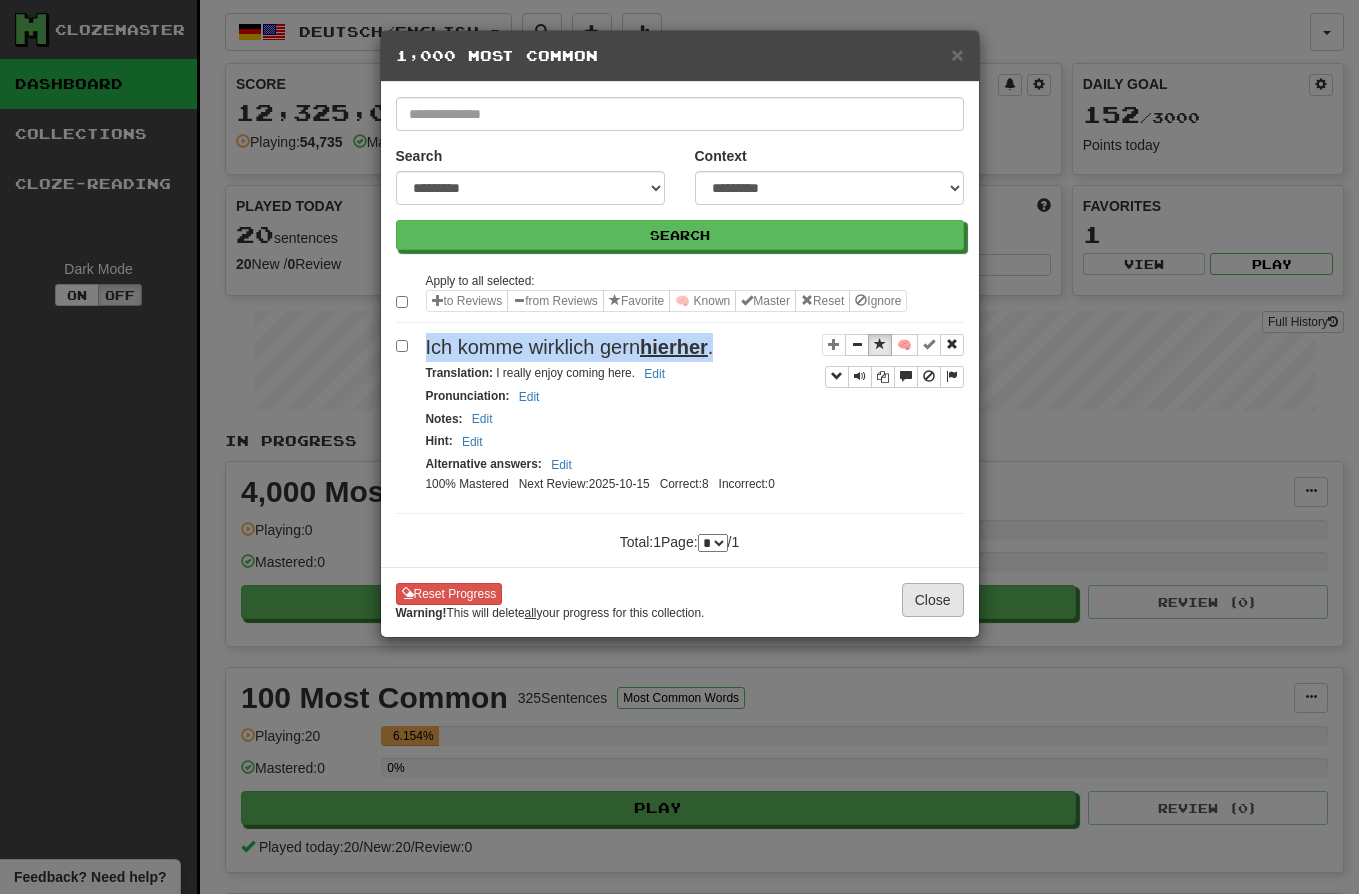 click on "Close" at bounding box center (933, 600) 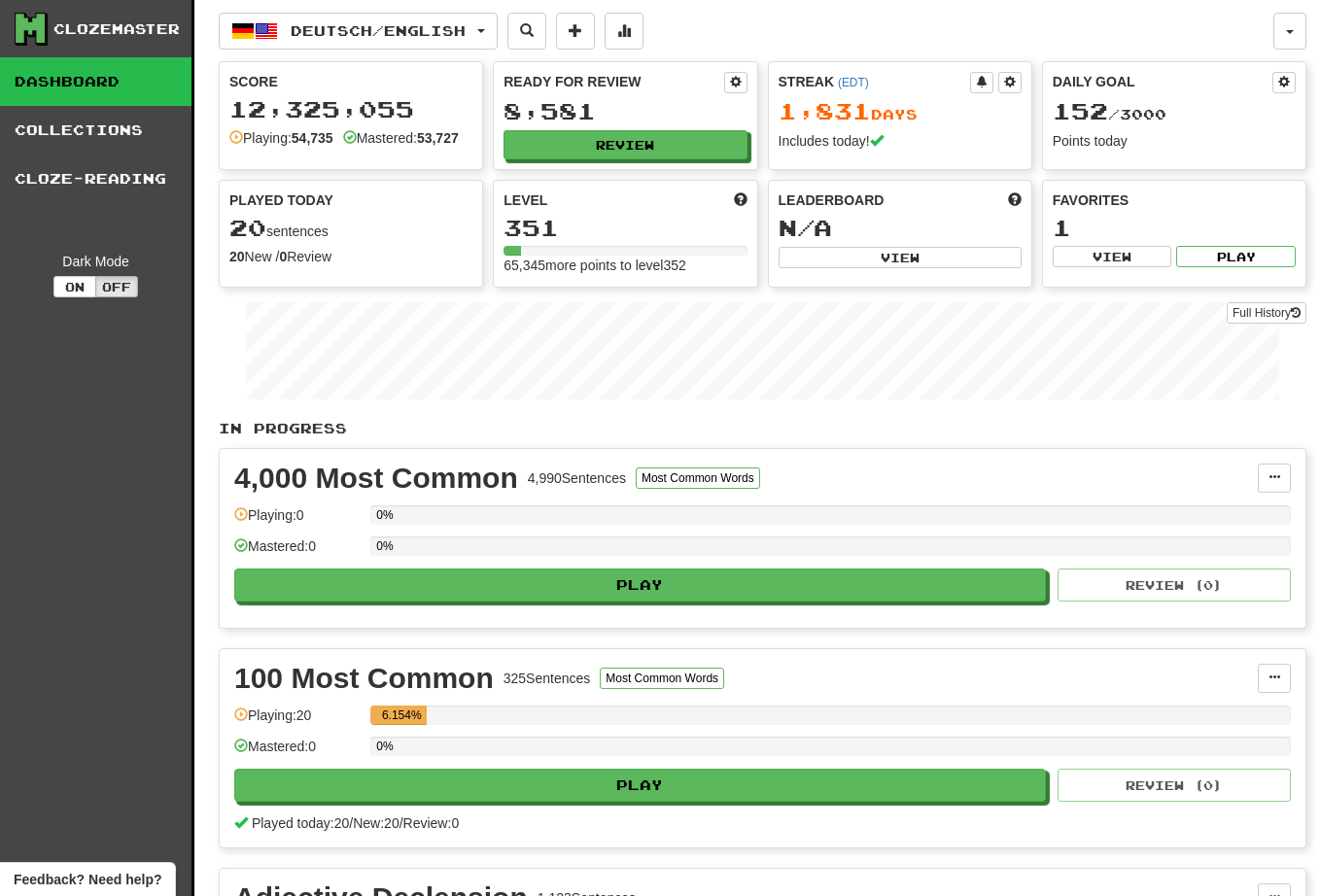 scroll, scrollTop: 0, scrollLeft: 0, axis: both 